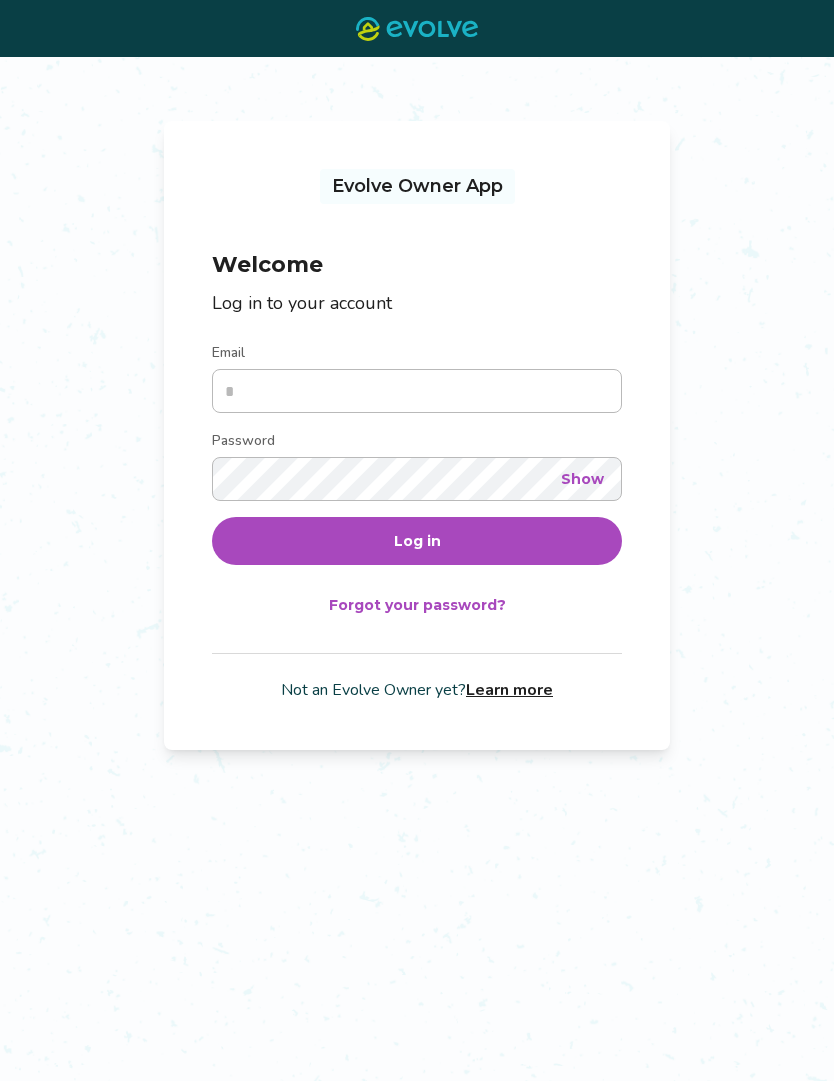 scroll, scrollTop: 0, scrollLeft: 0, axis: both 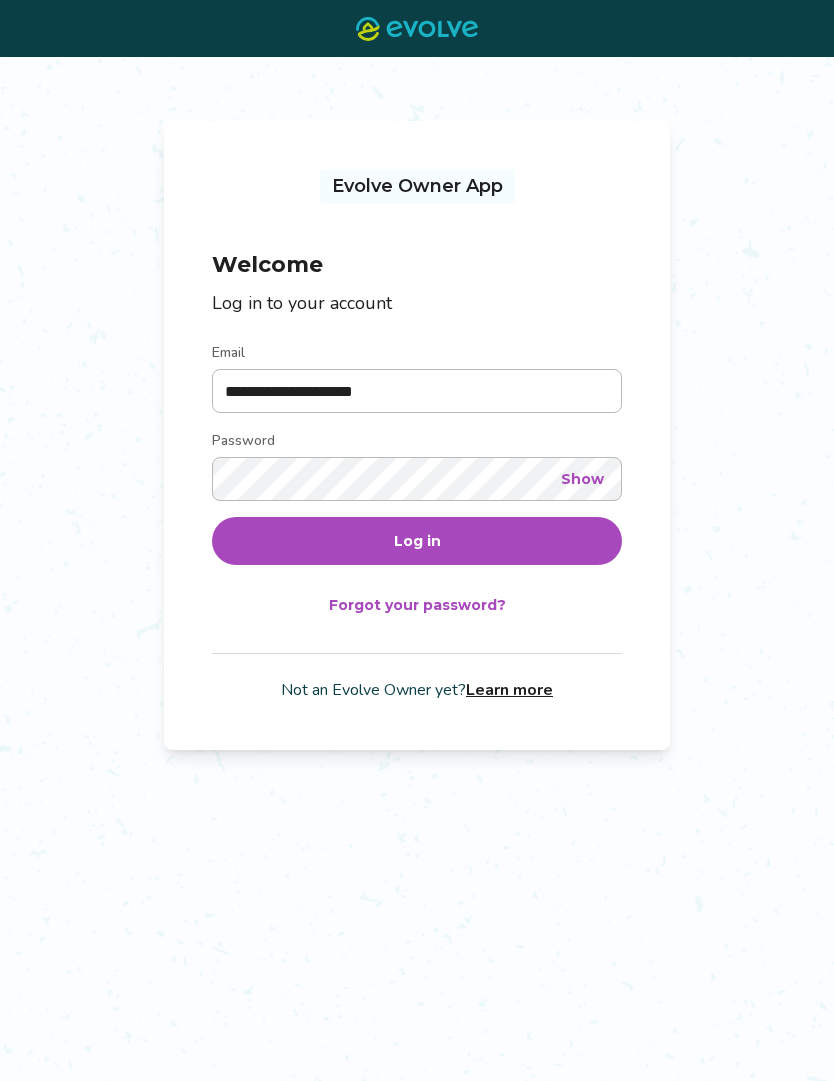 type on "**********" 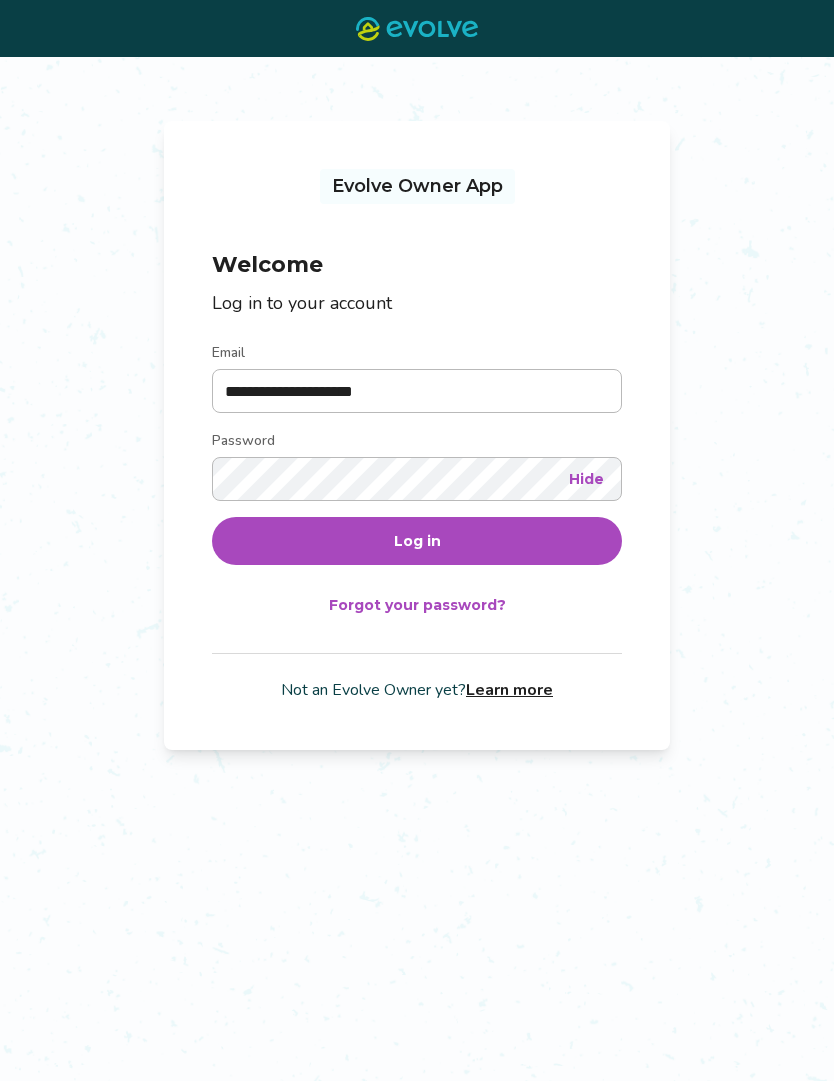 click on "Log in" at bounding box center (417, 541) 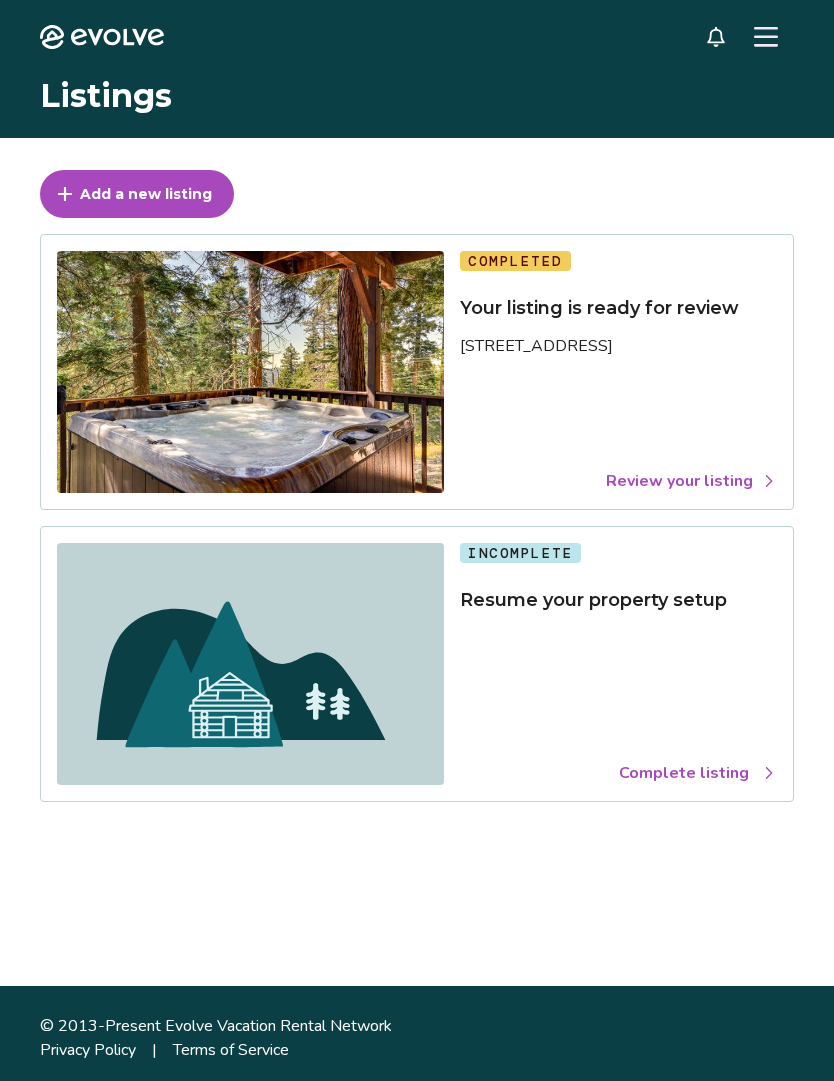 click at bounding box center [250, 372] 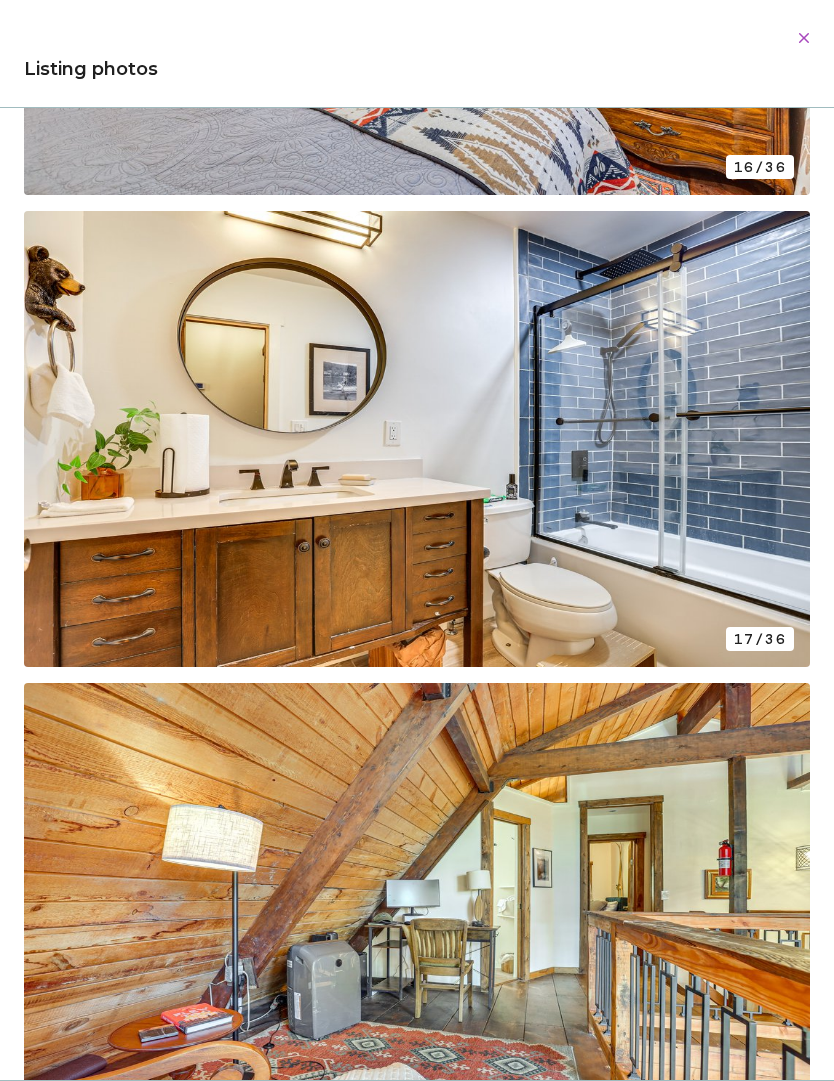 scroll, scrollTop: 7454, scrollLeft: 0, axis: vertical 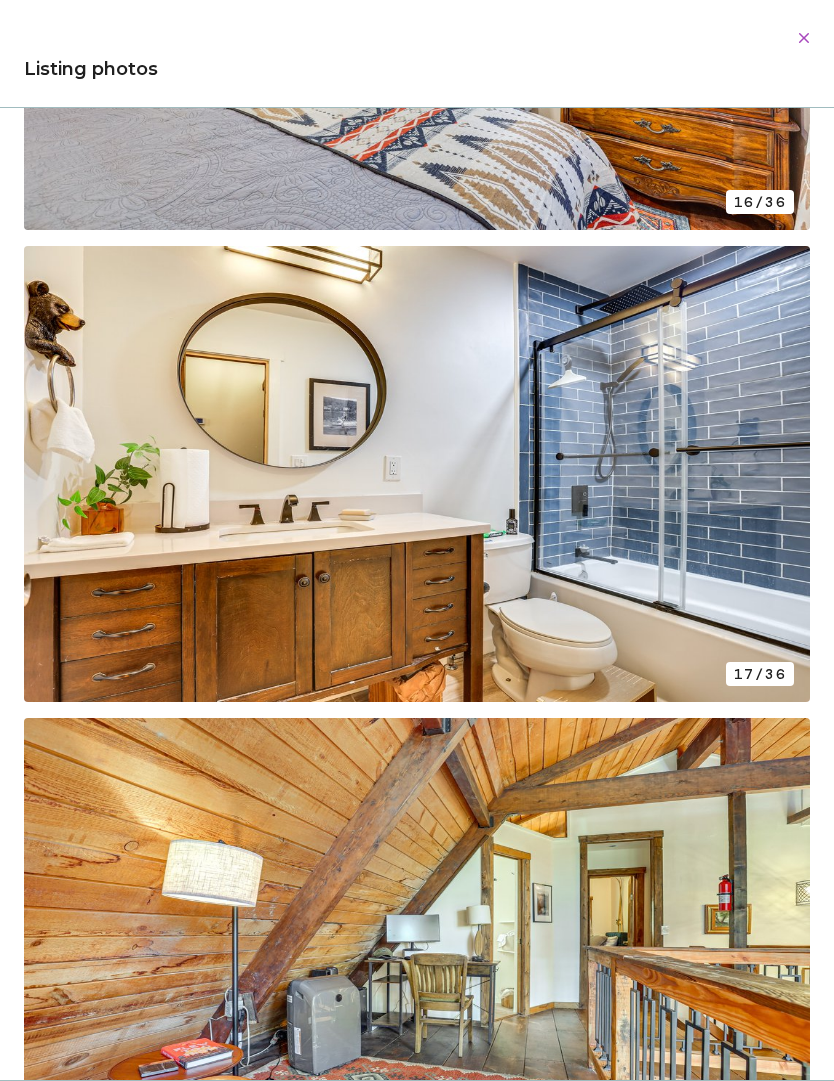 click 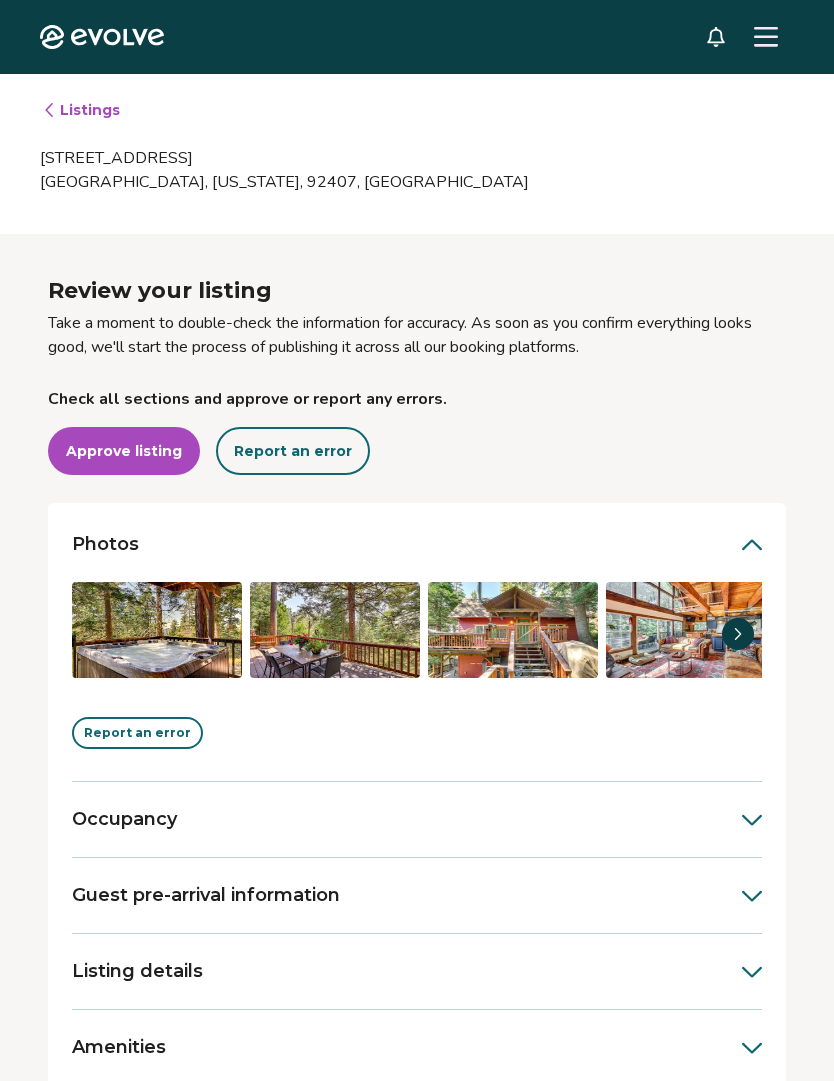 click 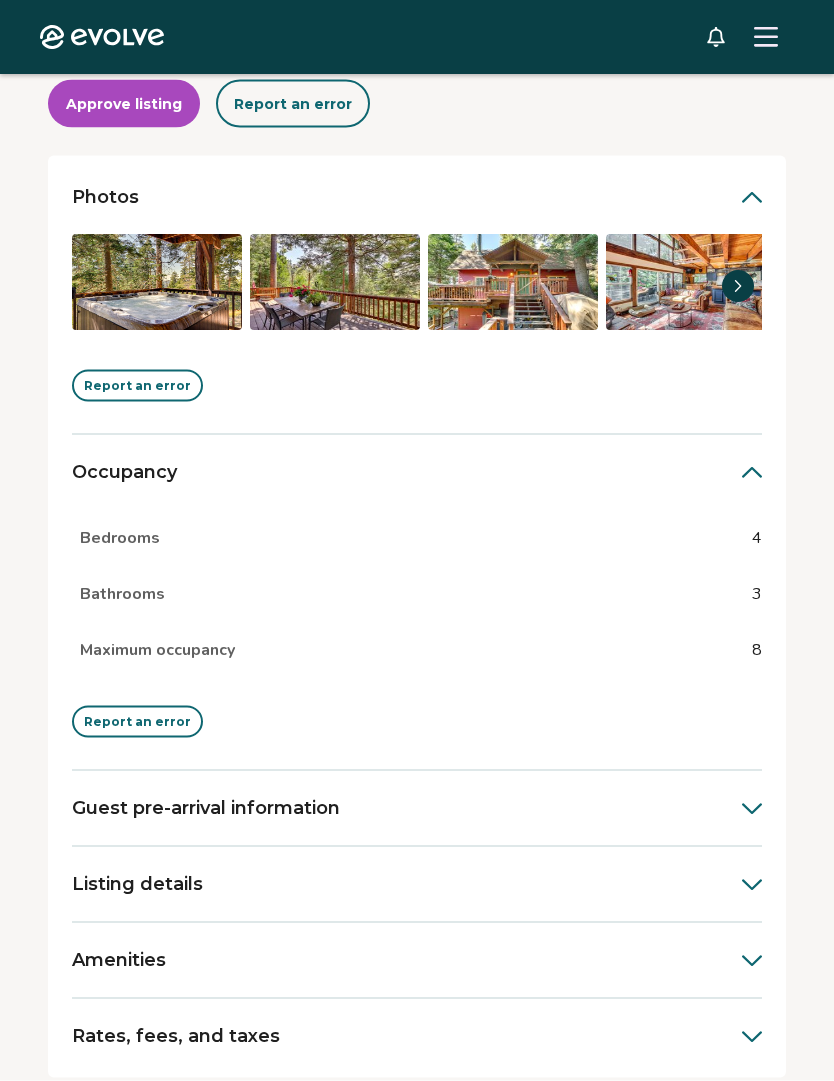 scroll, scrollTop: 350, scrollLeft: 0, axis: vertical 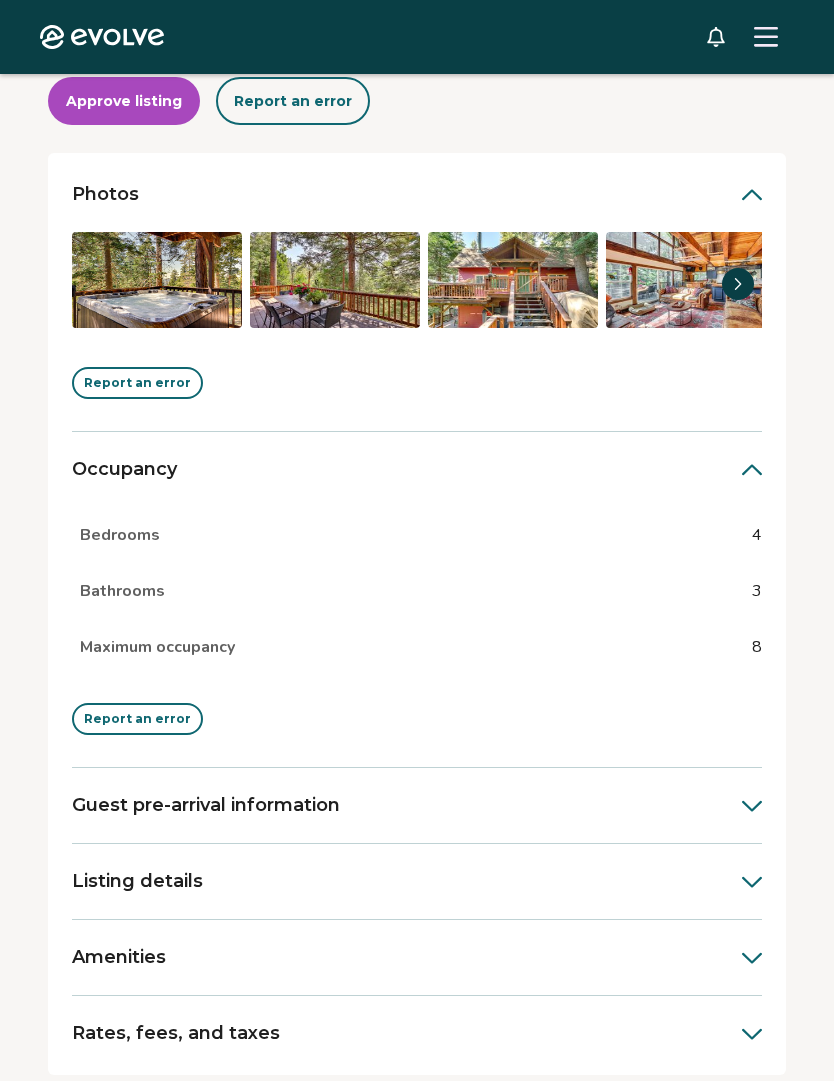 click 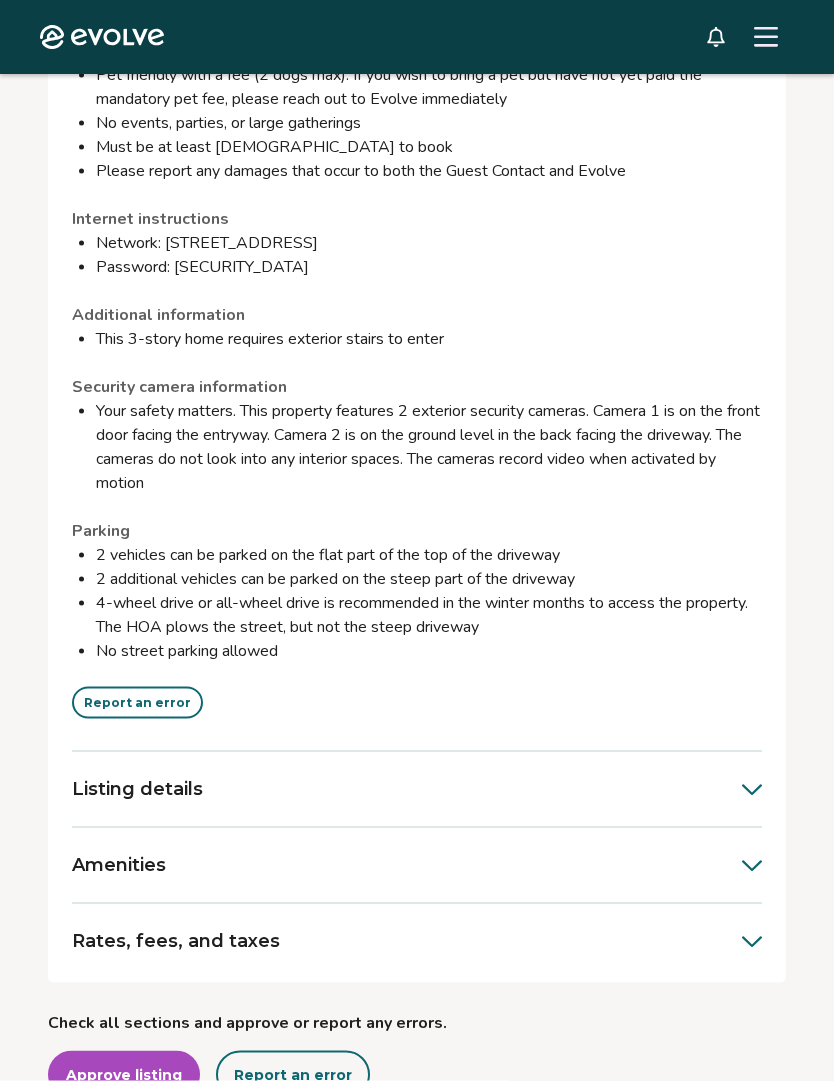 scroll, scrollTop: 2044, scrollLeft: 0, axis: vertical 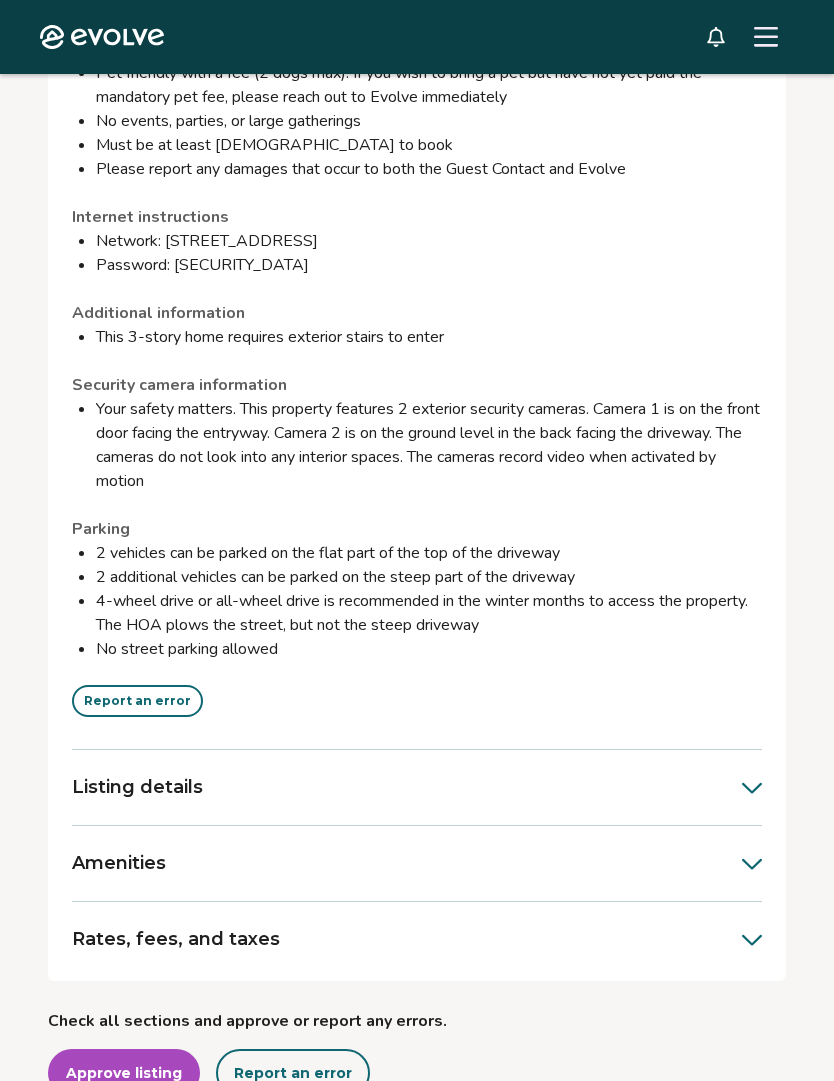 click on "Report an error" at bounding box center (137, 701) 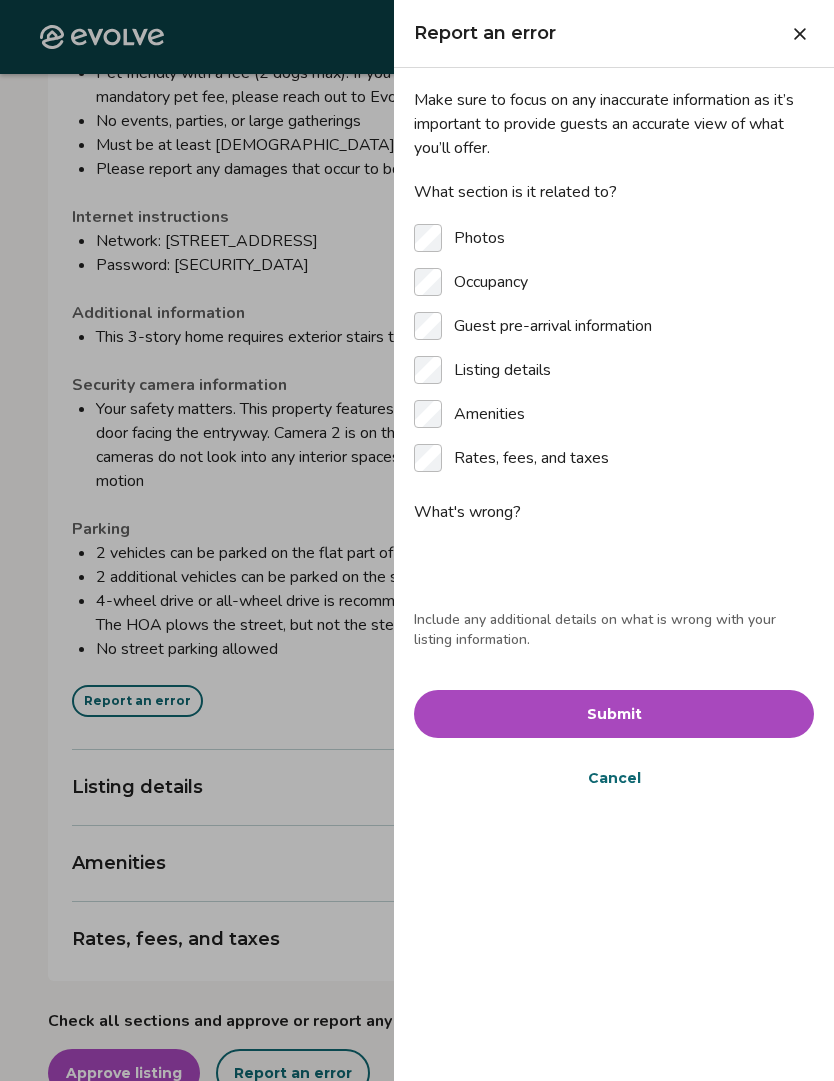 type on "*" 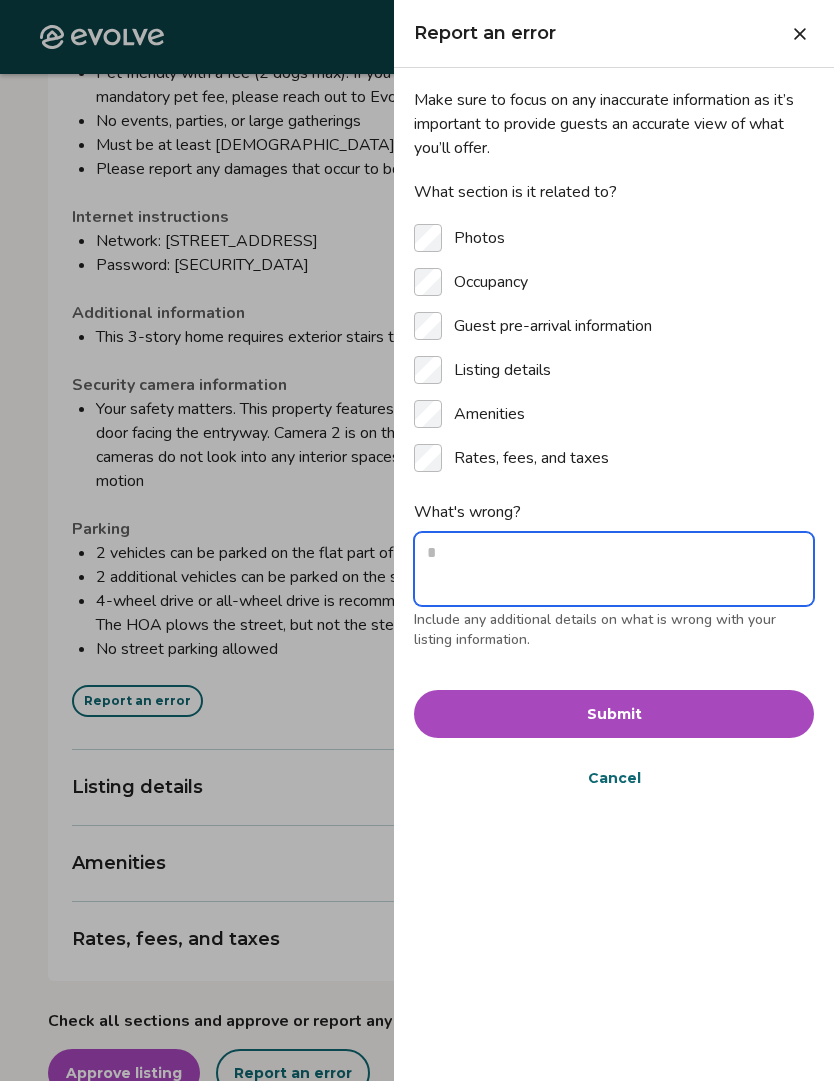 click on "What's wrong?" at bounding box center [614, 569] 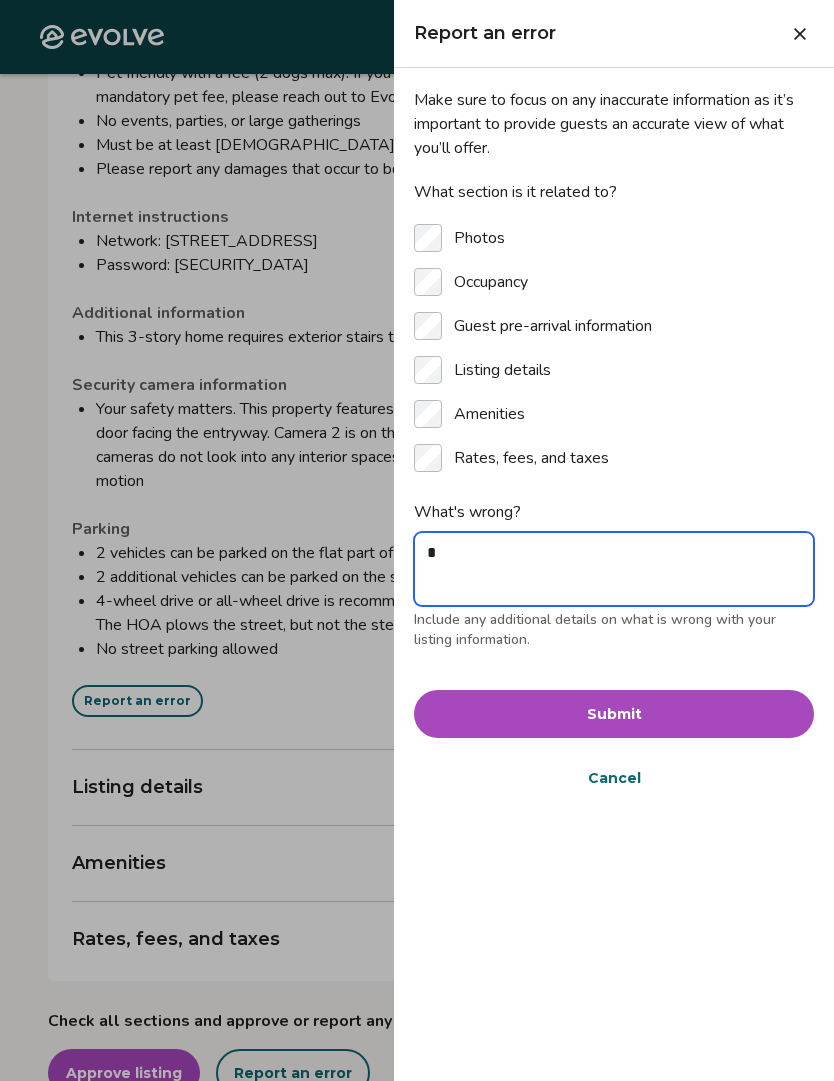 type on "**" 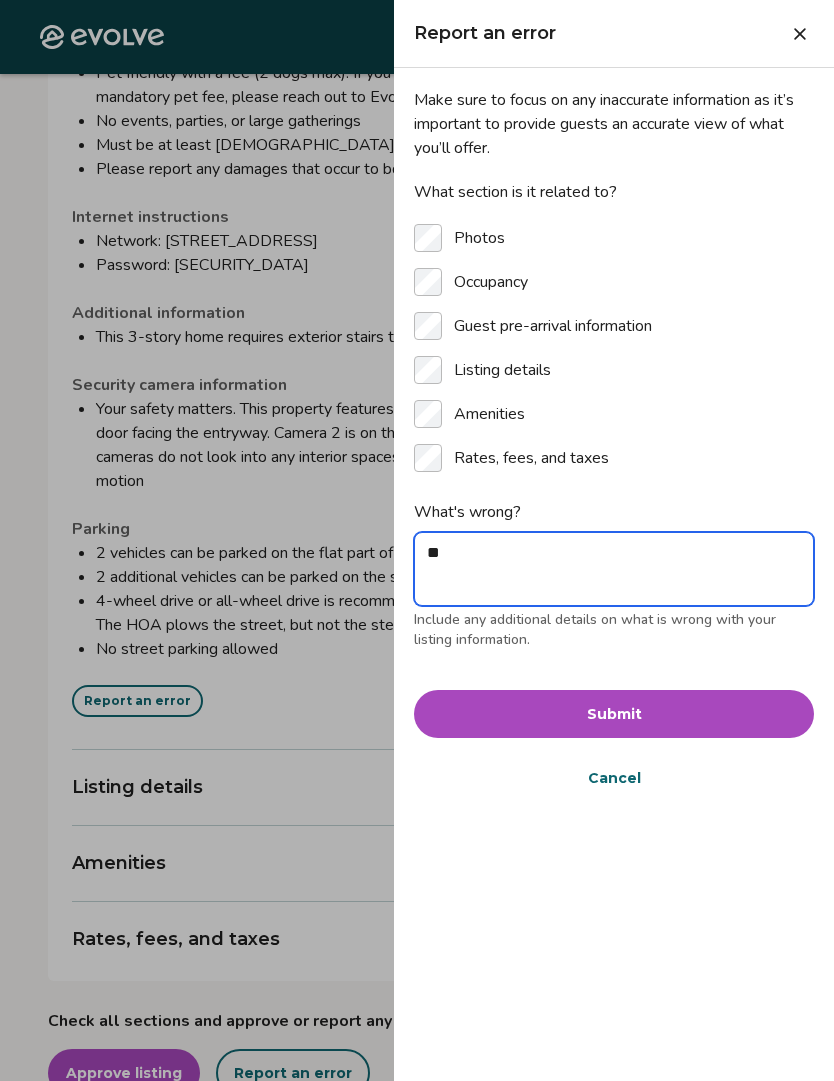 type on "***" 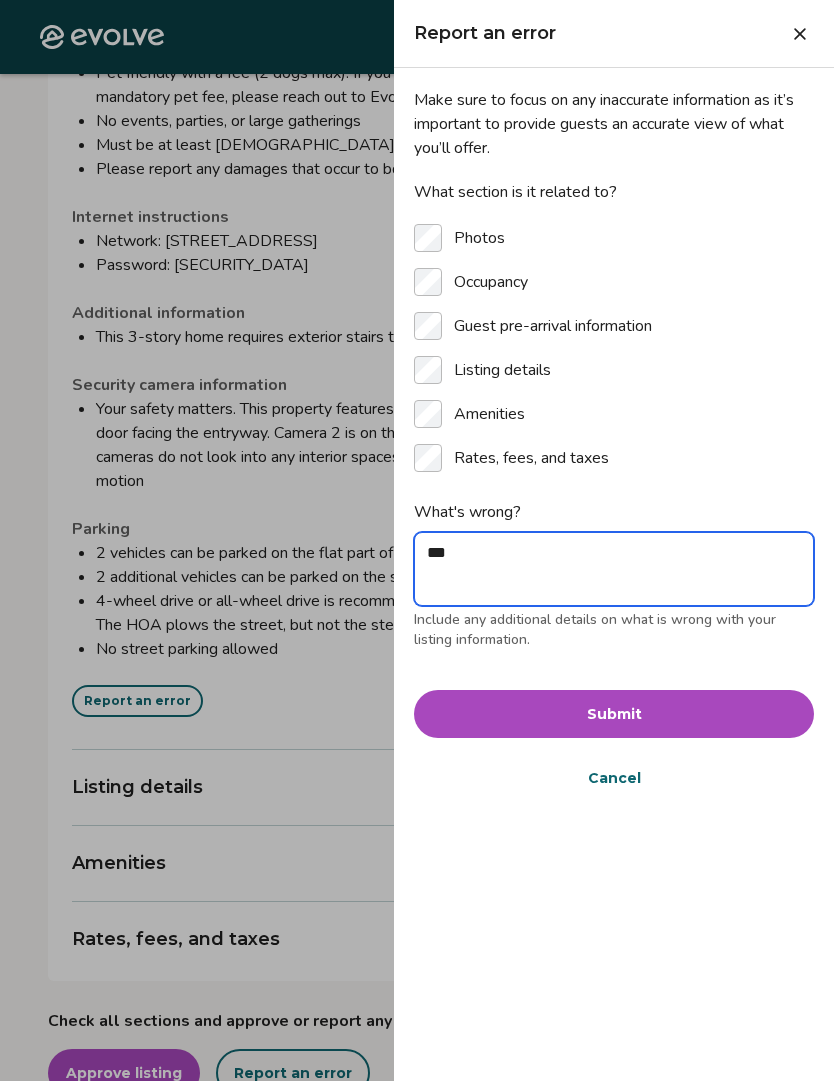 type on "****" 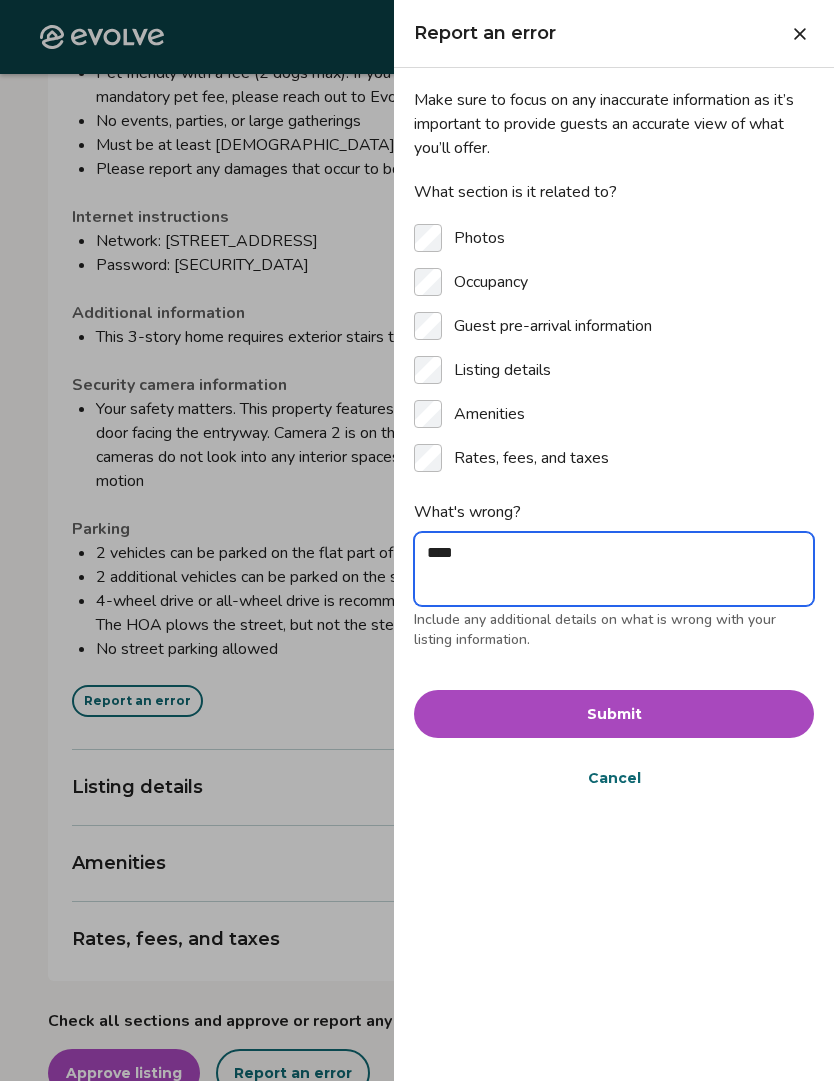 type on "*" 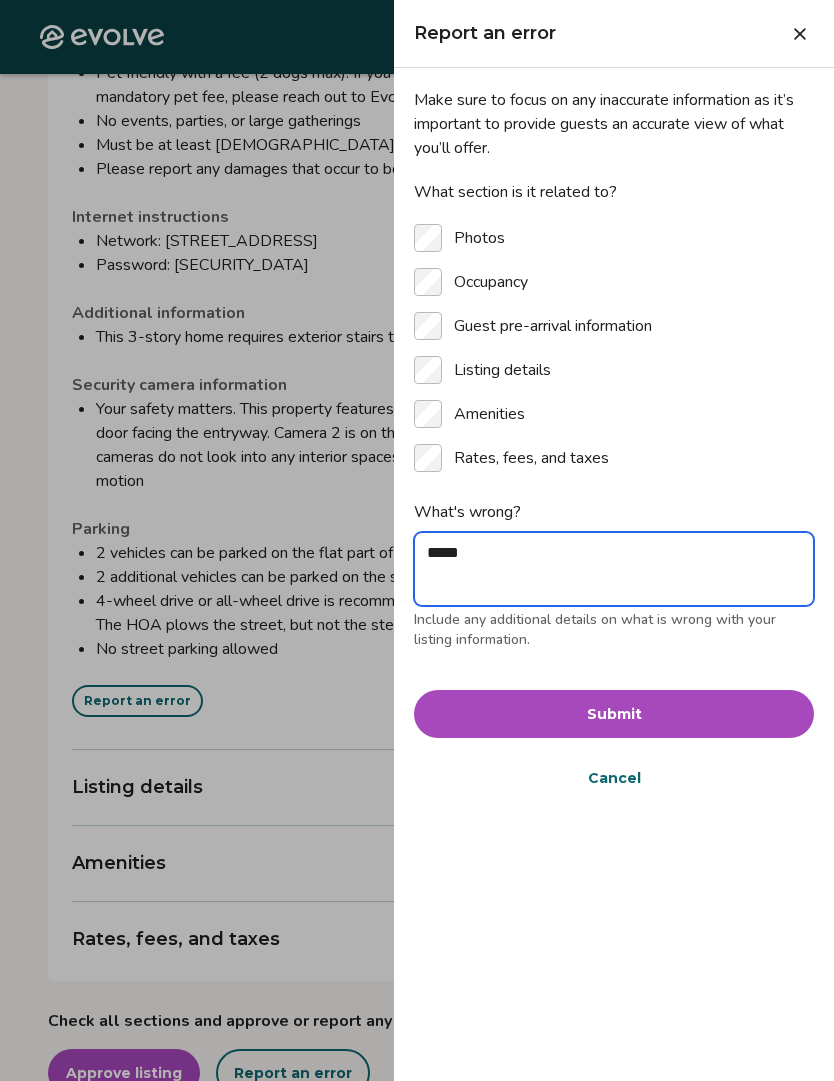 type on "*" 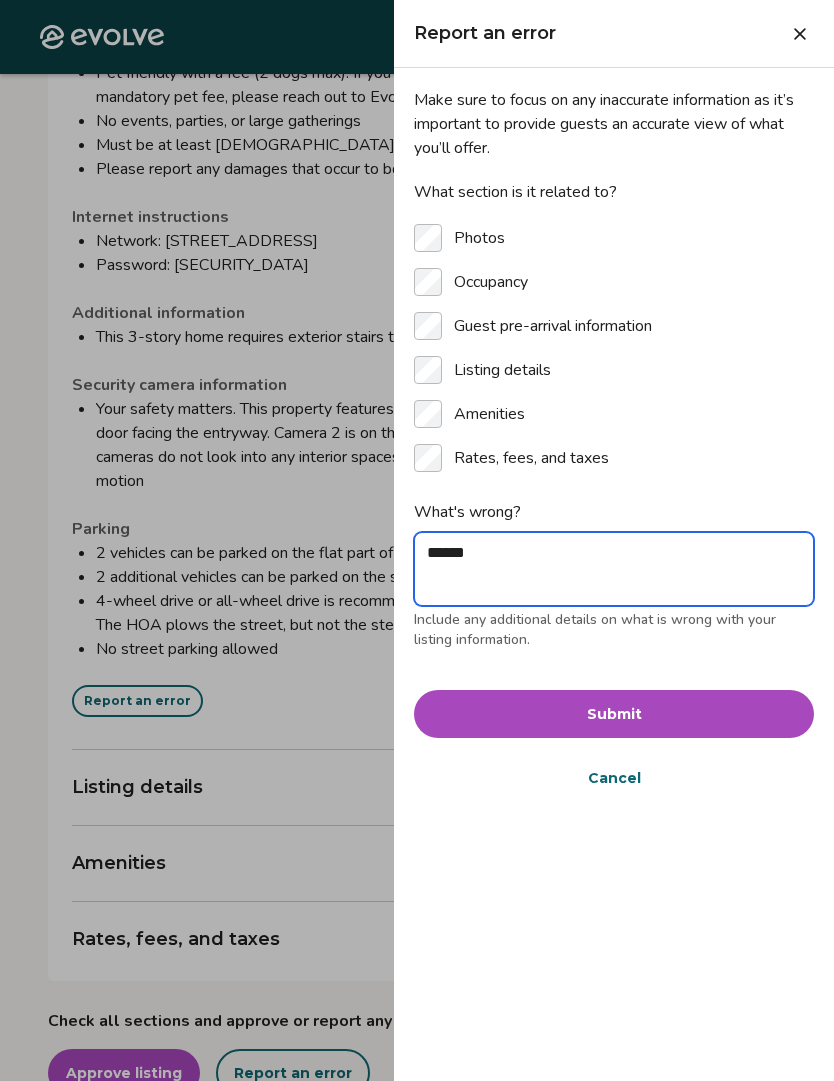 type on "*" 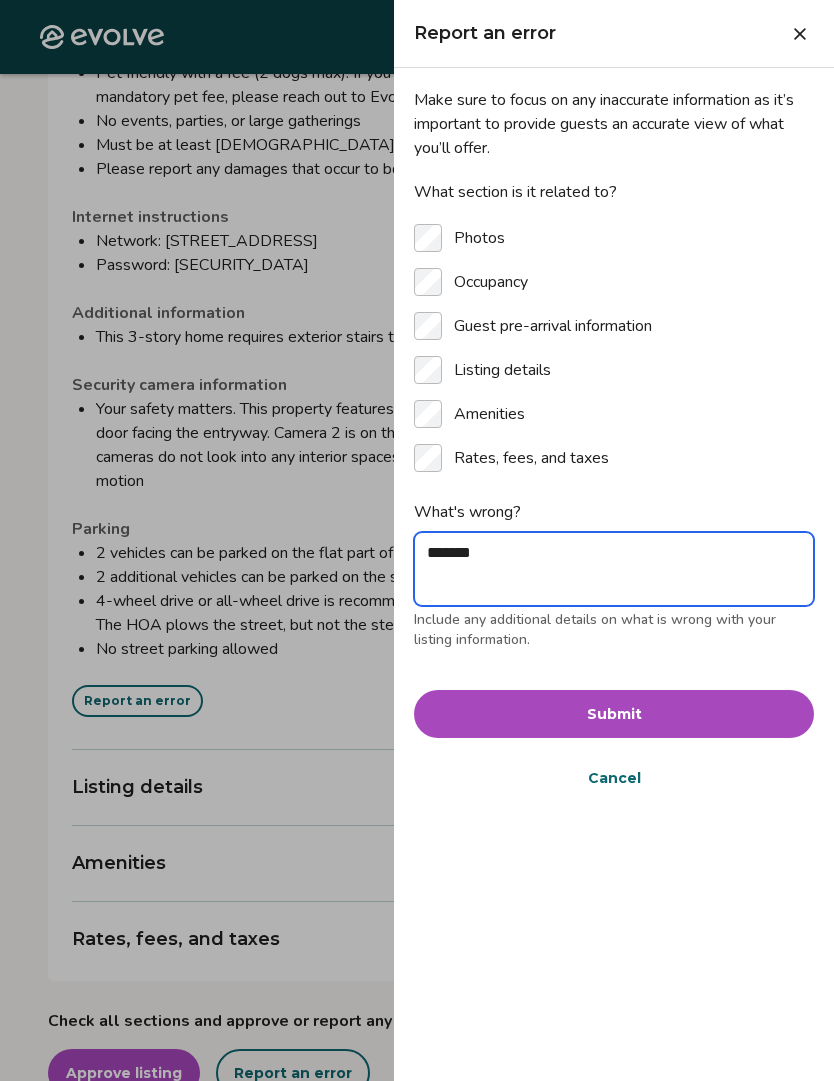type on "*" 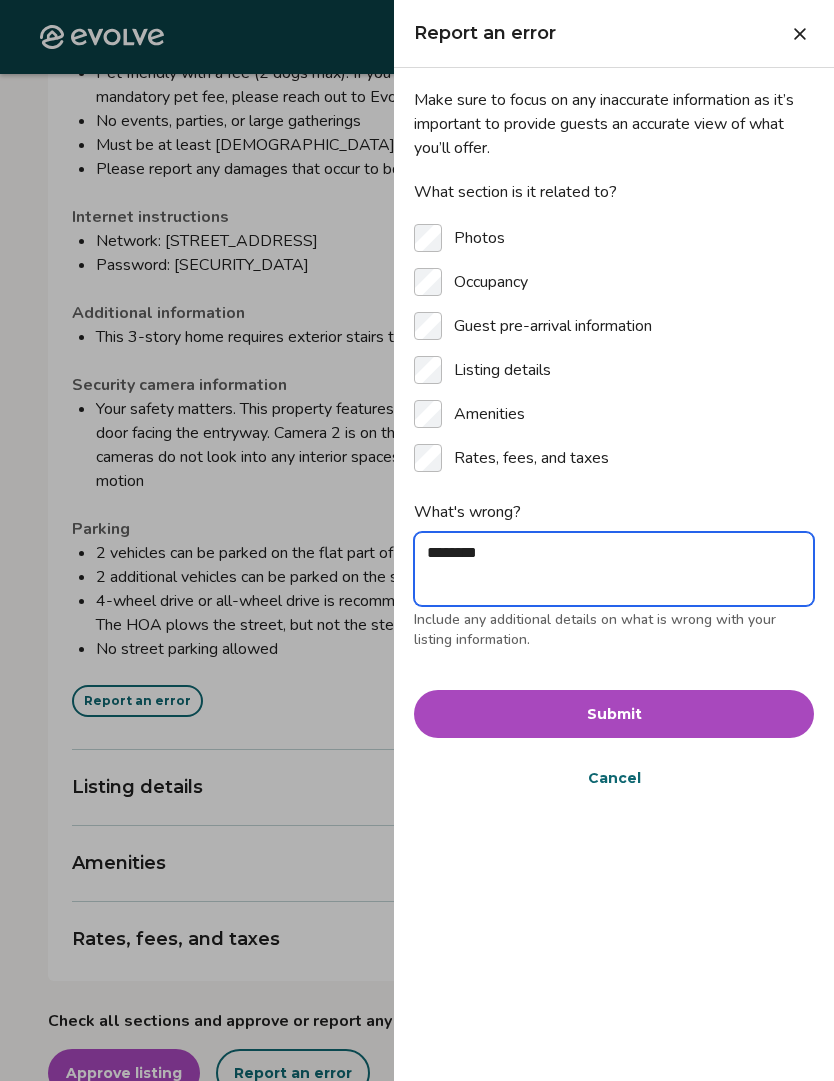 type on "*" 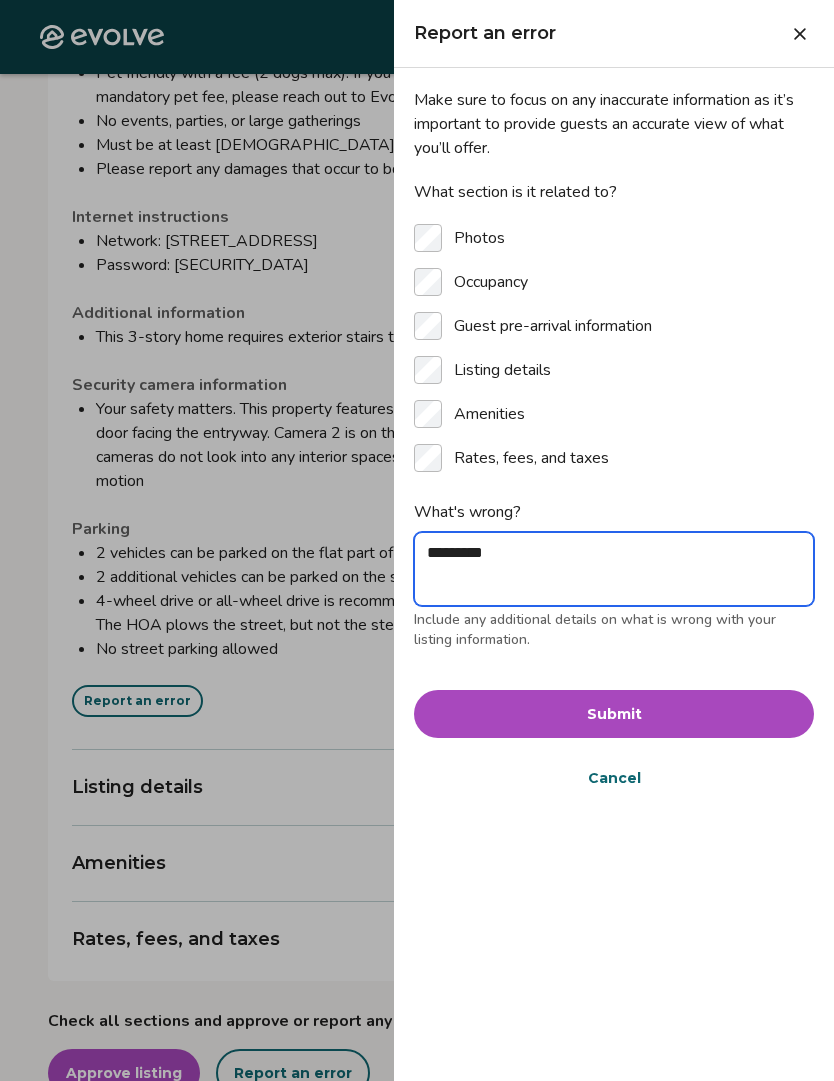 type on "*" 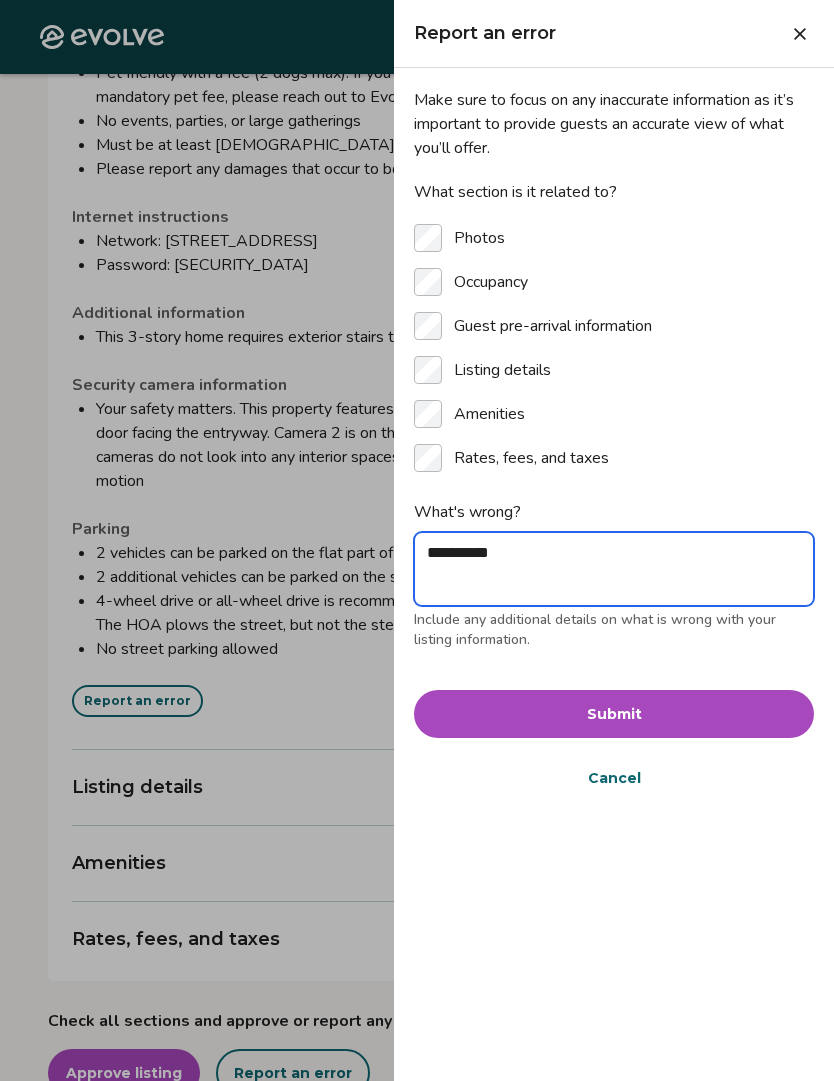 type on "*" 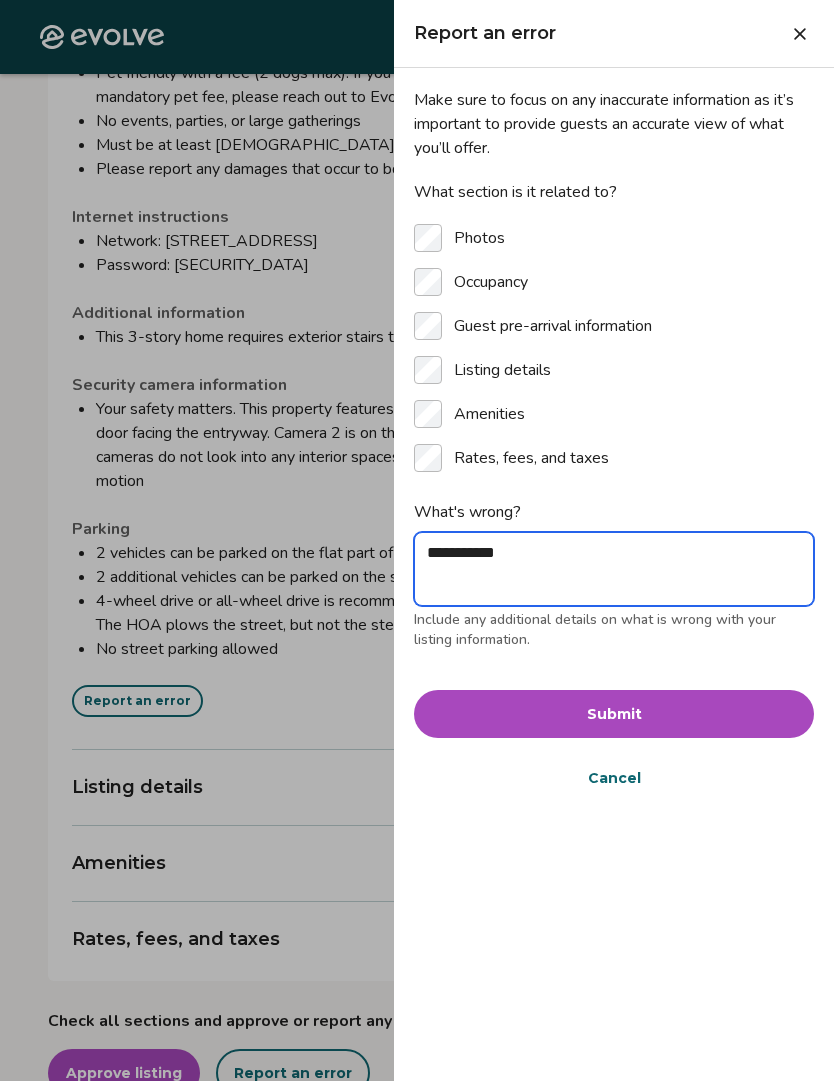type on "**********" 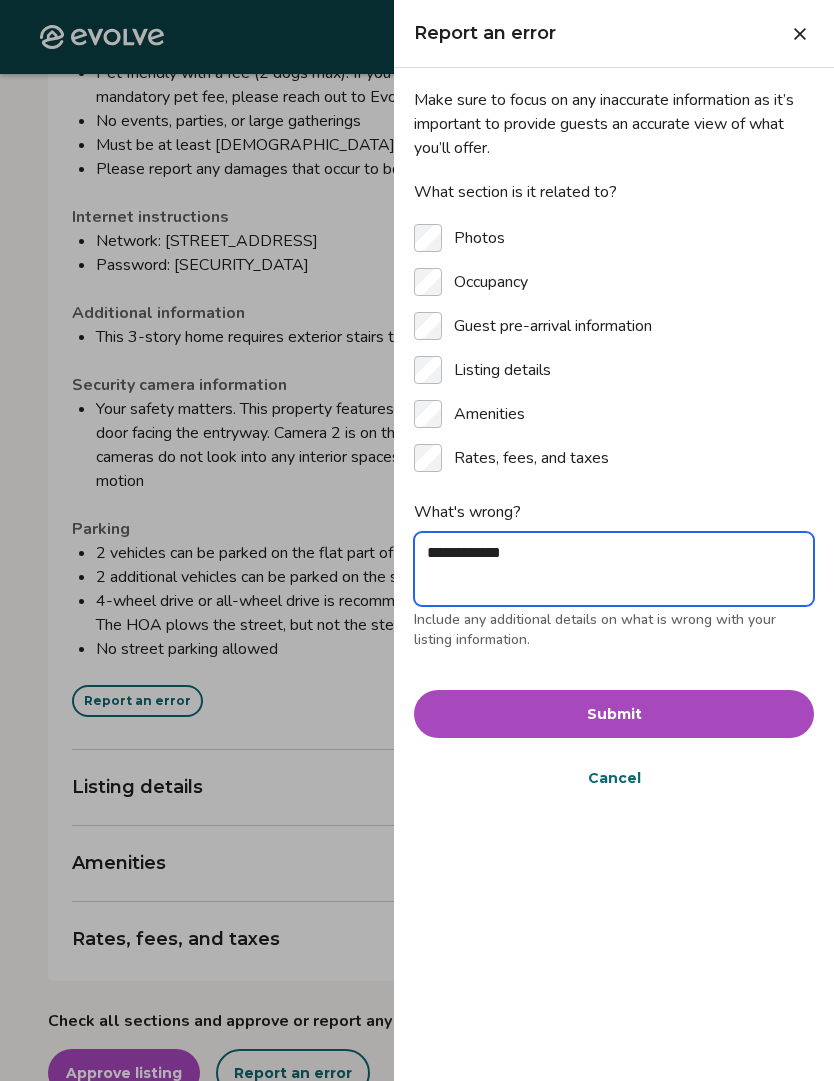type on "*" 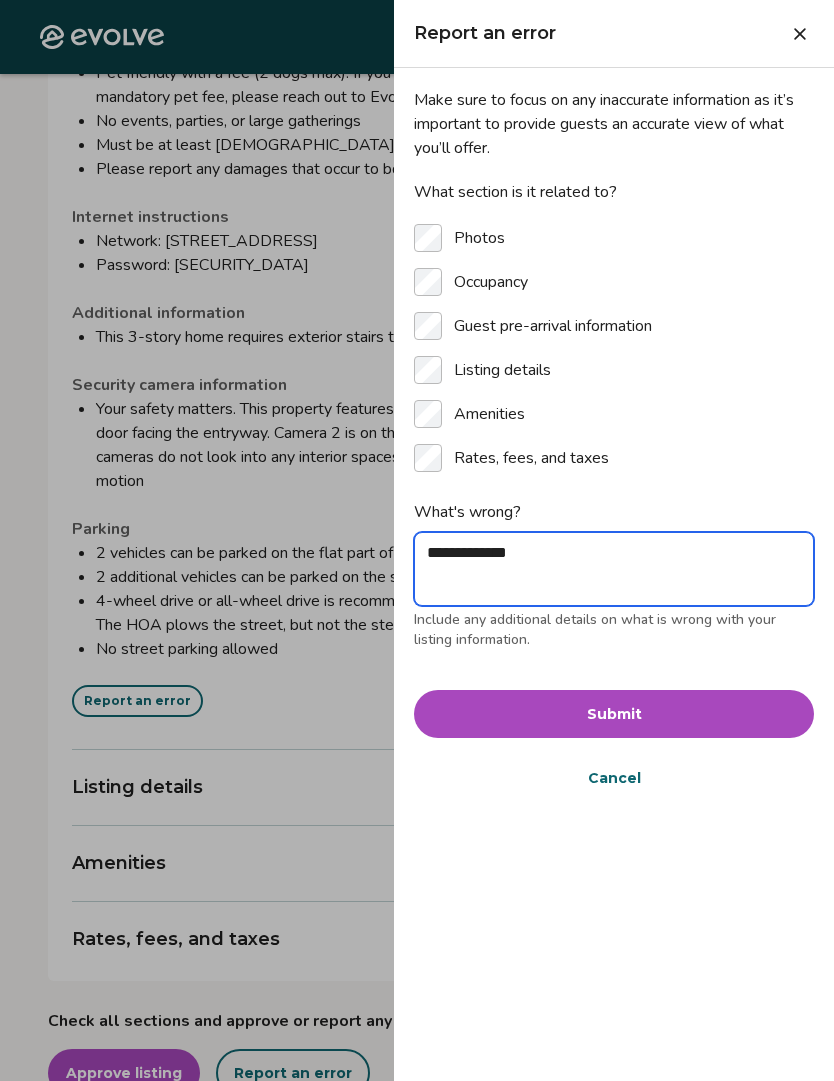 type on "**********" 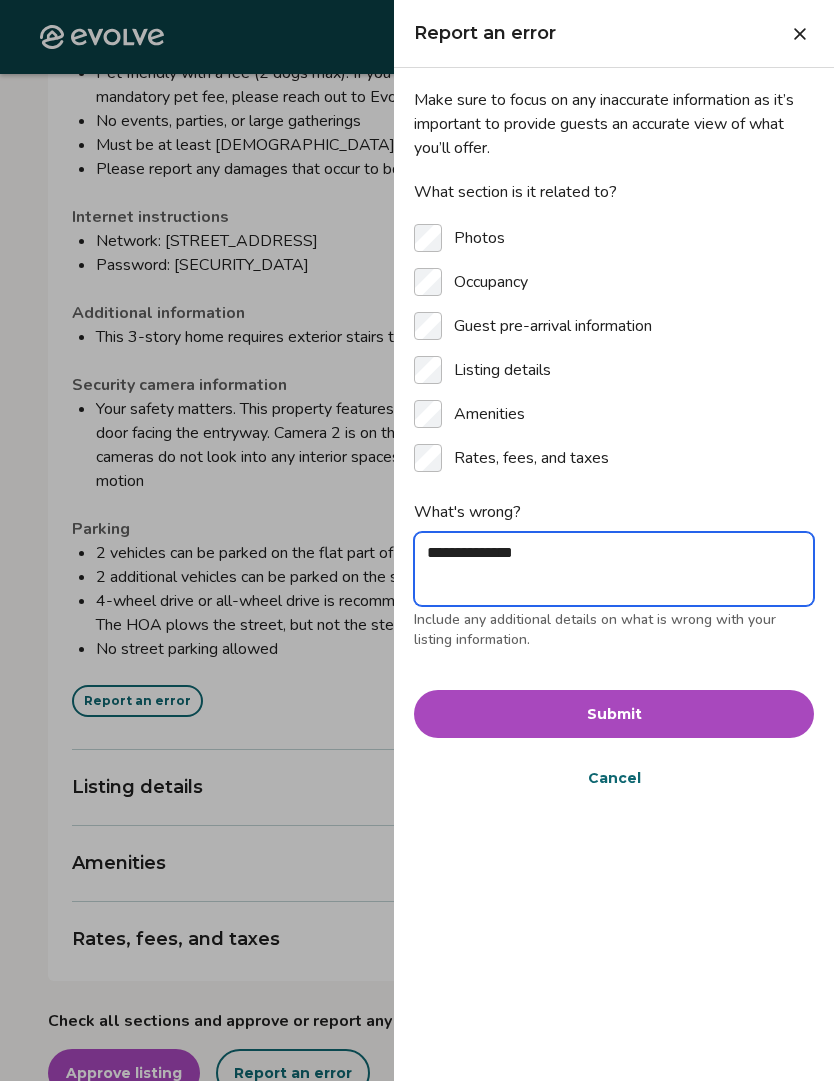 type on "**********" 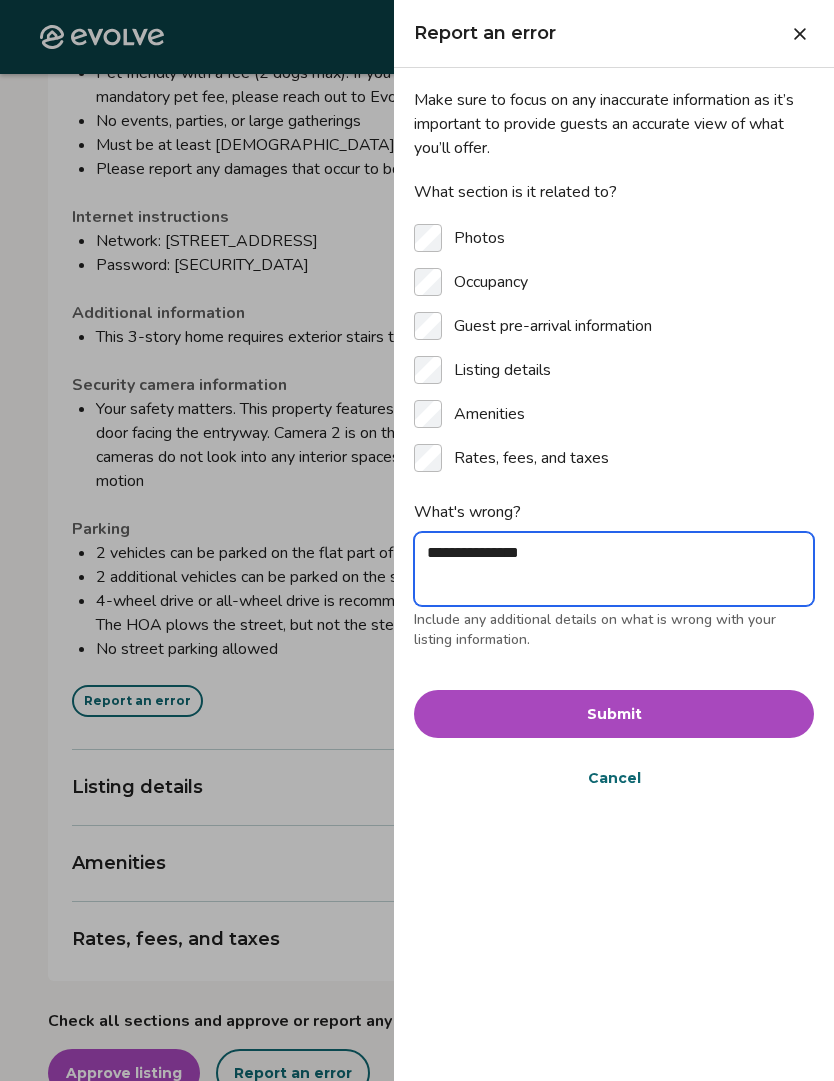 type on "**********" 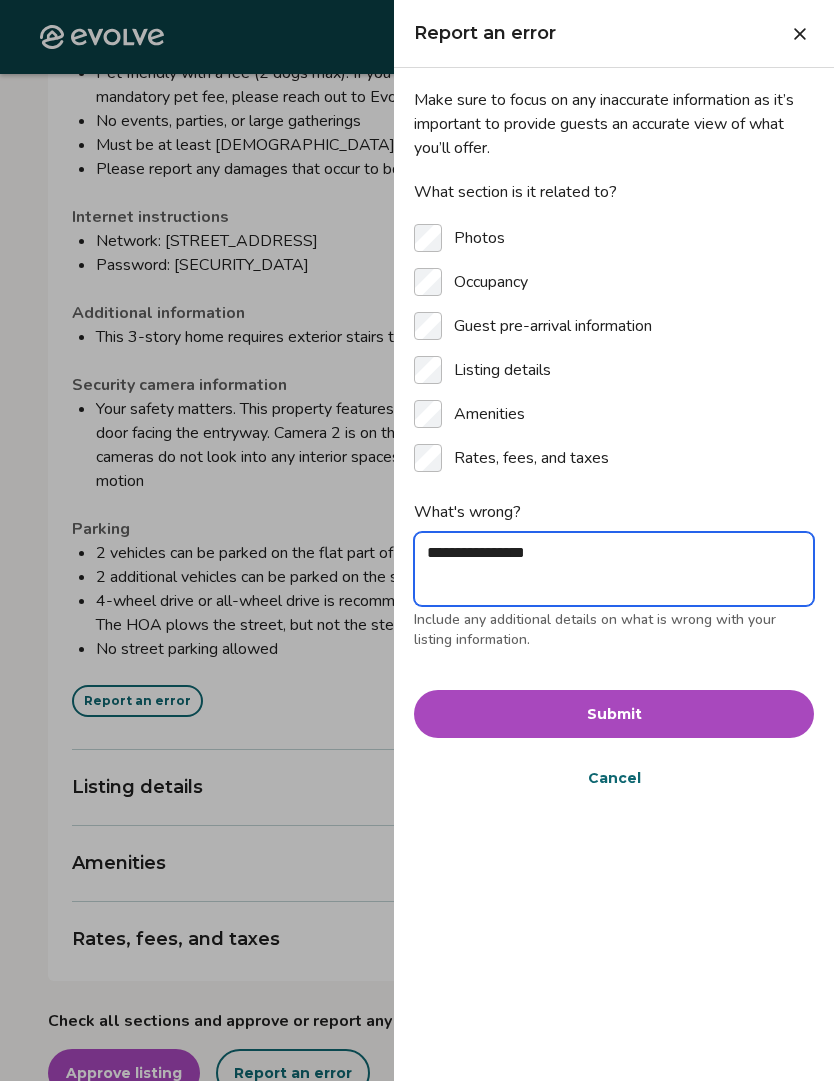 type on "*" 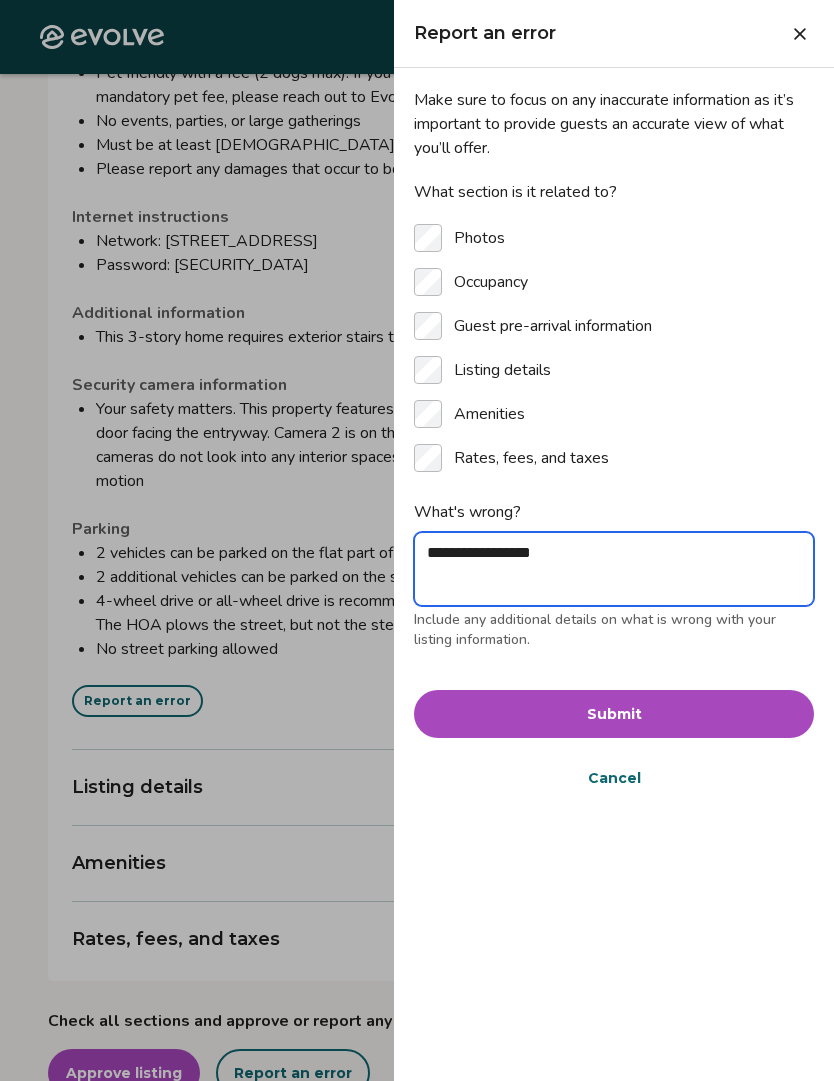 type on "*" 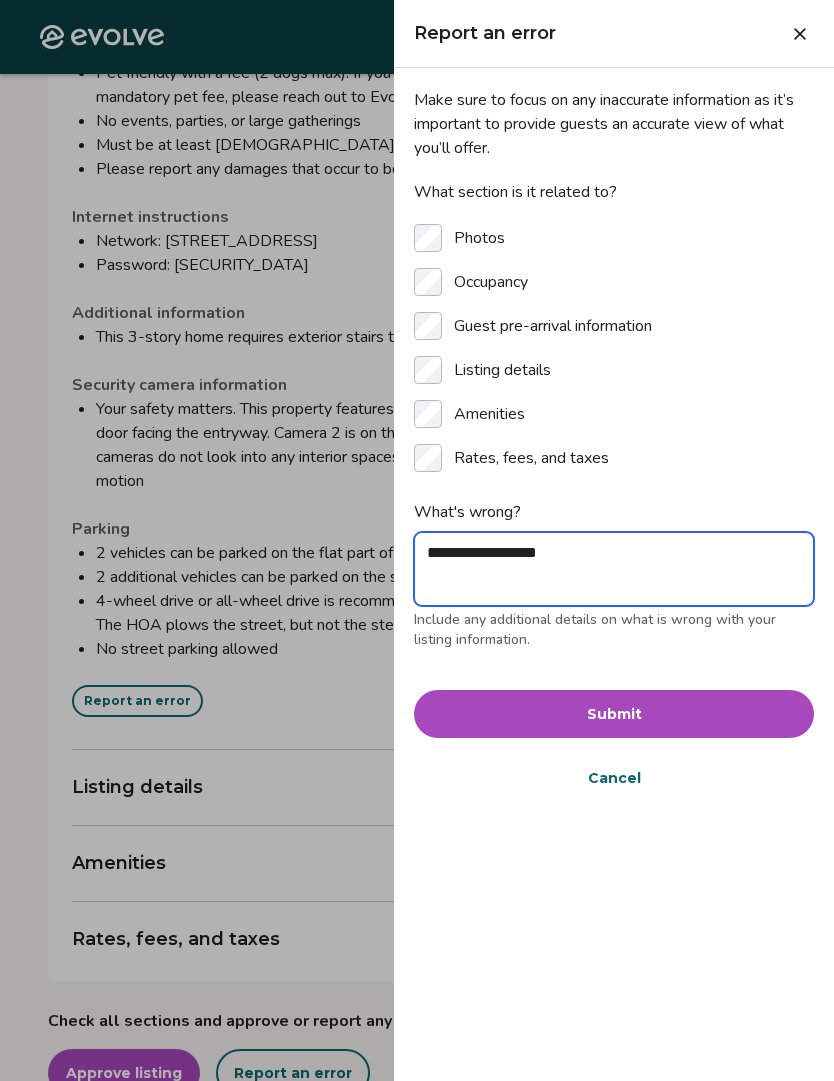 type on "*" 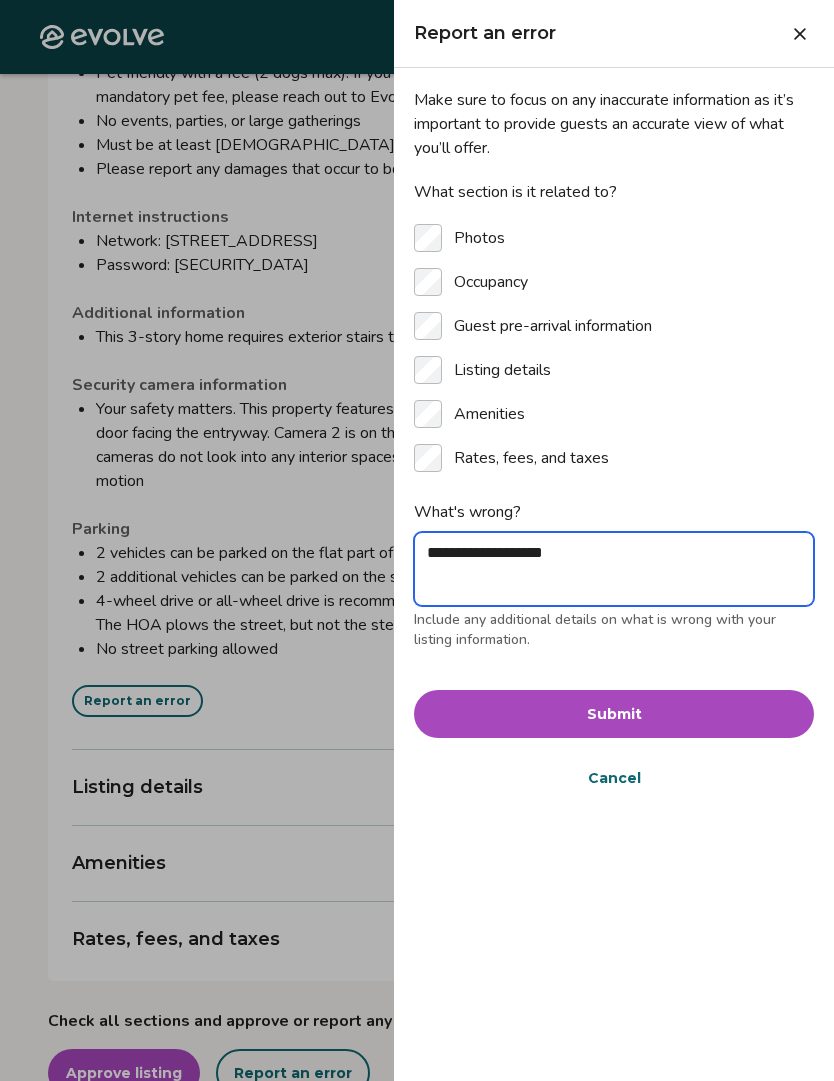 type on "*" 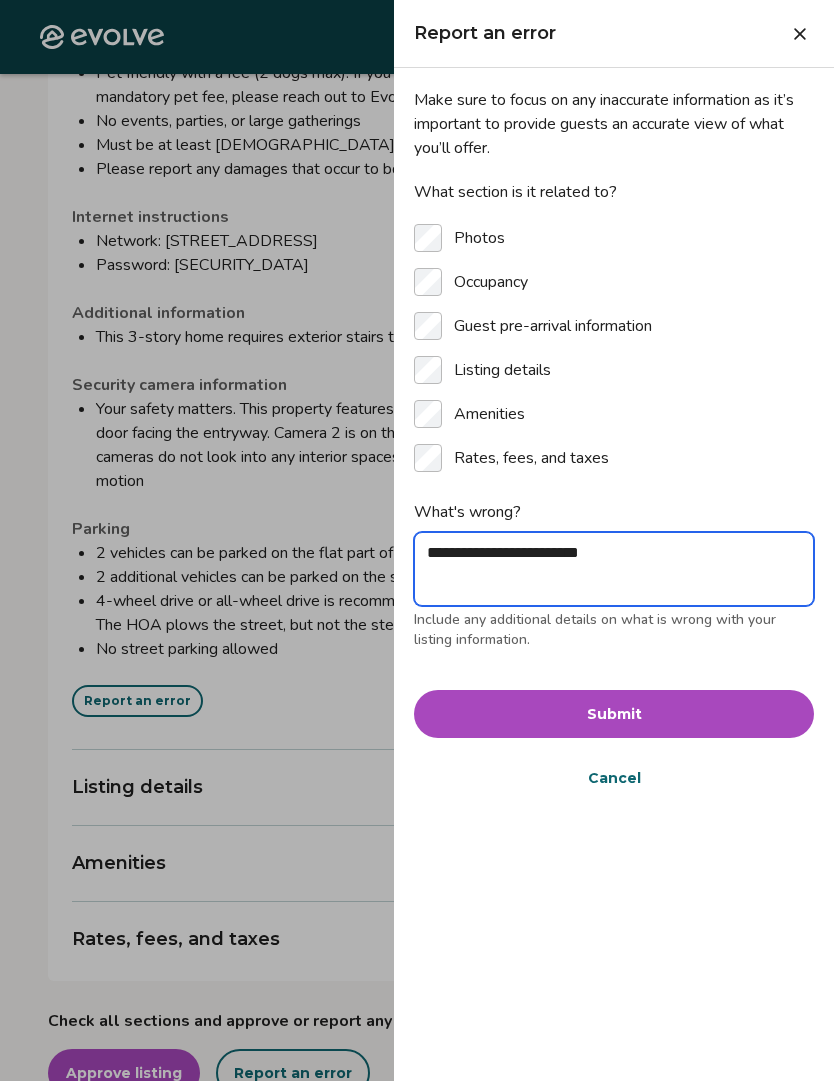 type on "**********" 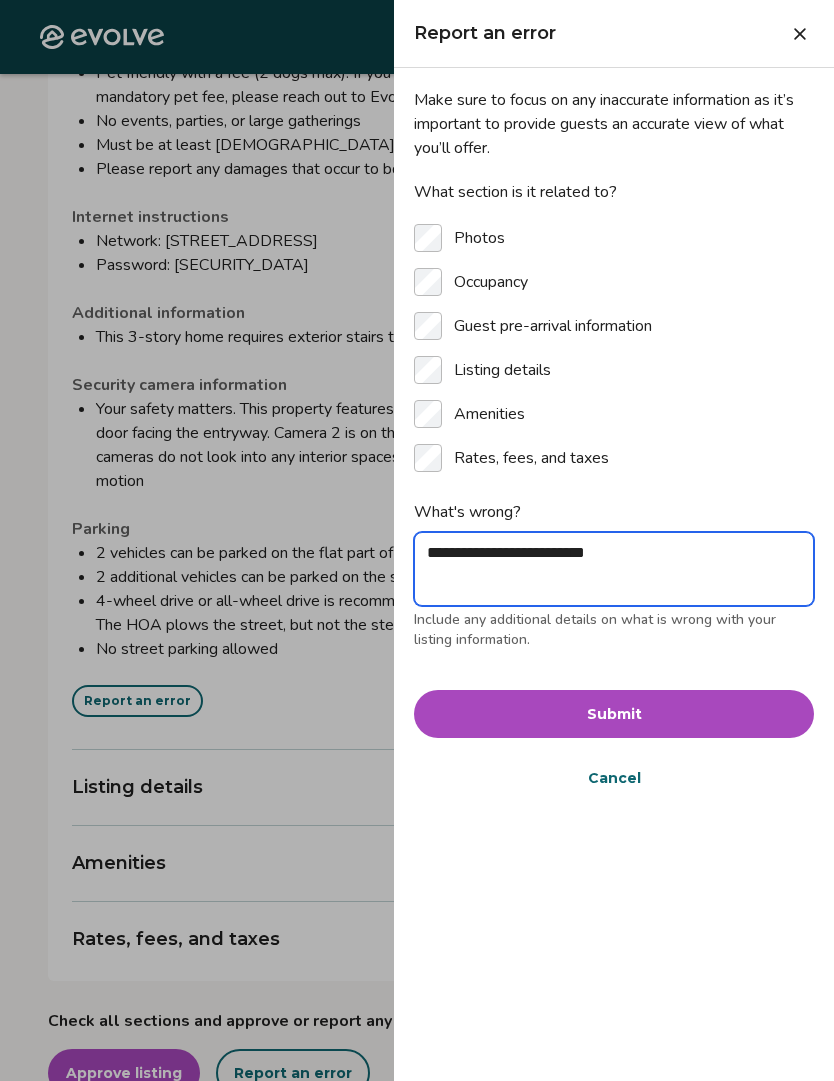 type on "**********" 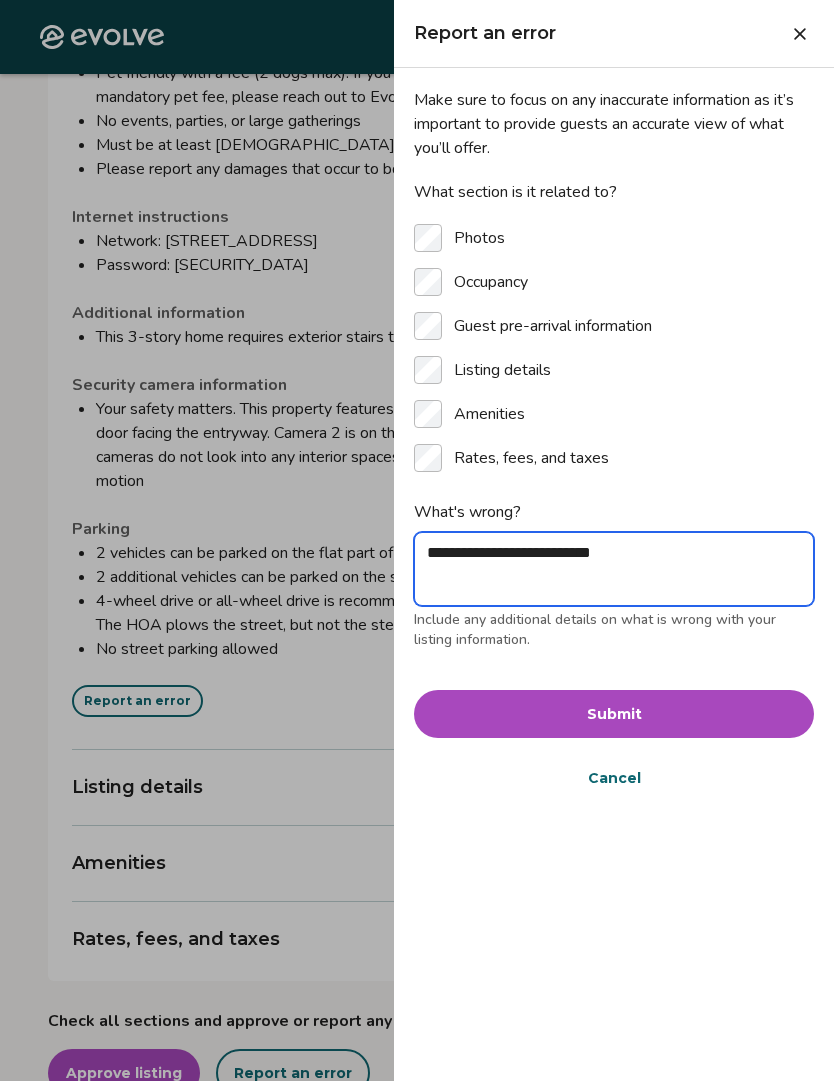 type on "*" 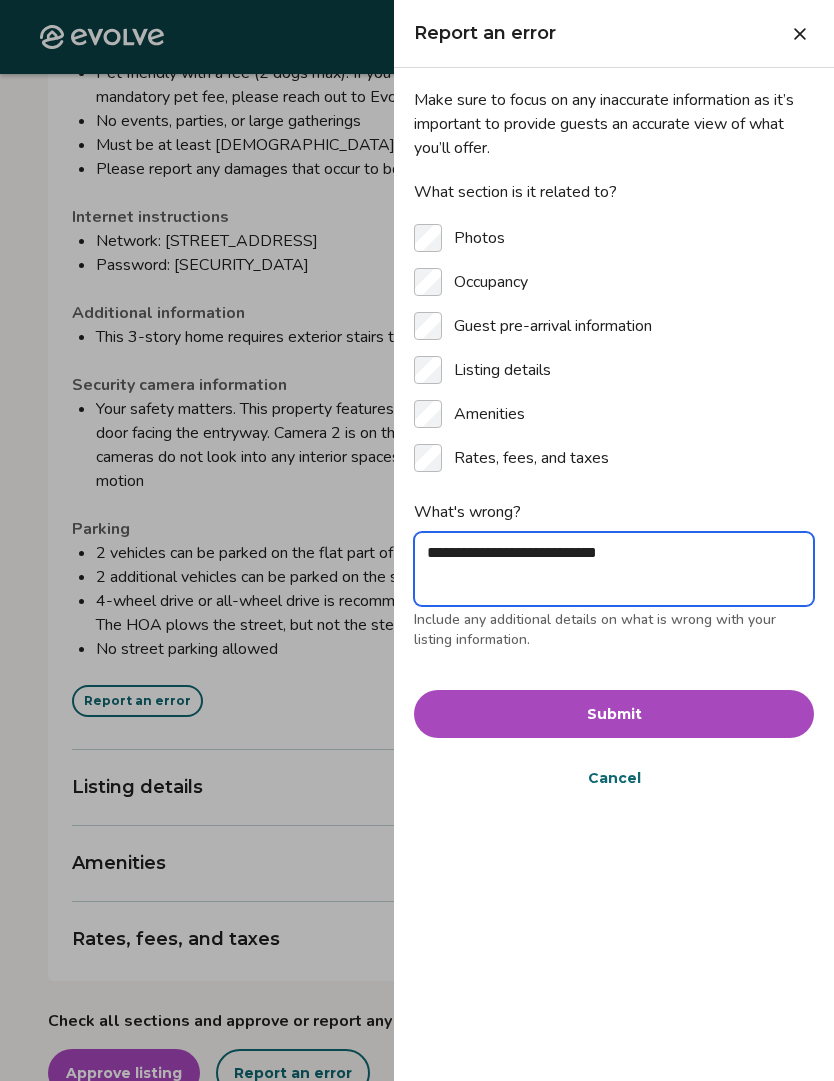 type on "*" 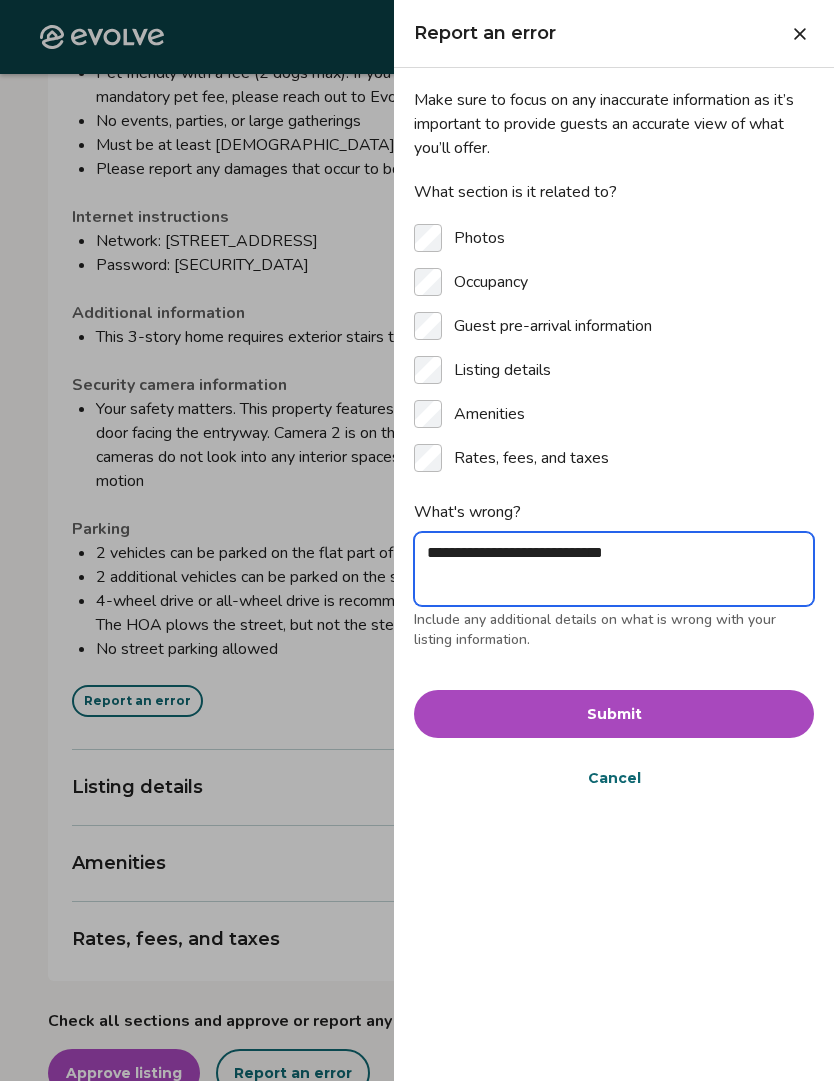 type on "*" 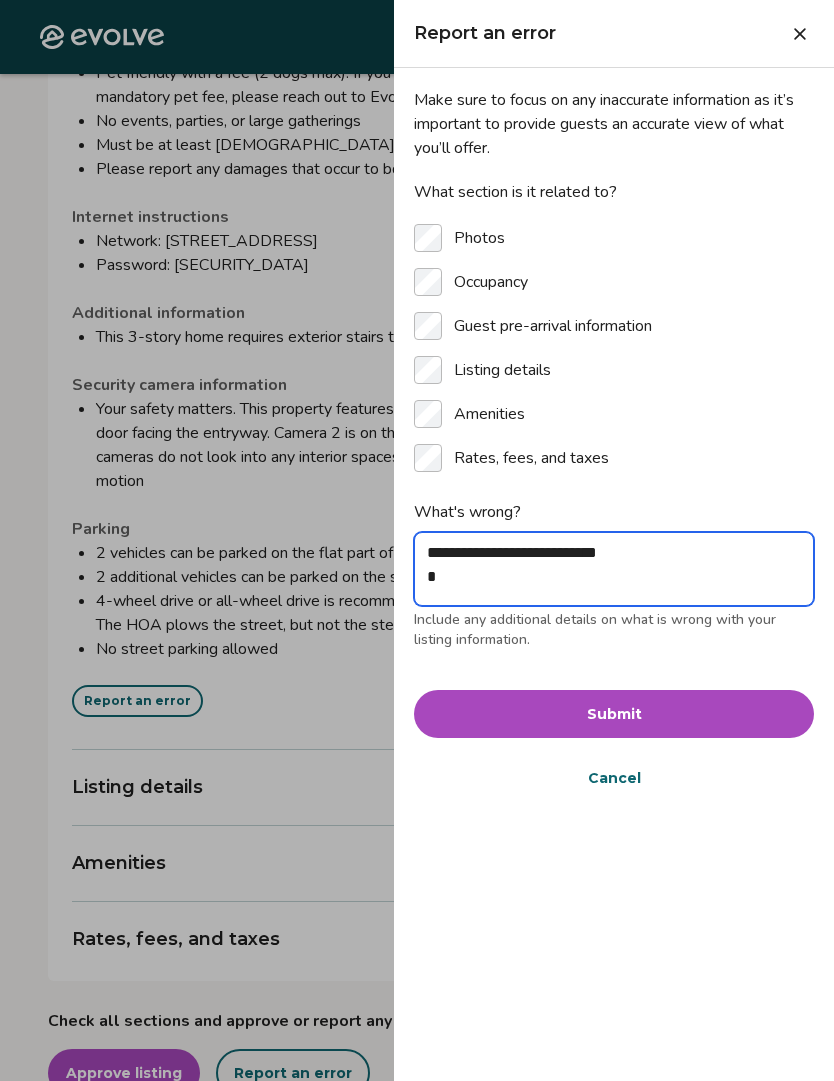 type on "*" 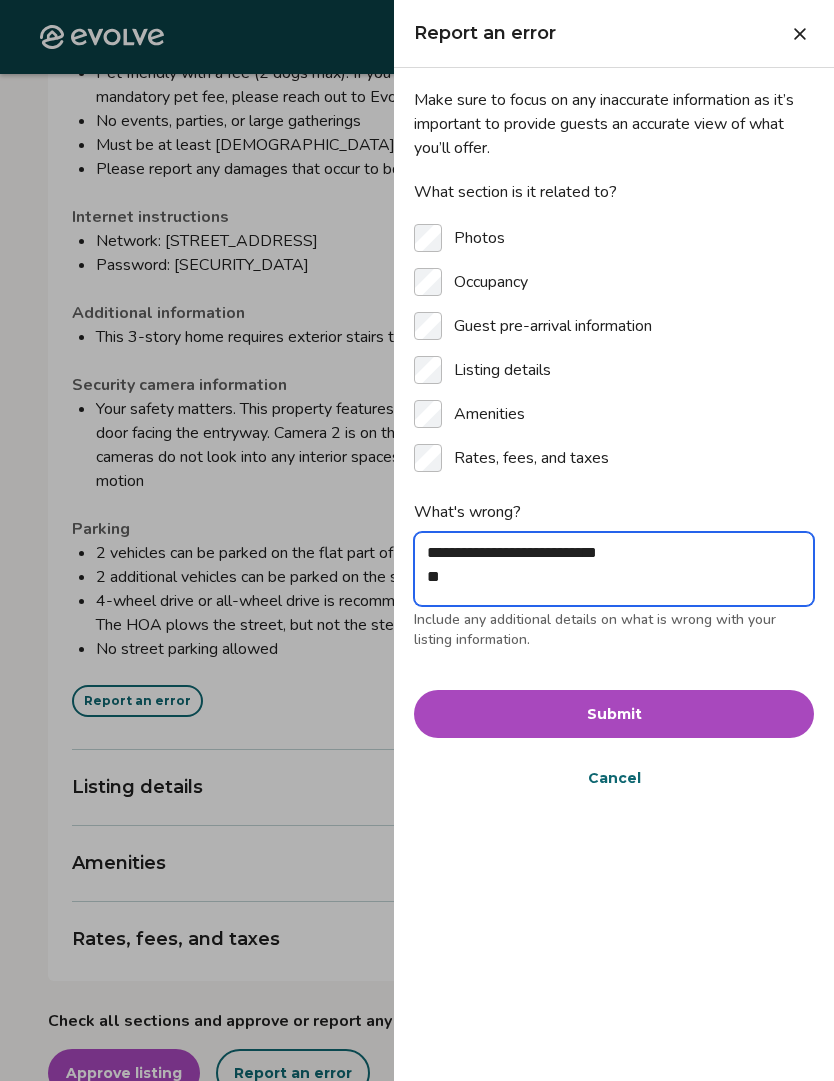 type on "*" 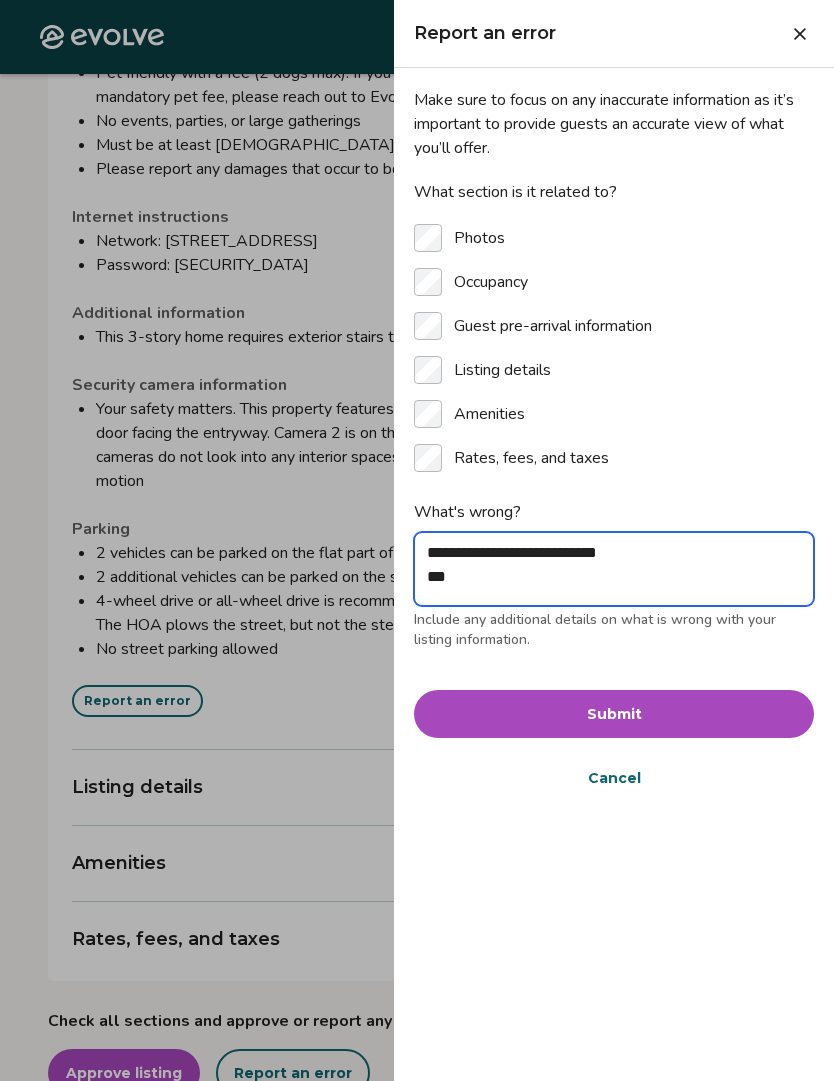 type on "*" 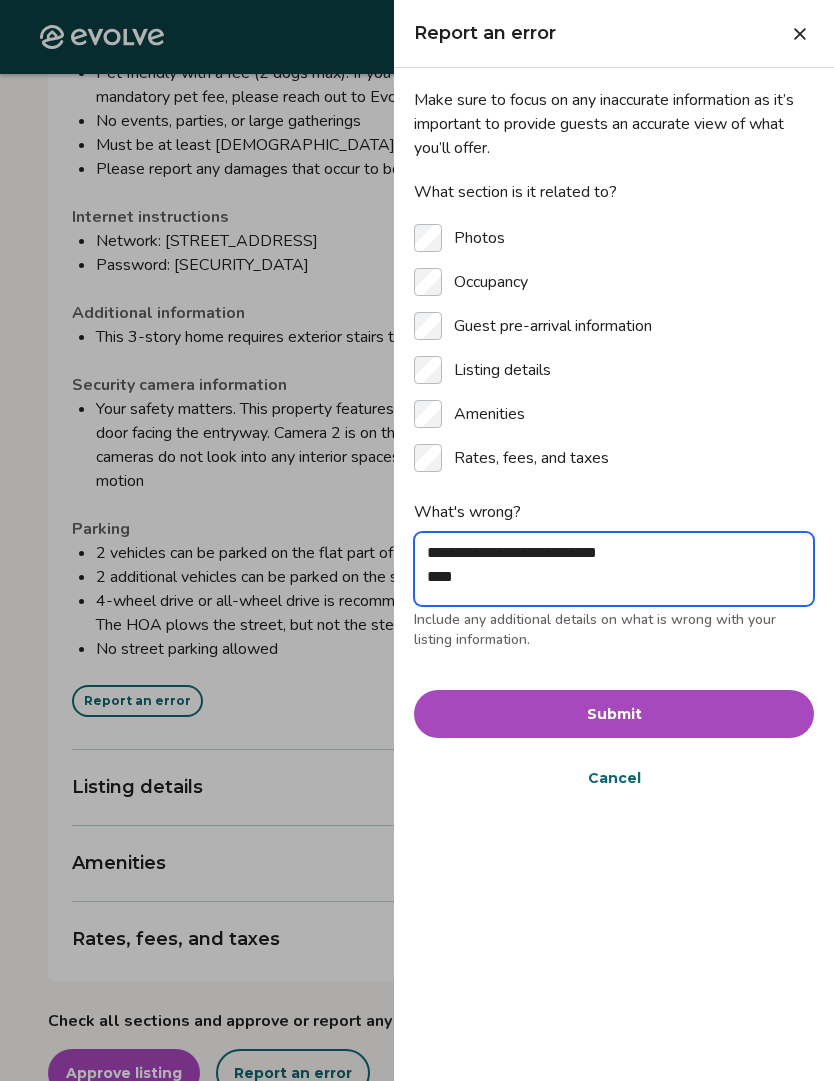 type on "*" 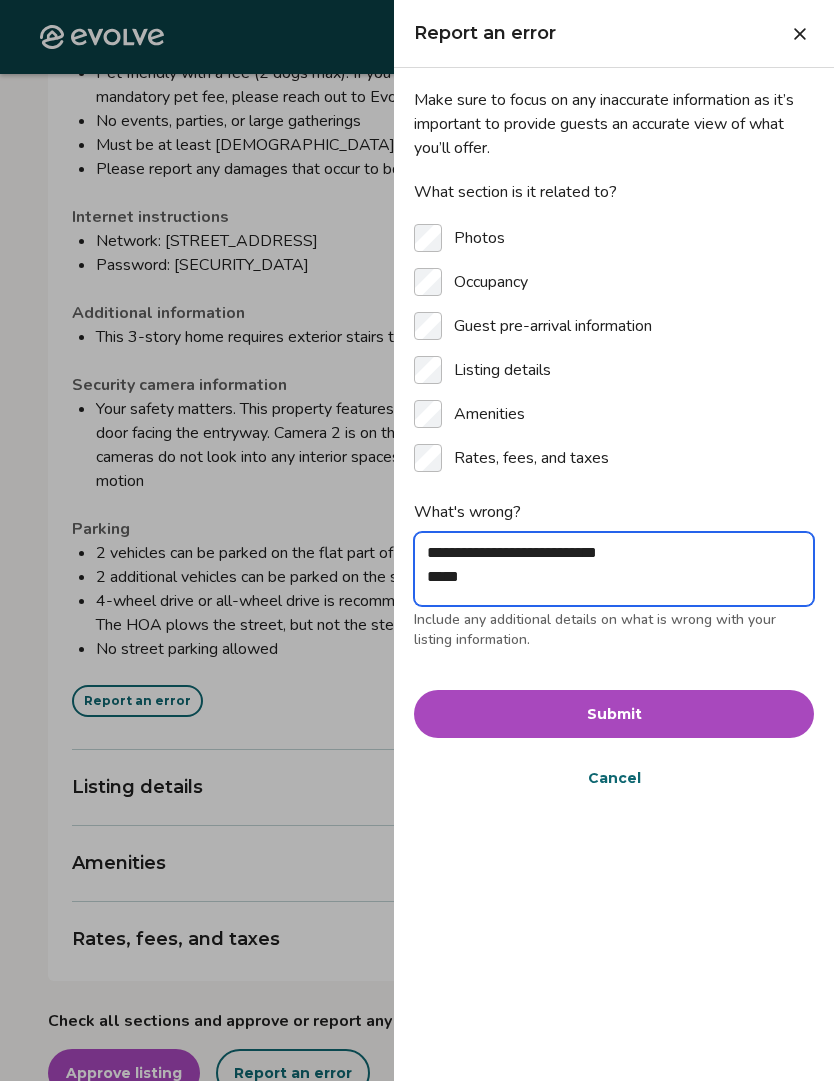 type on "*" 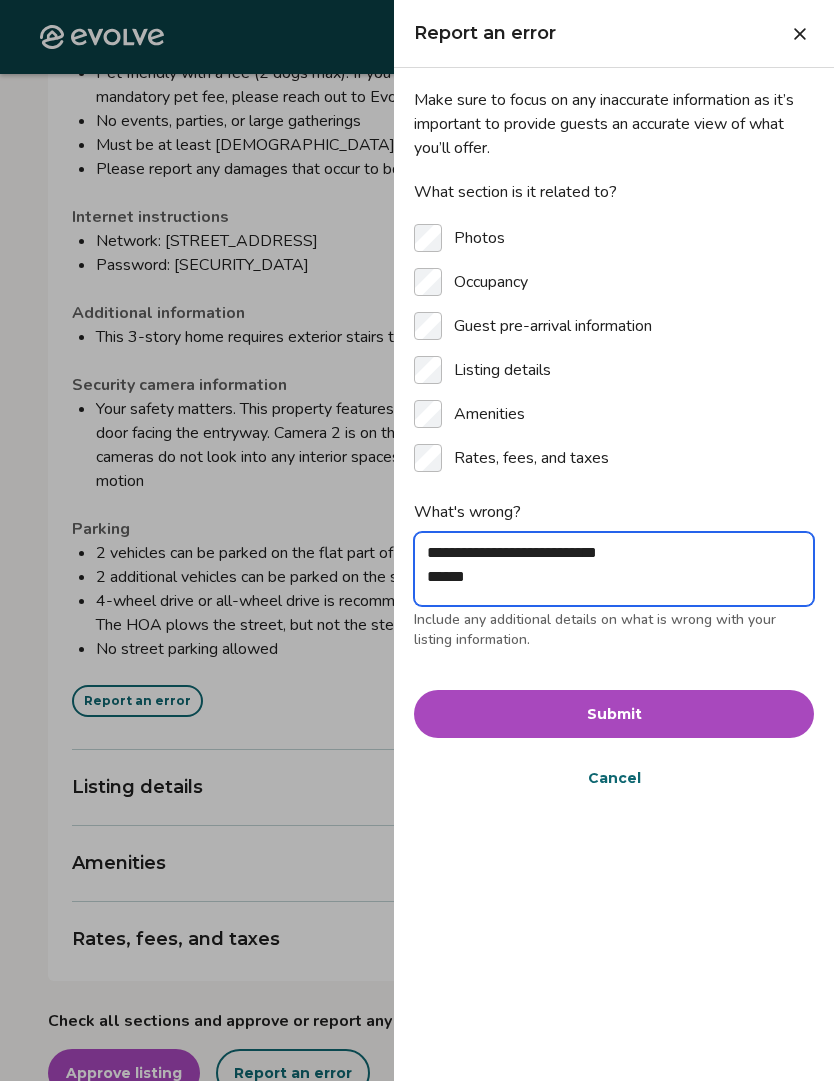 type on "**********" 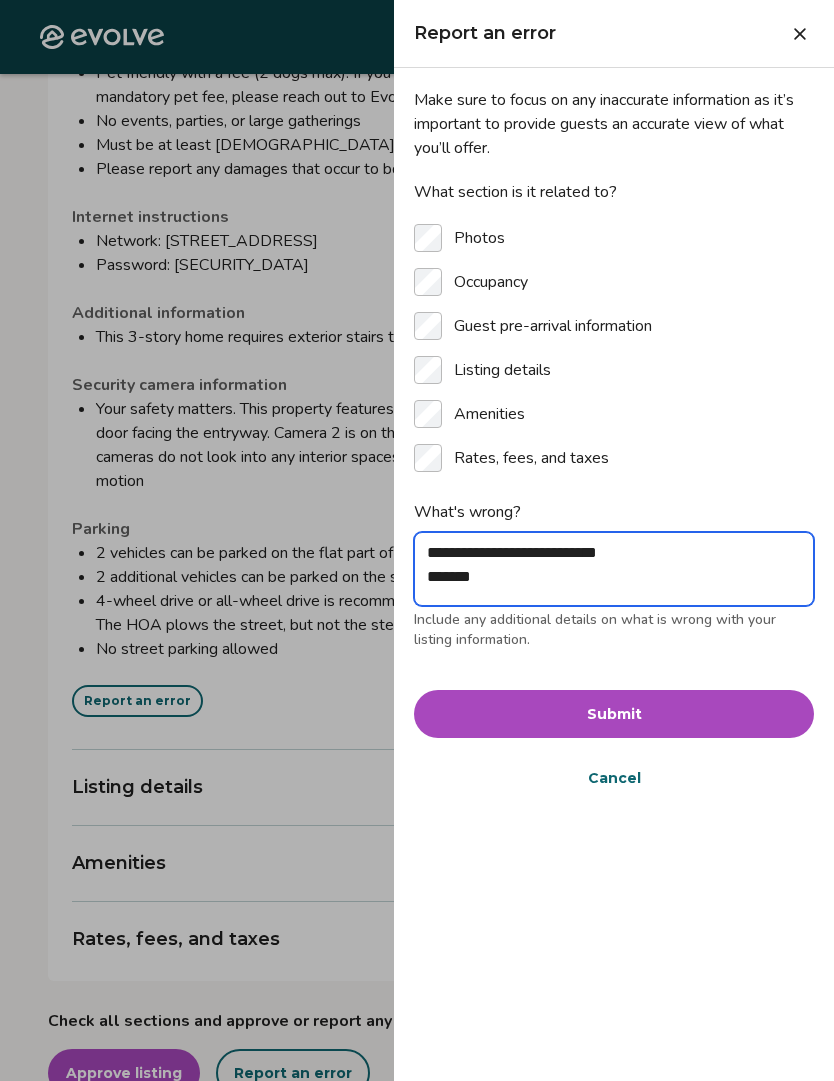 type on "**********" 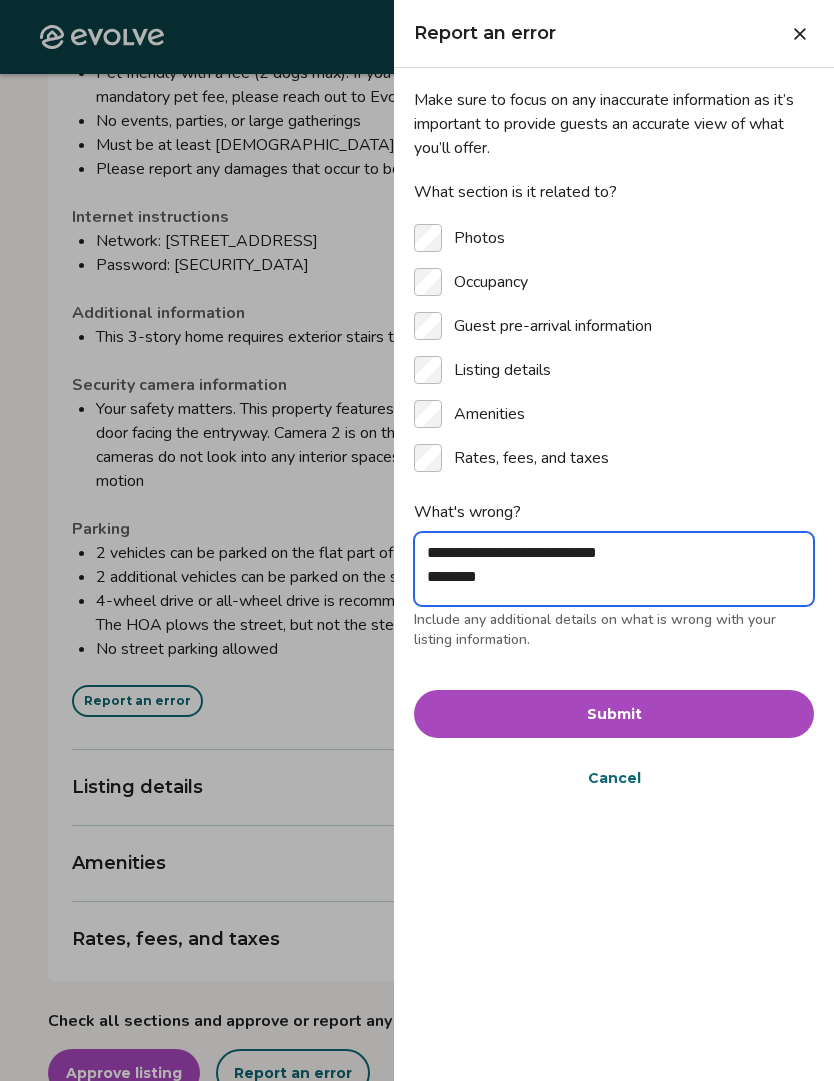 type on "**********" 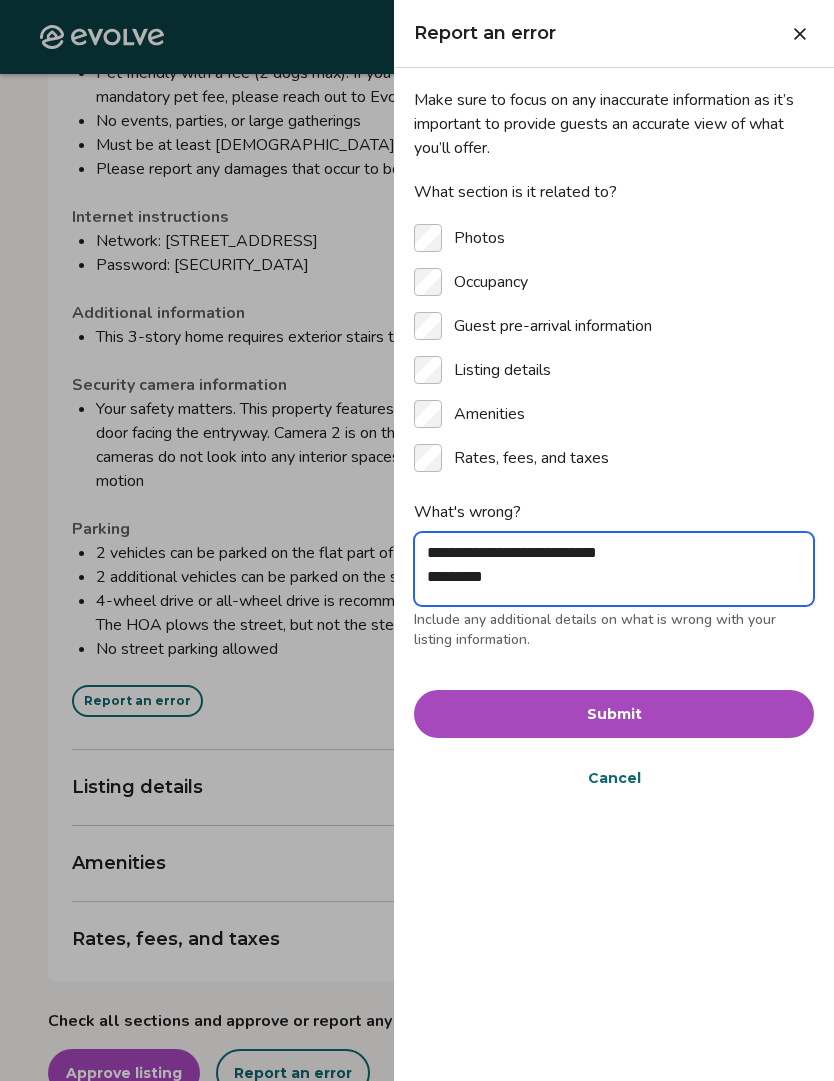 type on "*" 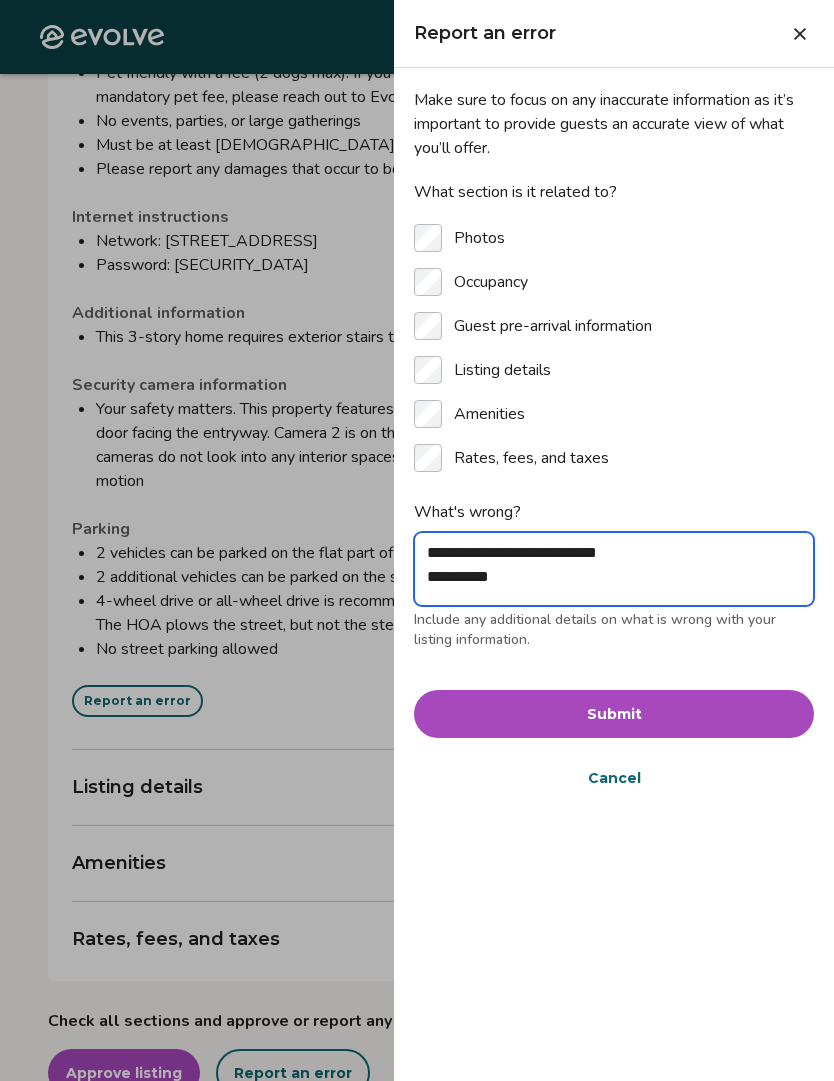 type on "**********" 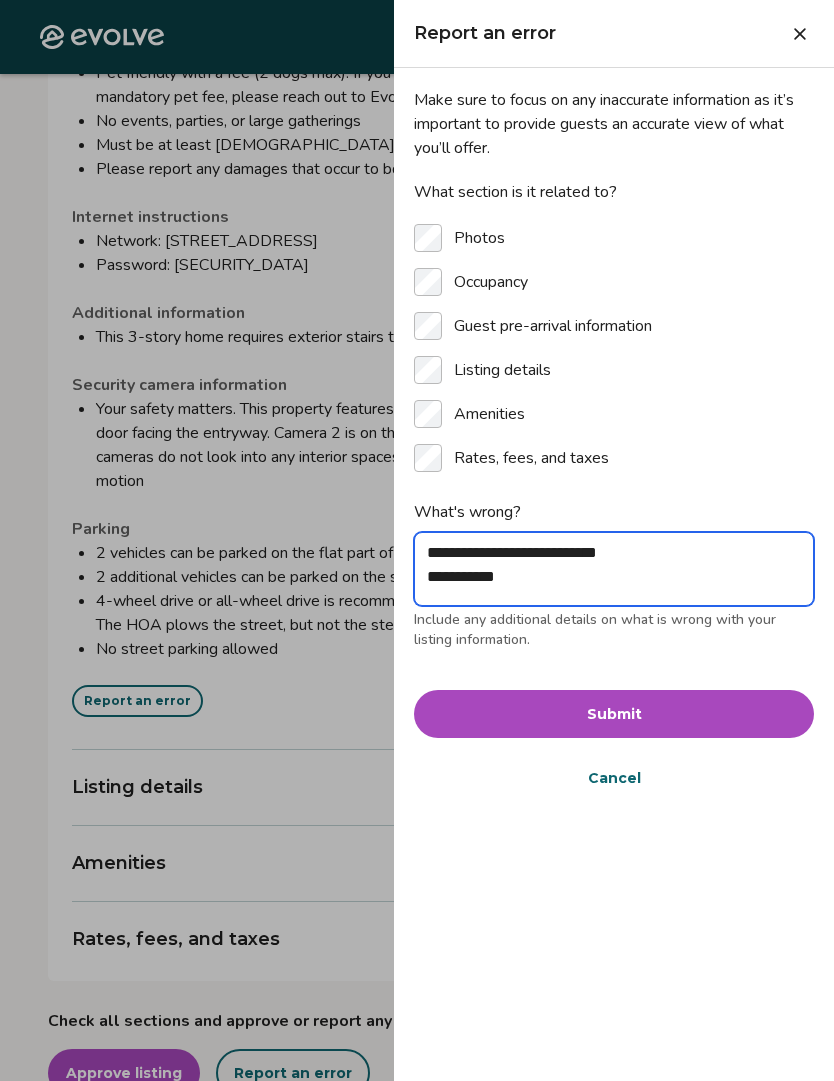 type on "*" 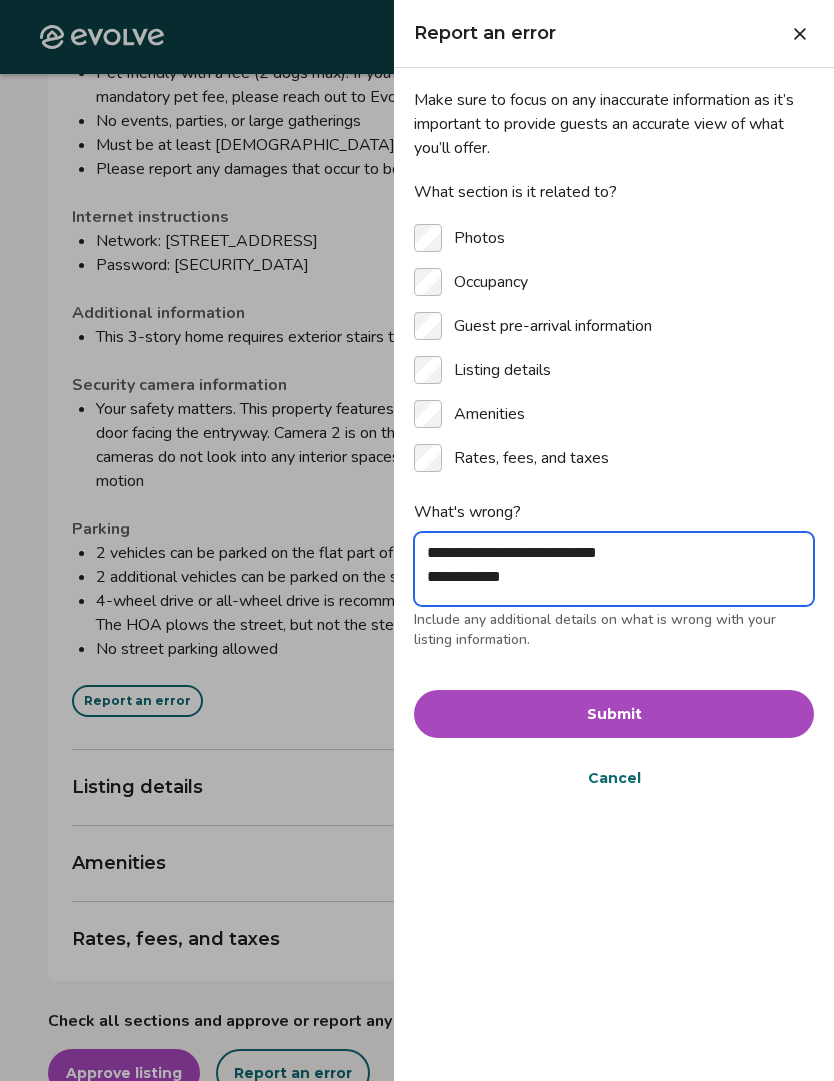 type on "*" 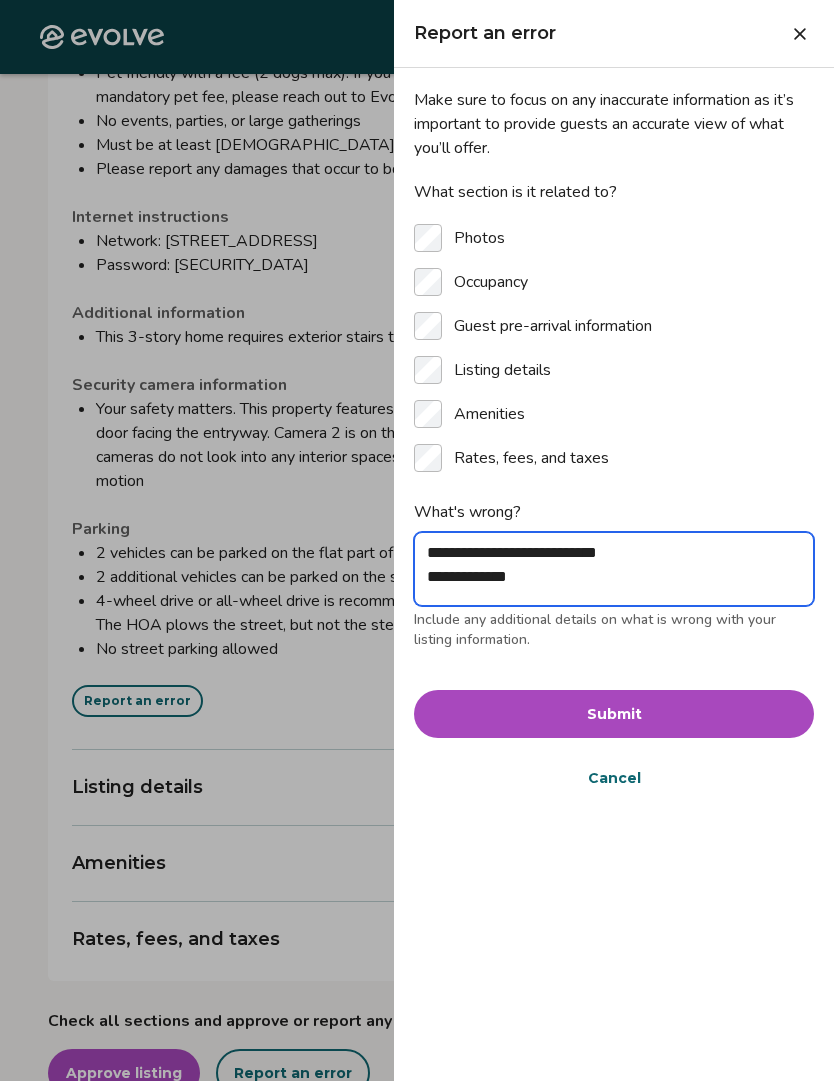 type on "*" 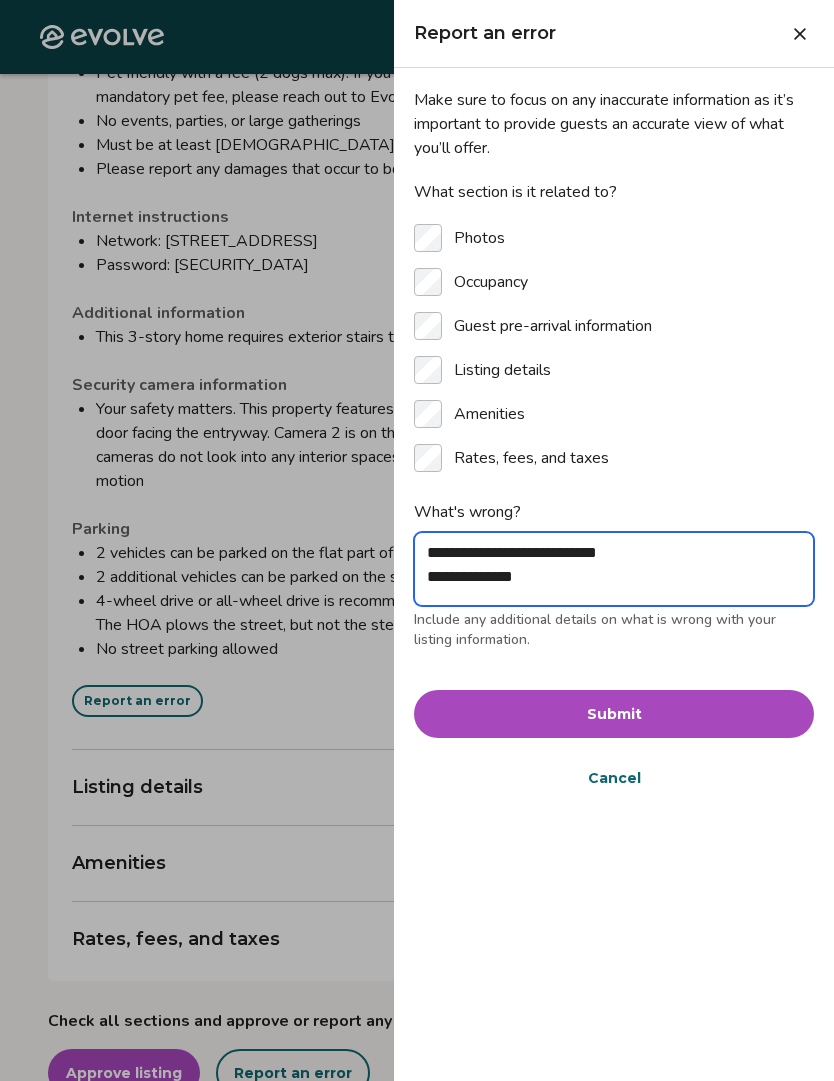 type on "*" 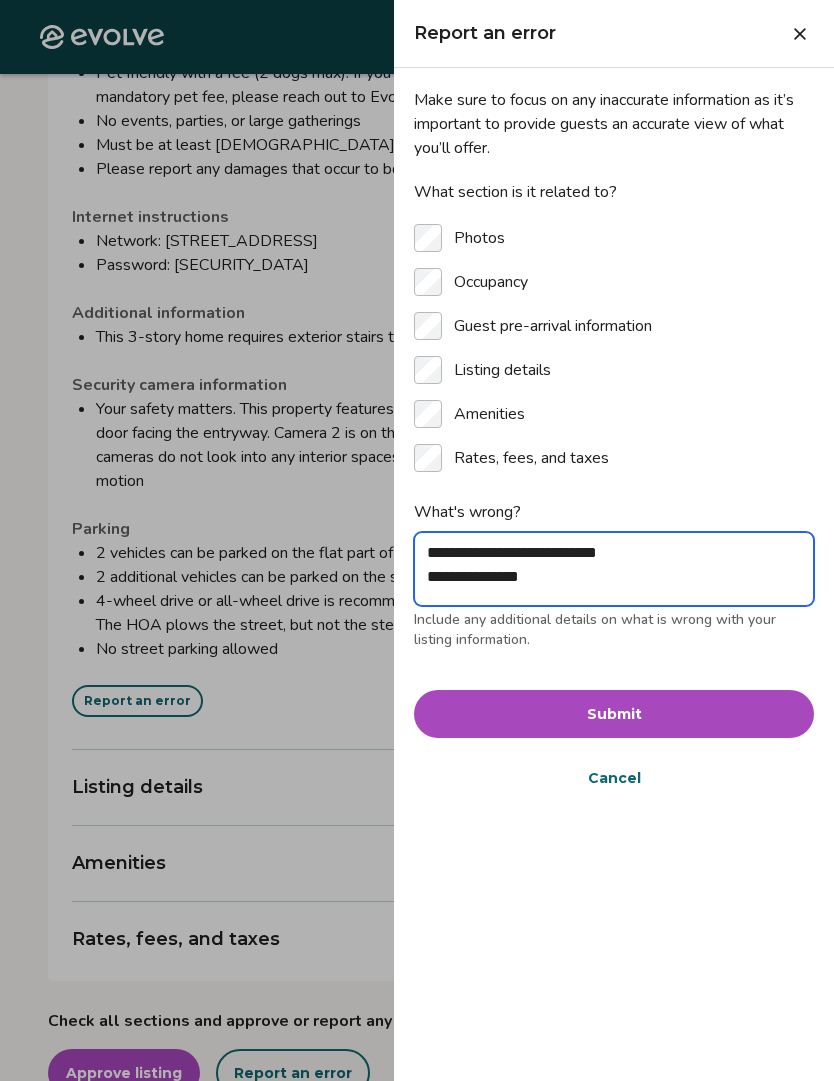 type on "*" 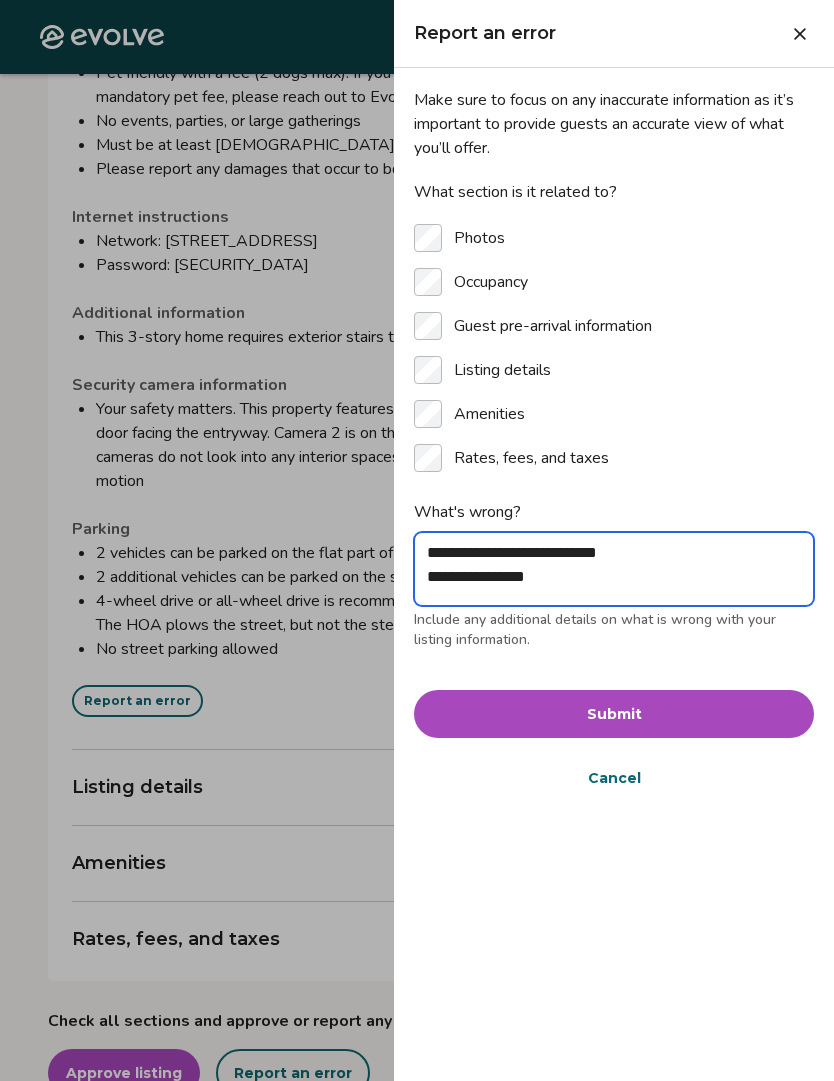 type on "**********" 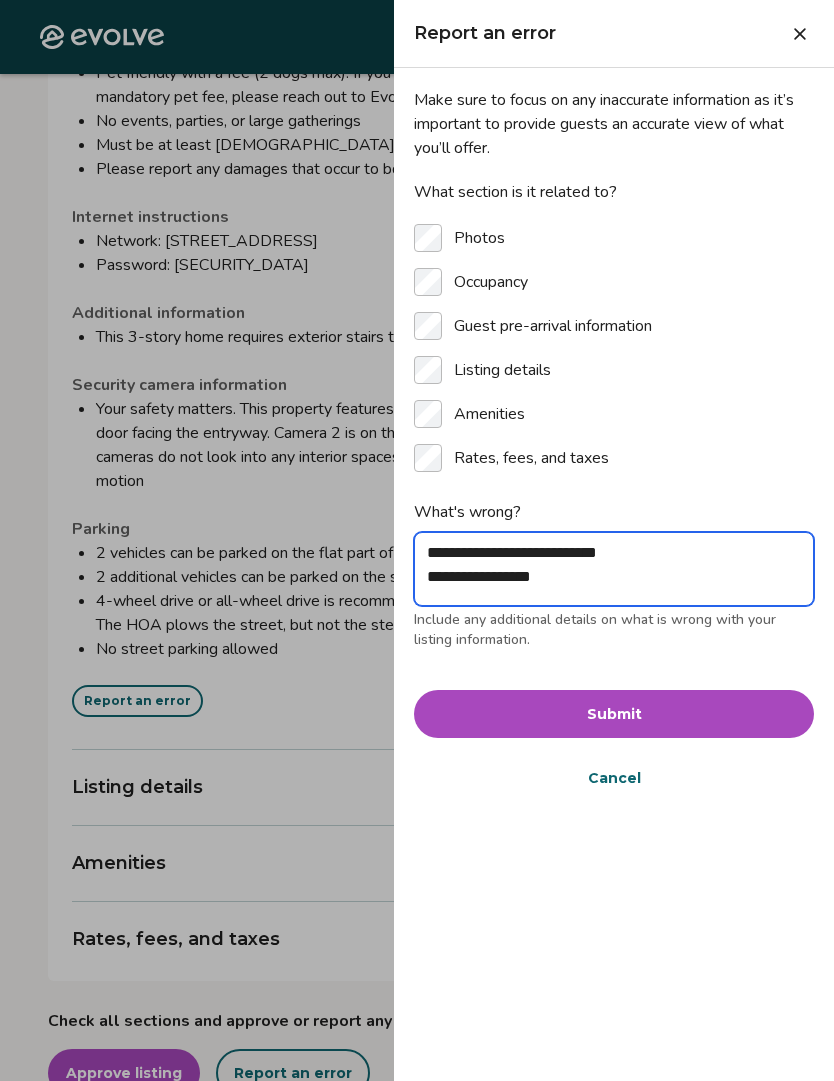 type on "*" 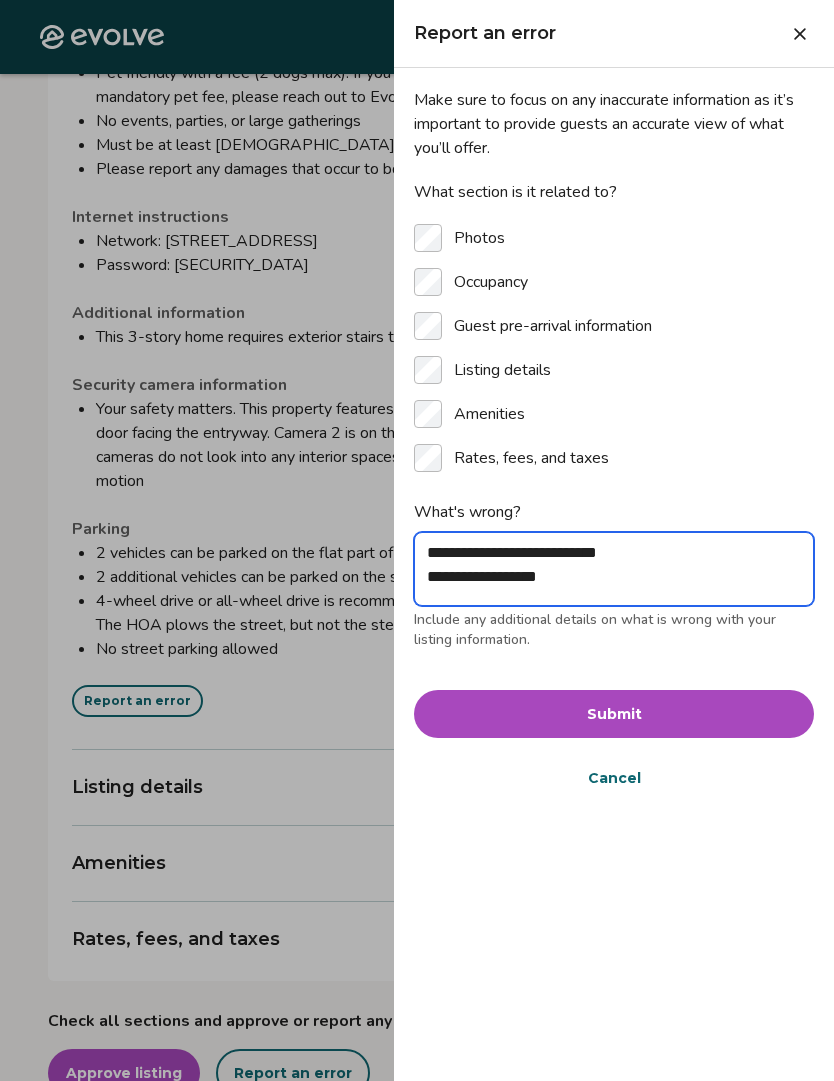 type on "**********" 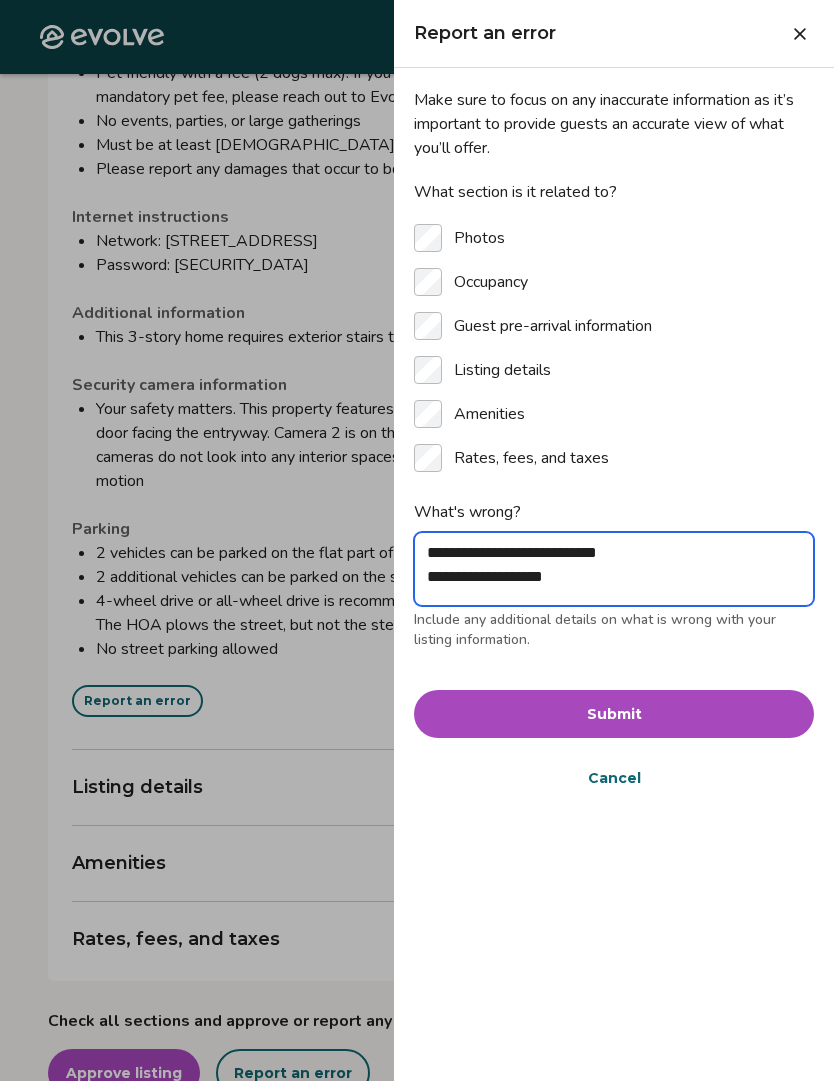 type on "**********" 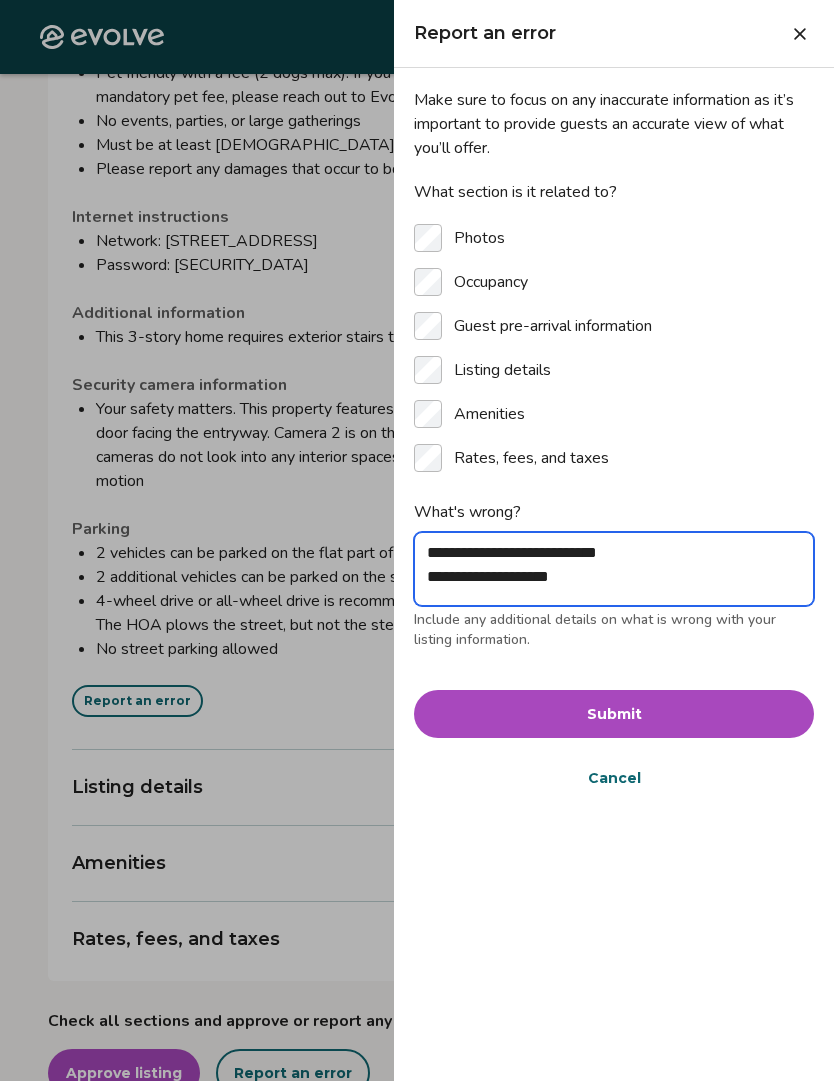 type on "*" 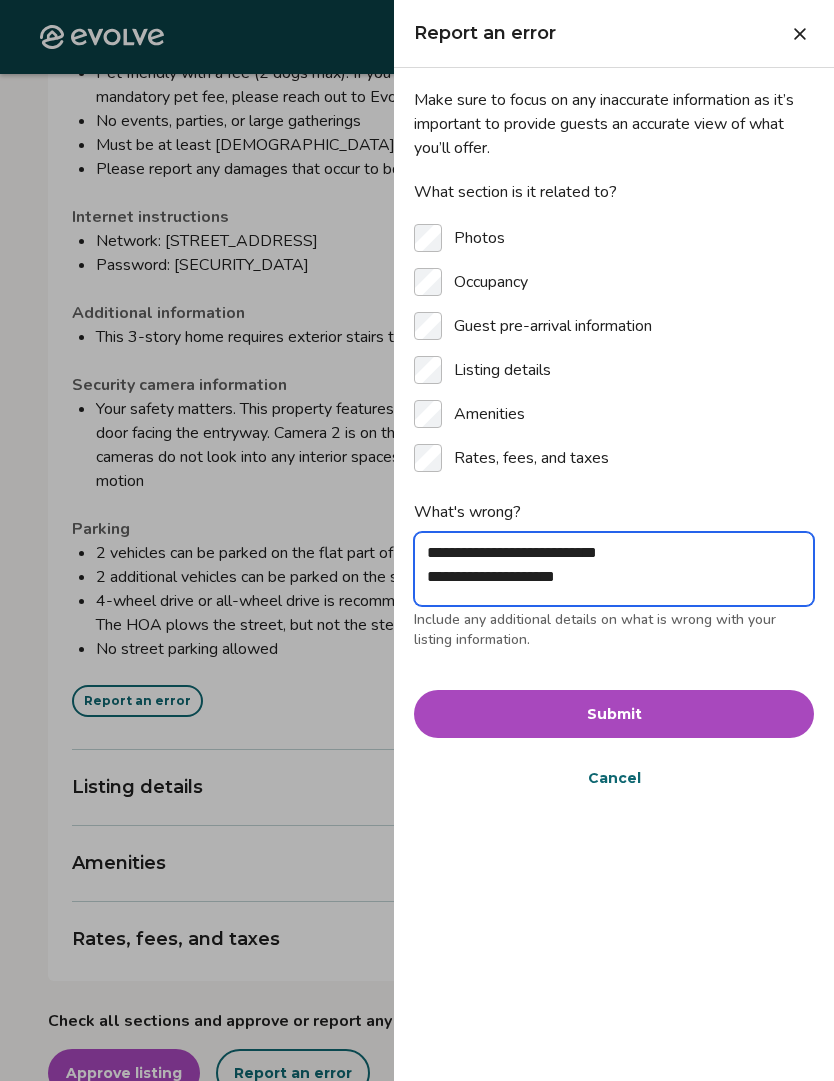 type on "**********" 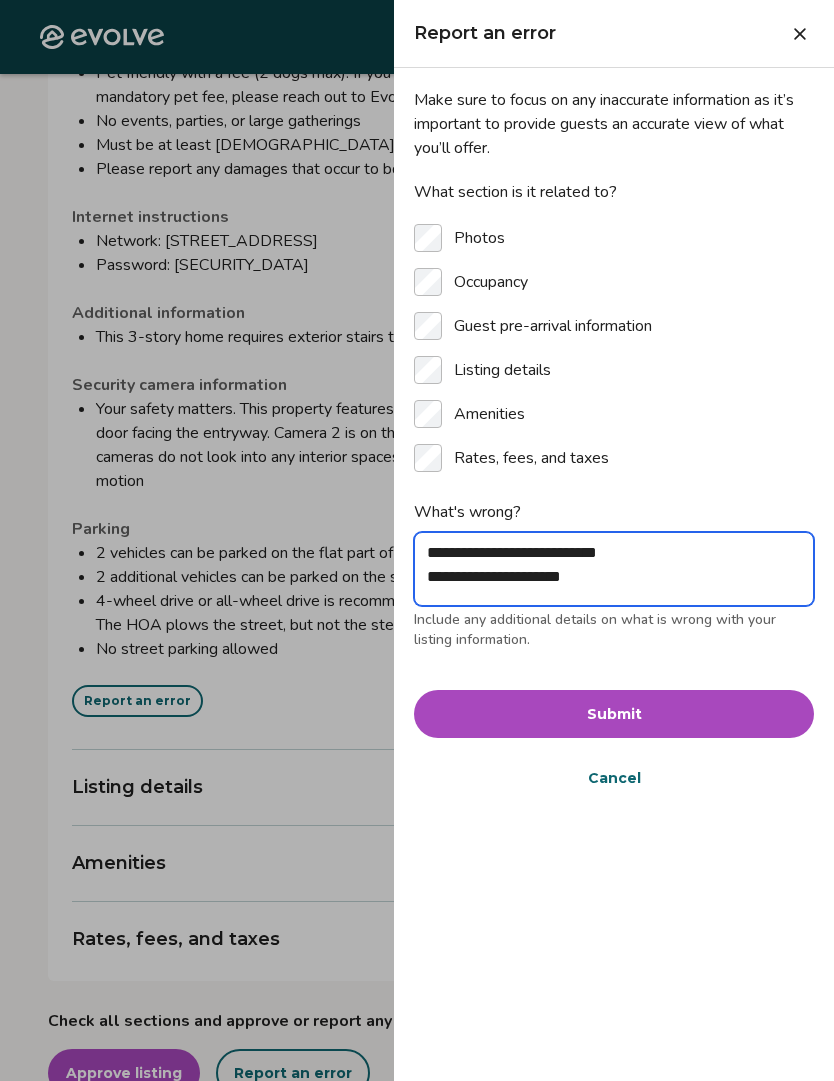 type on "*" 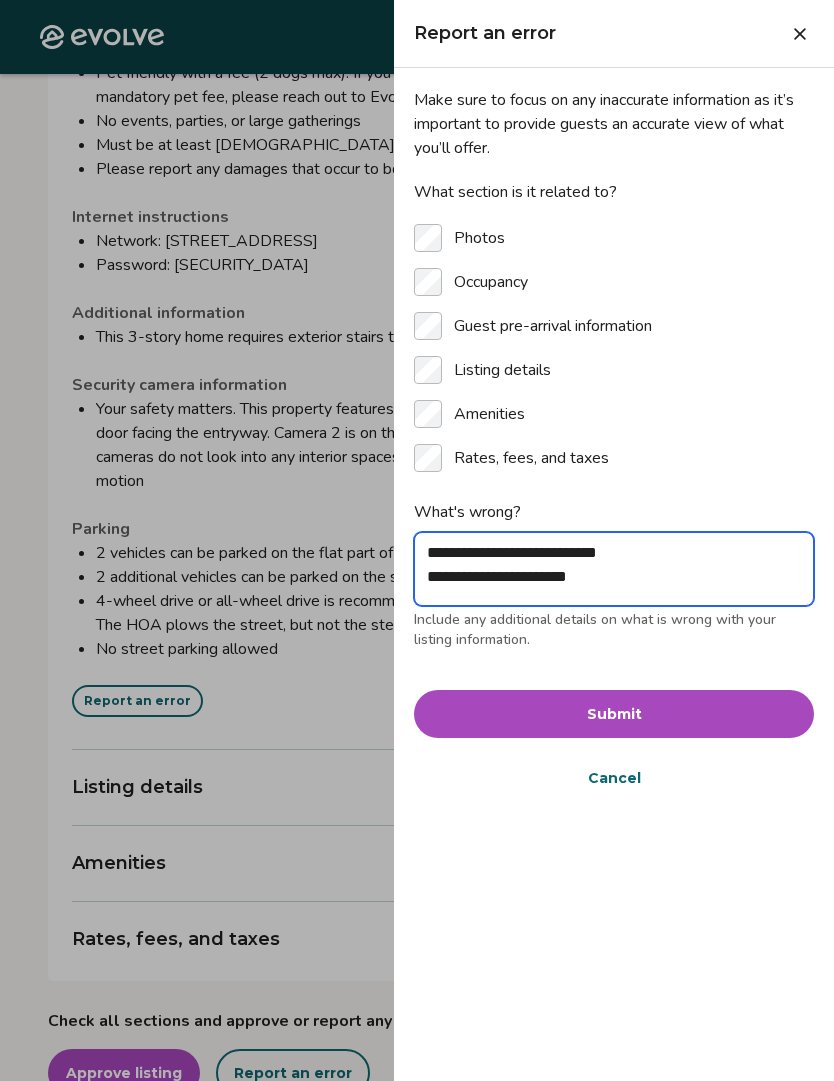 type on "**********" 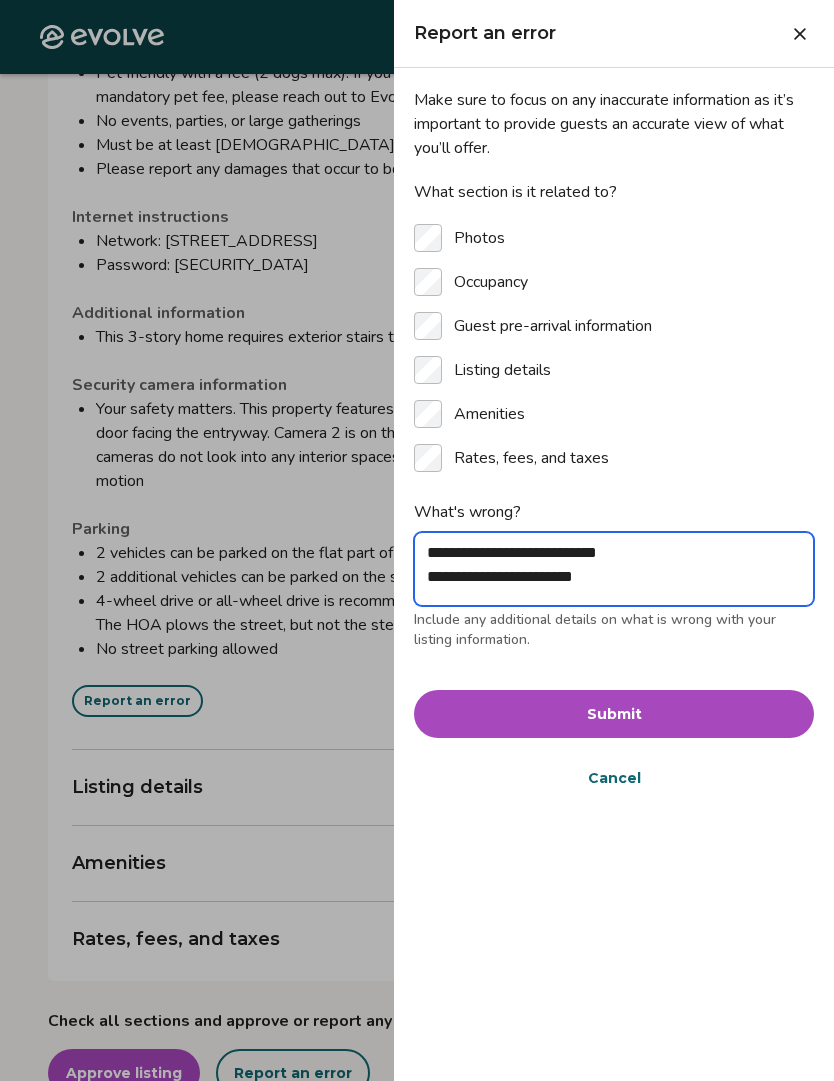 type on "*" 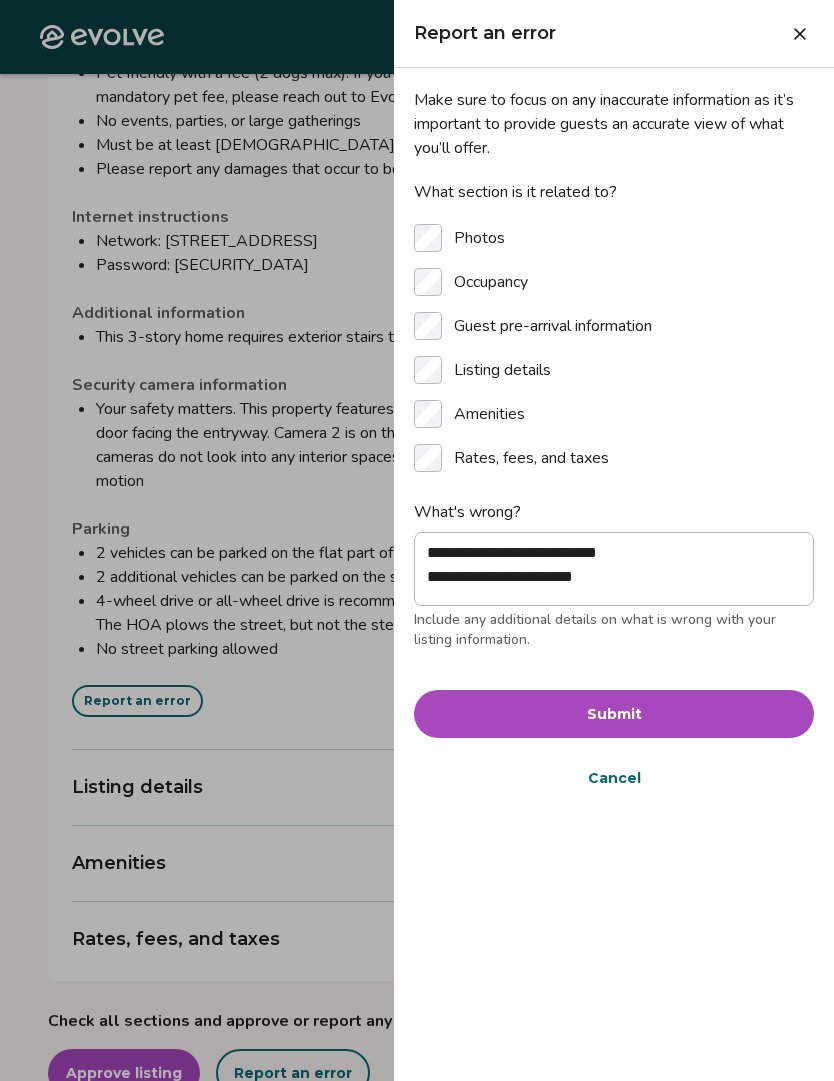 click on "Submit" at bounding box center [614, 714] 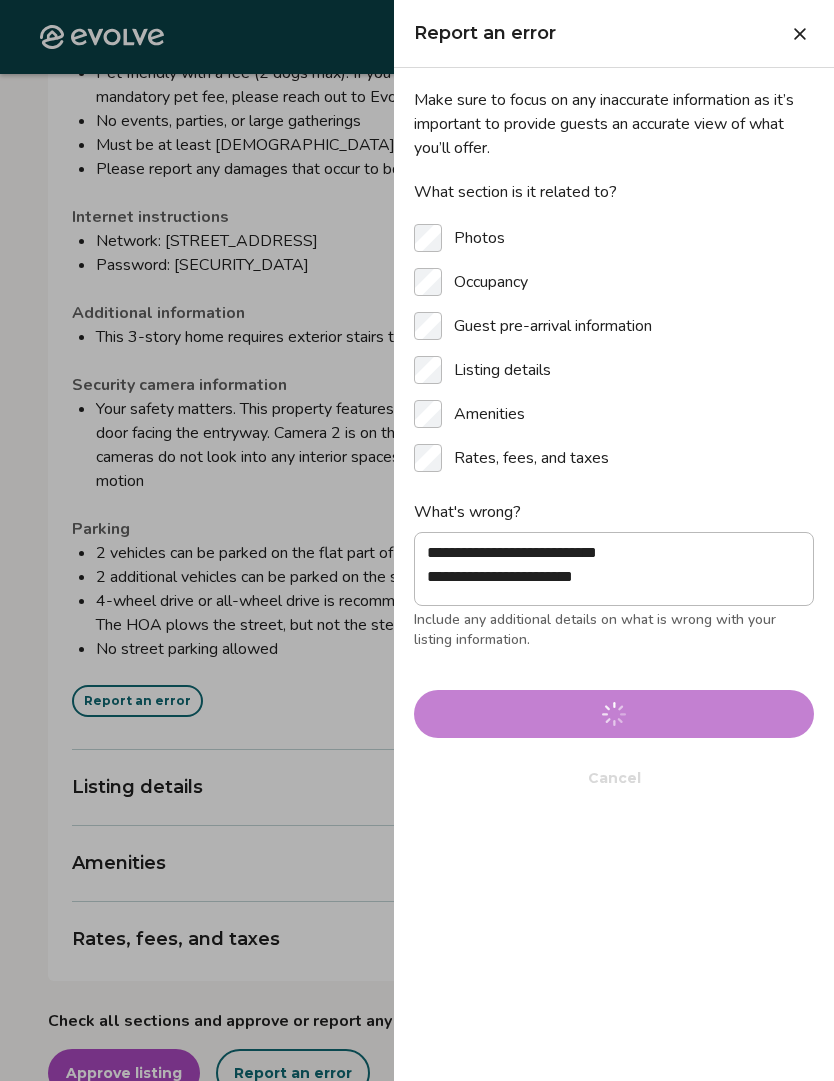 type 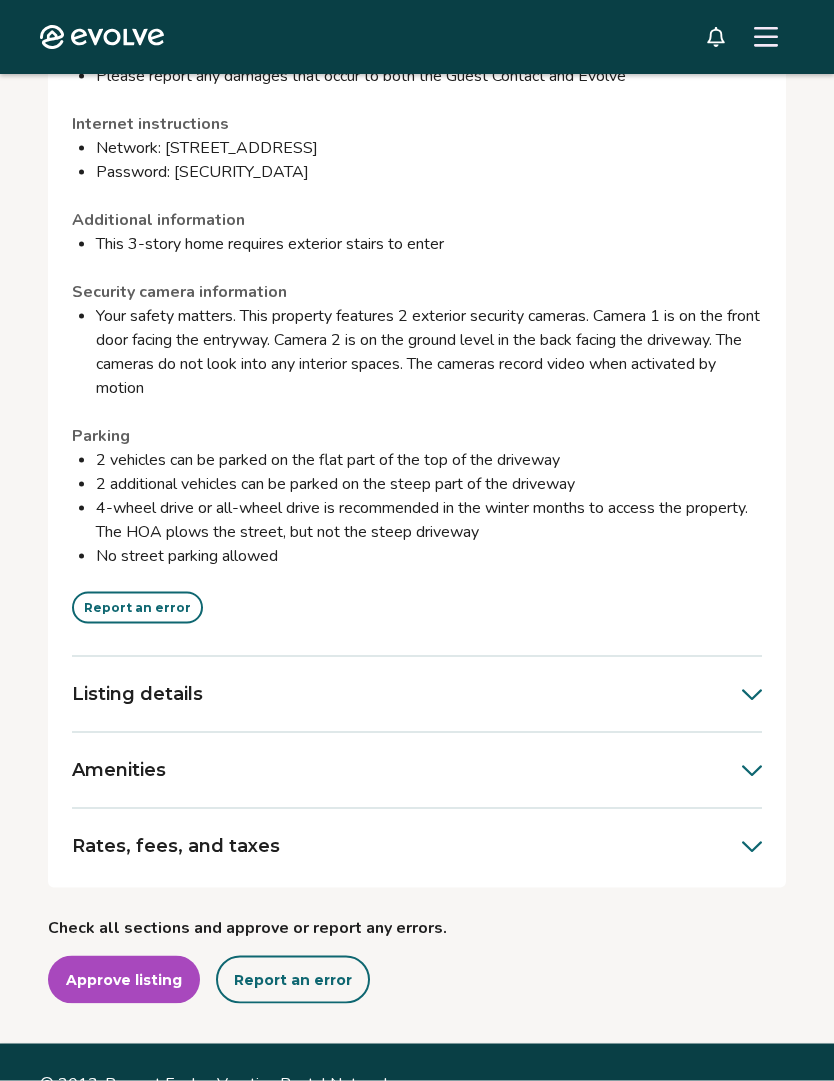 scroll, scrollTop: 2137, scrollLeft: 0, axis: vertical 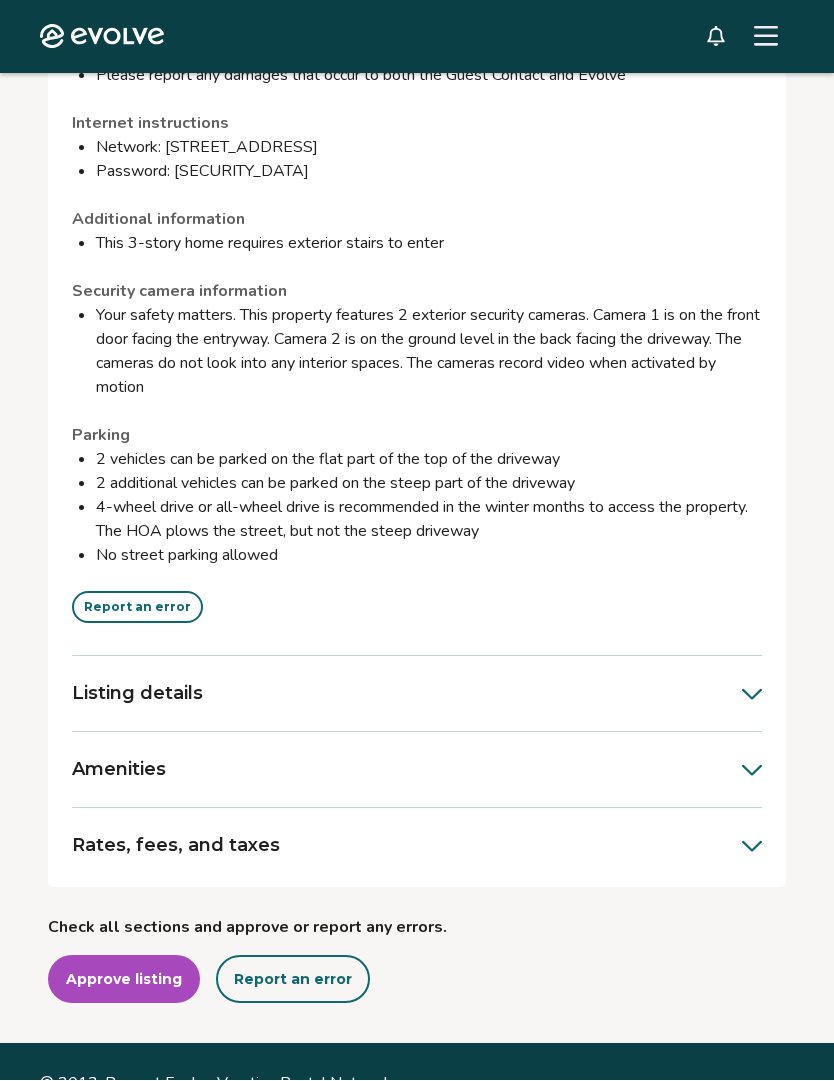 click 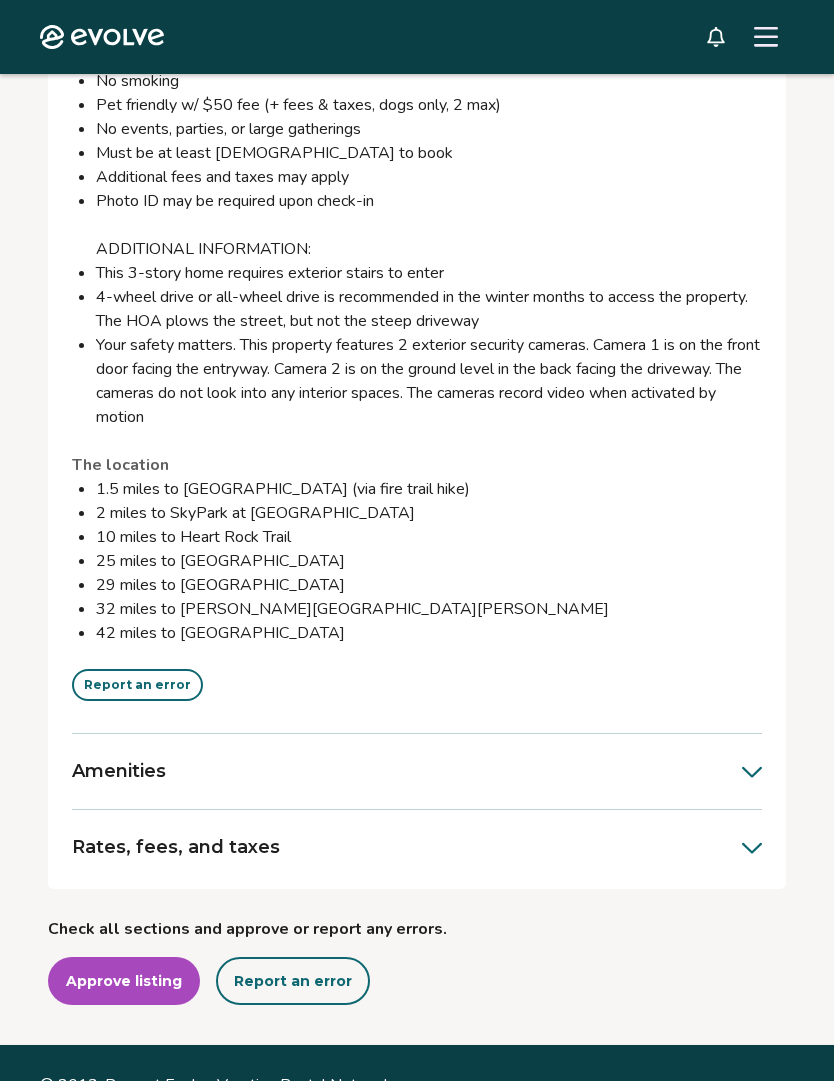 scroll, scrollTop: 4313, scrollLeft: 0, axis: vertical 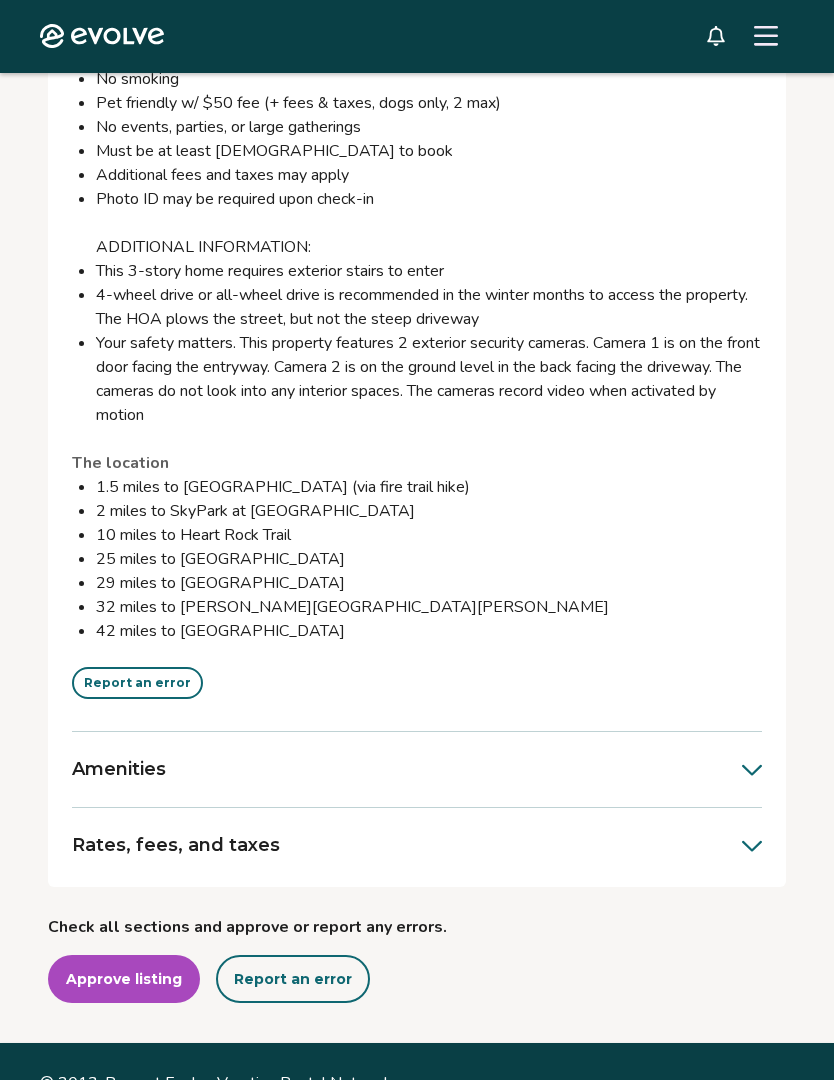 click 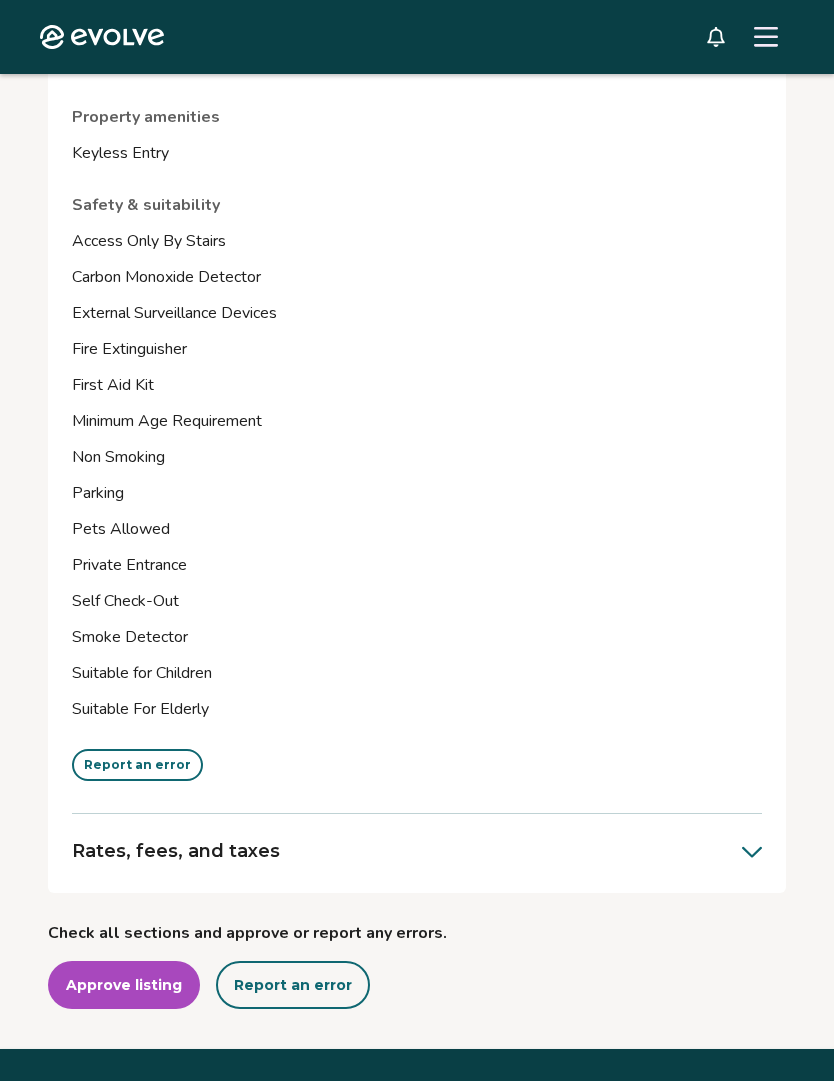 scroll, scrollTop: 7585, scrollLeft: 0, axis: vertical 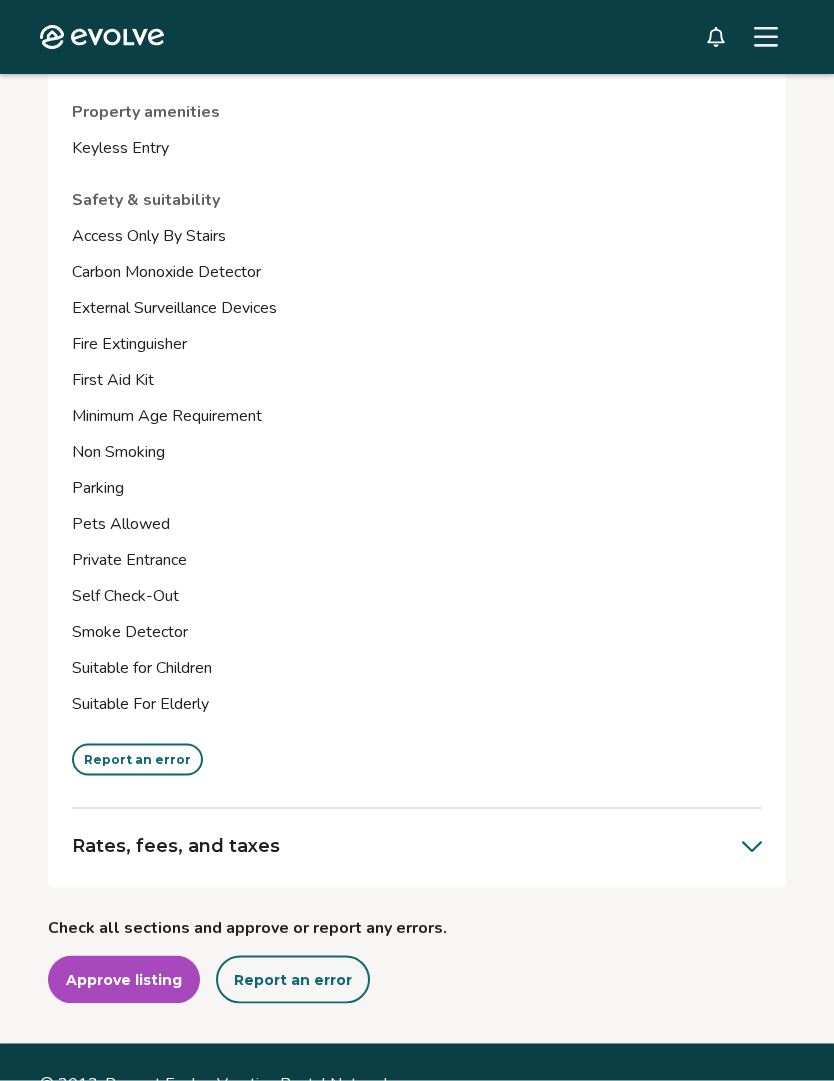 click on "Report an error" at bounding box center (137, 760) 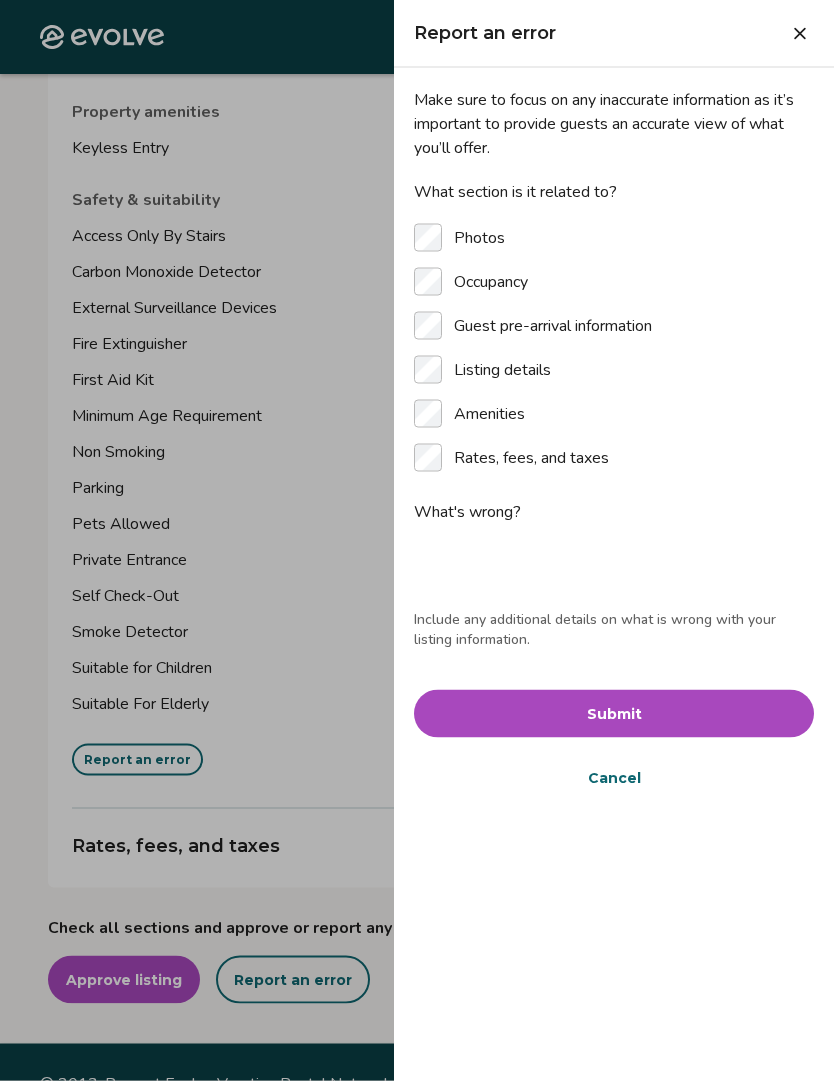 scroll, scrollTop: 7585, scrollLeft: 0, axis: vertical 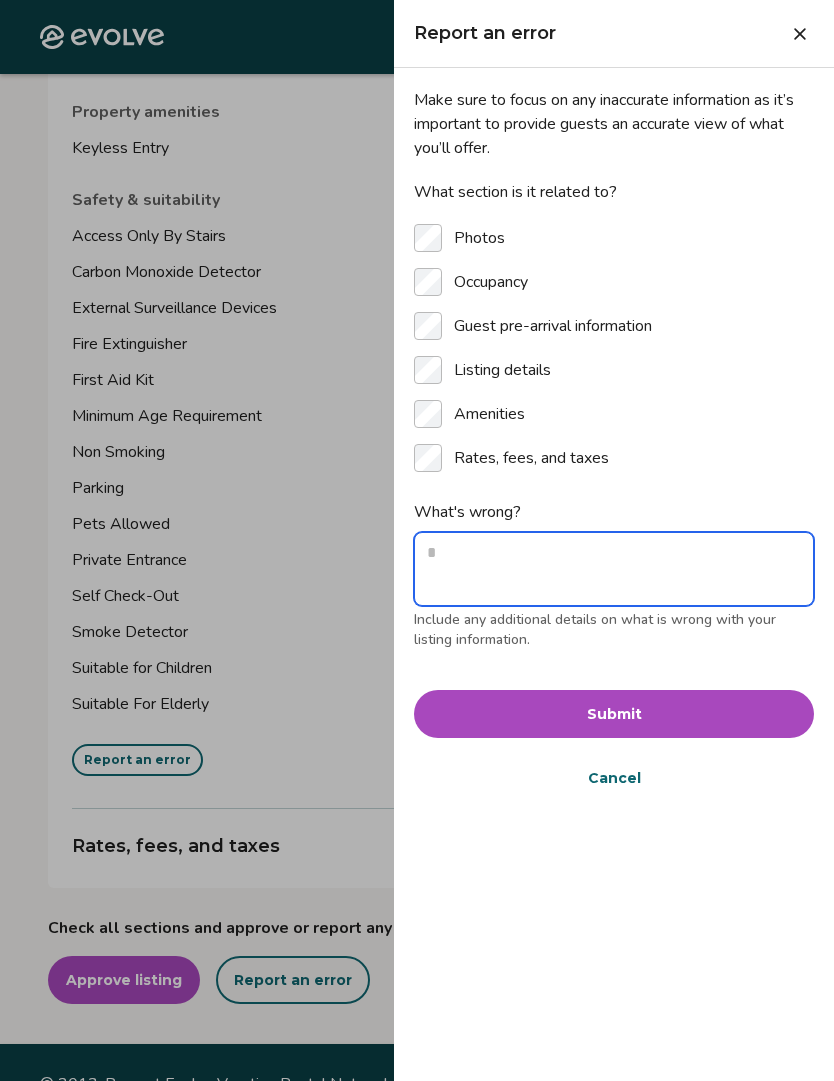 click on "What's wrong?" at bounding box center (614, 569) 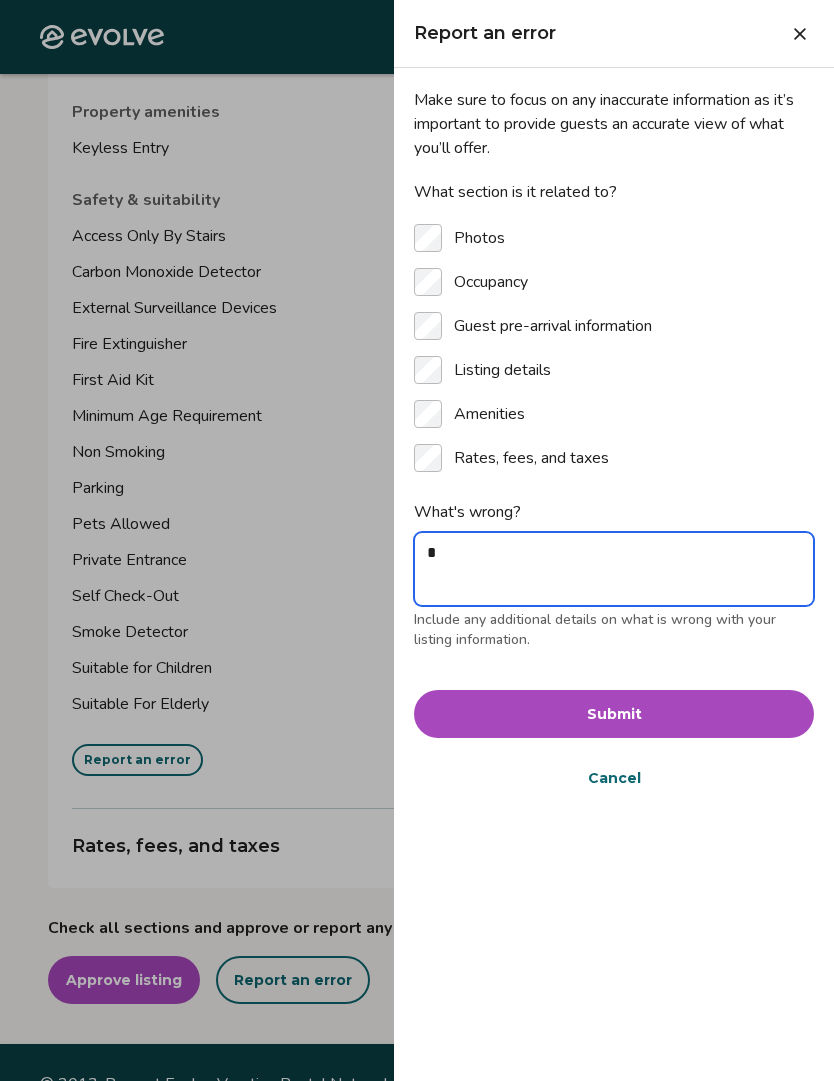 type on "*" 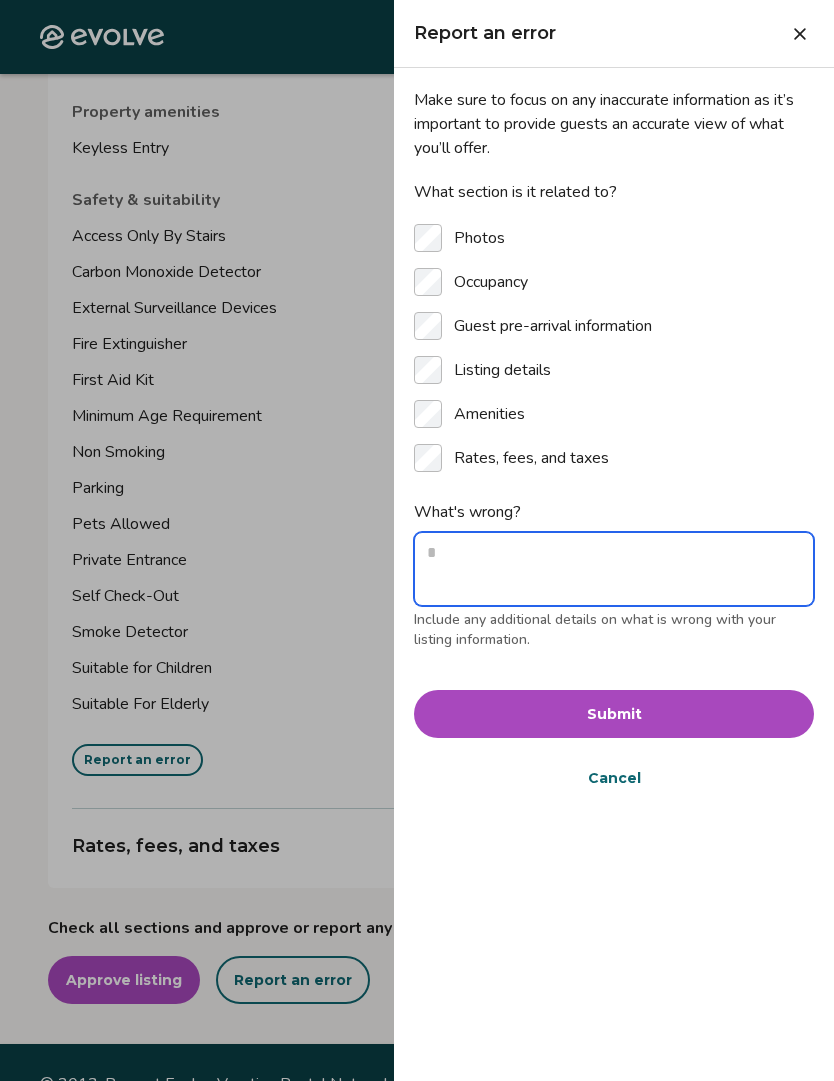 type on "*" 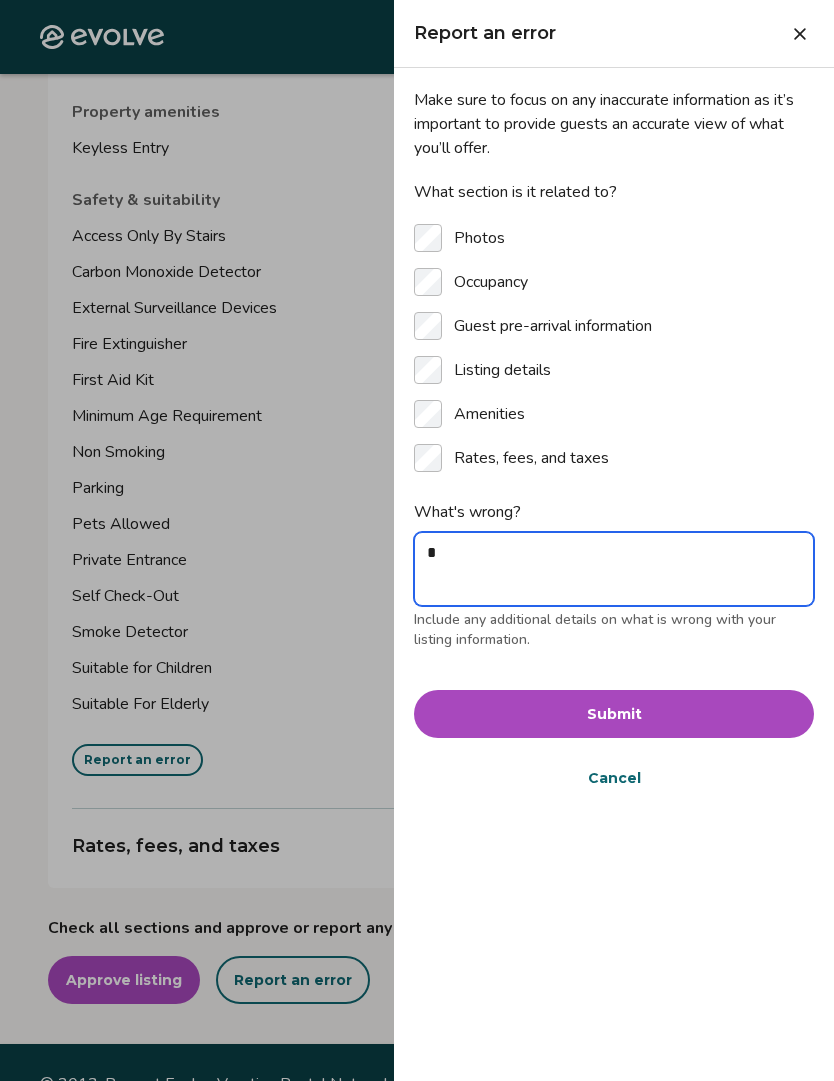 type on "**" 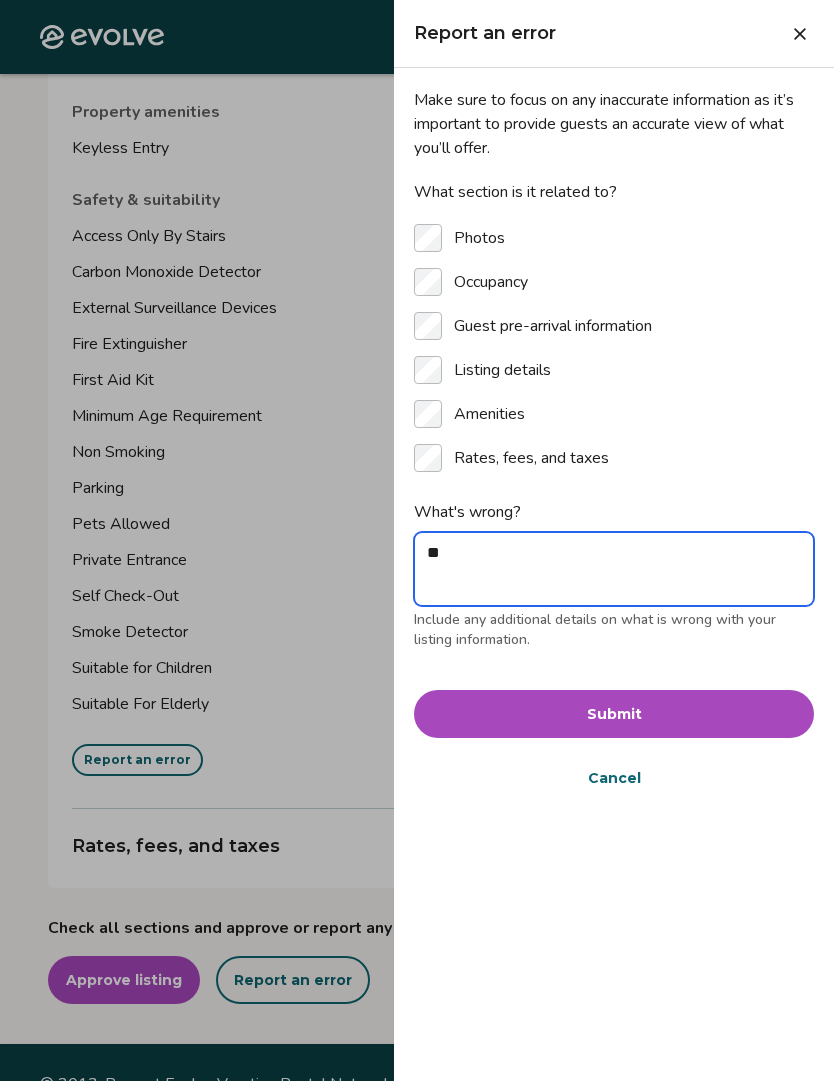 type on "*" 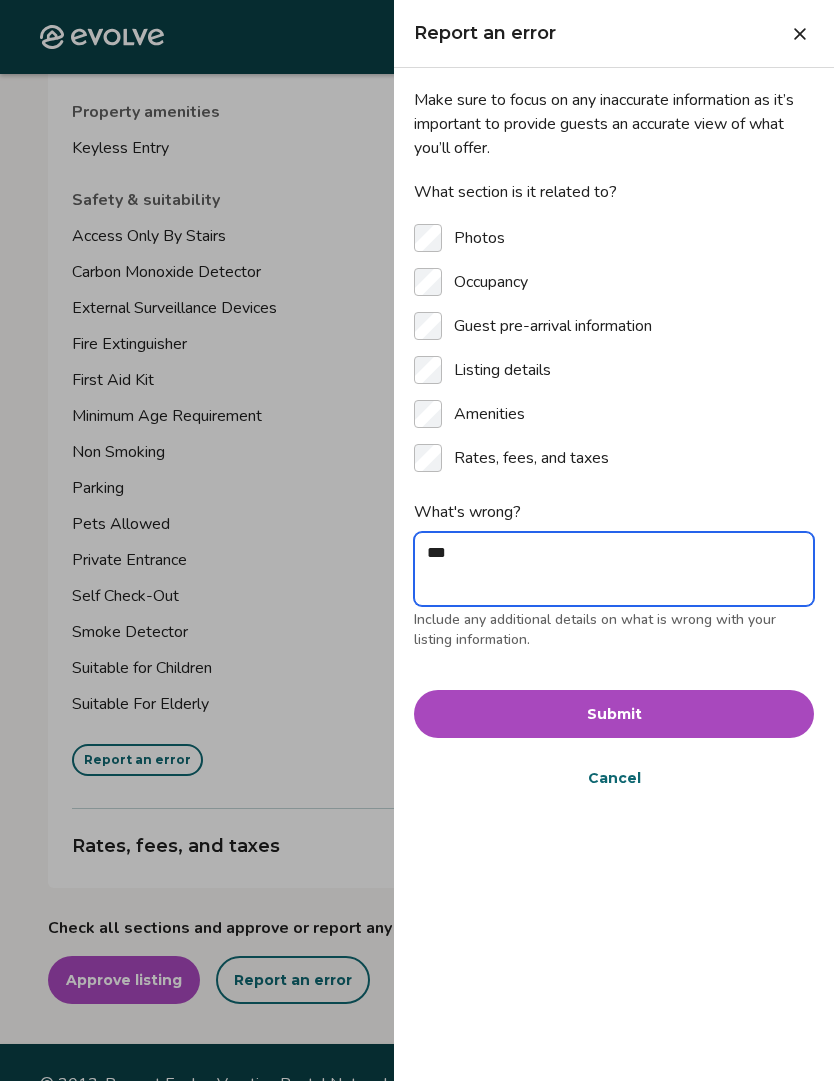 type on "*" 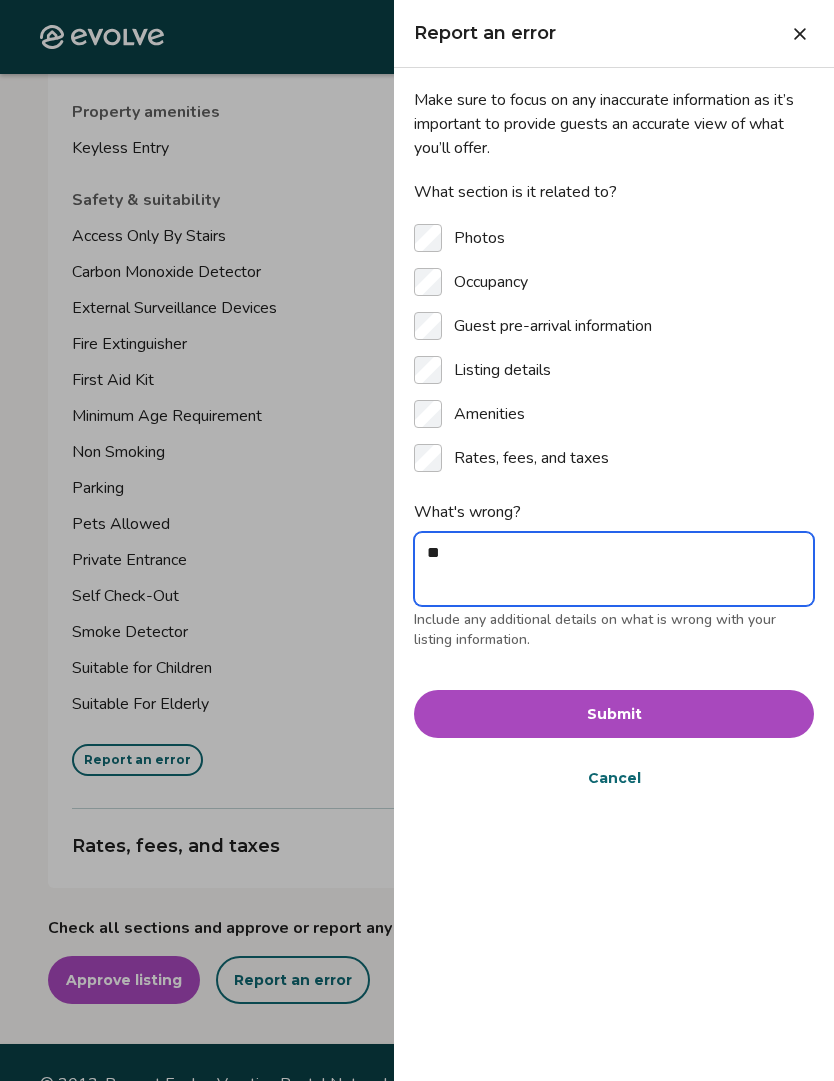 type on "***" 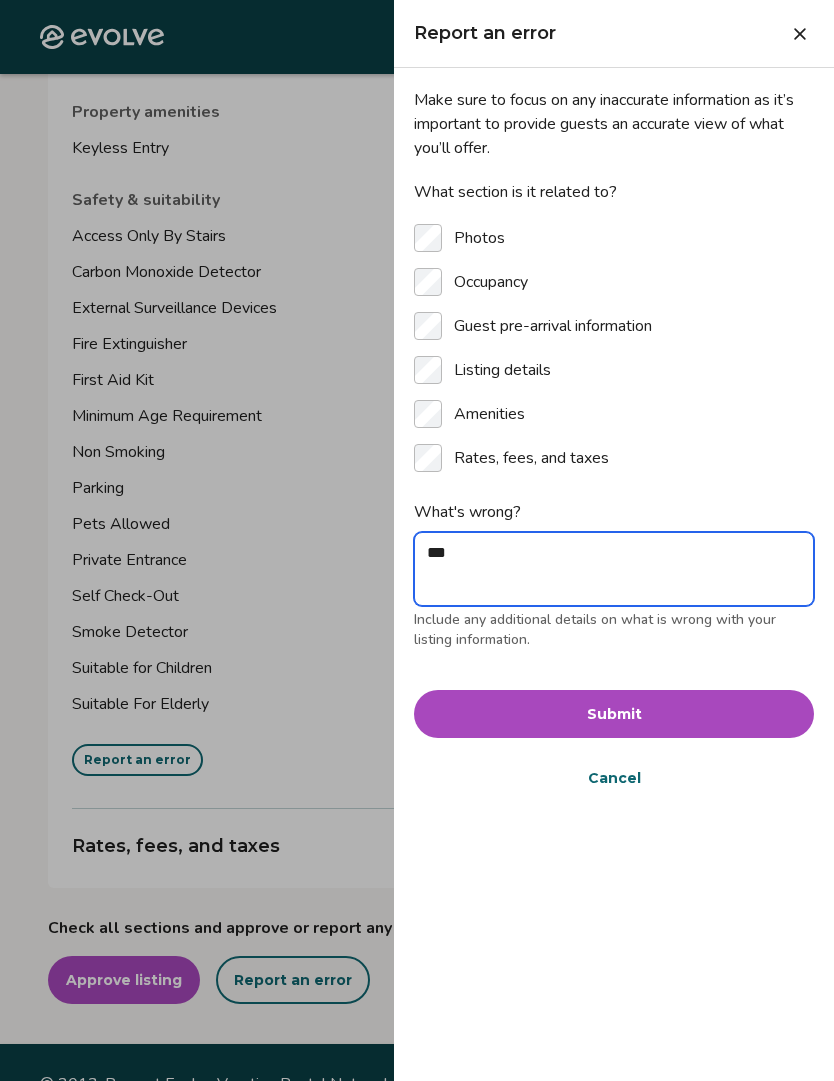 type on "*" 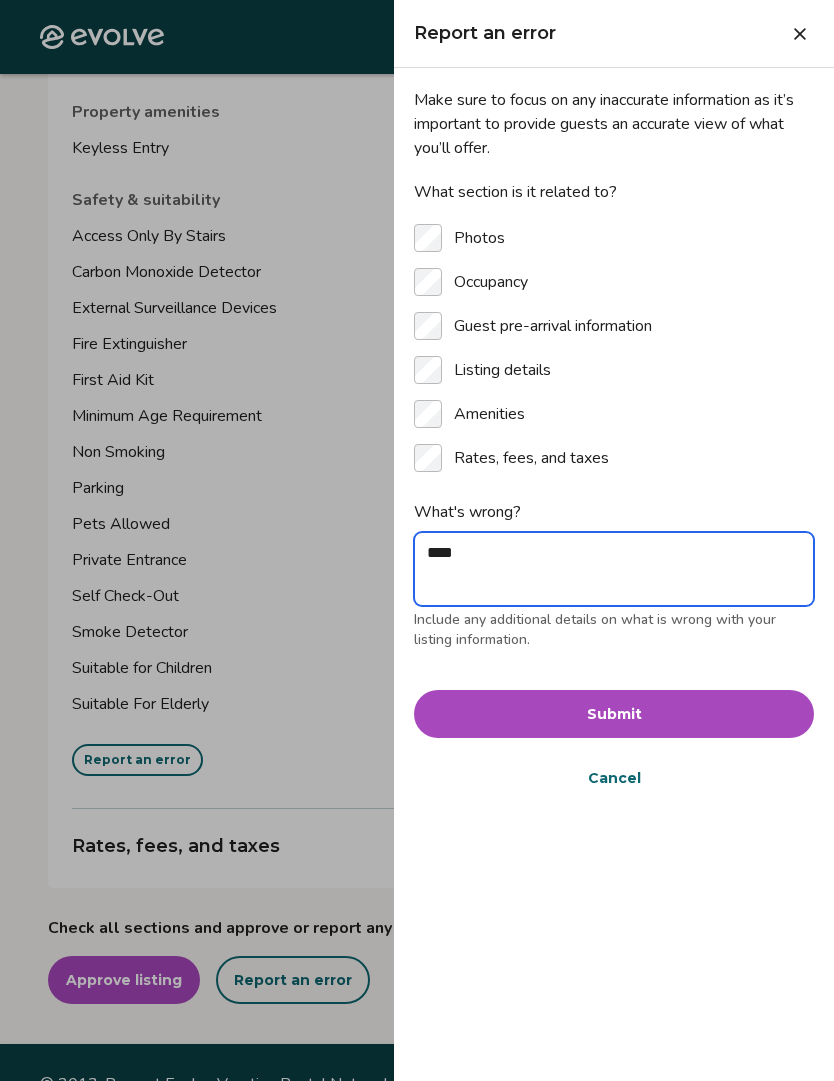 type on "*" 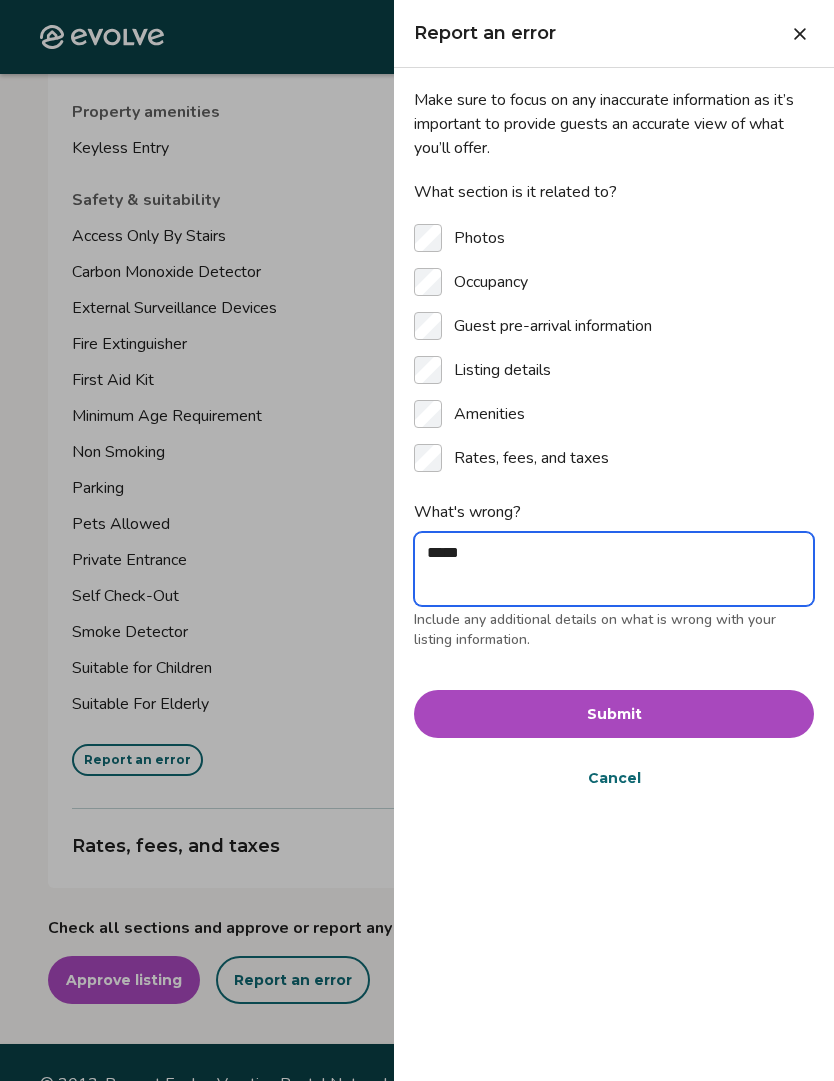 type on "******" 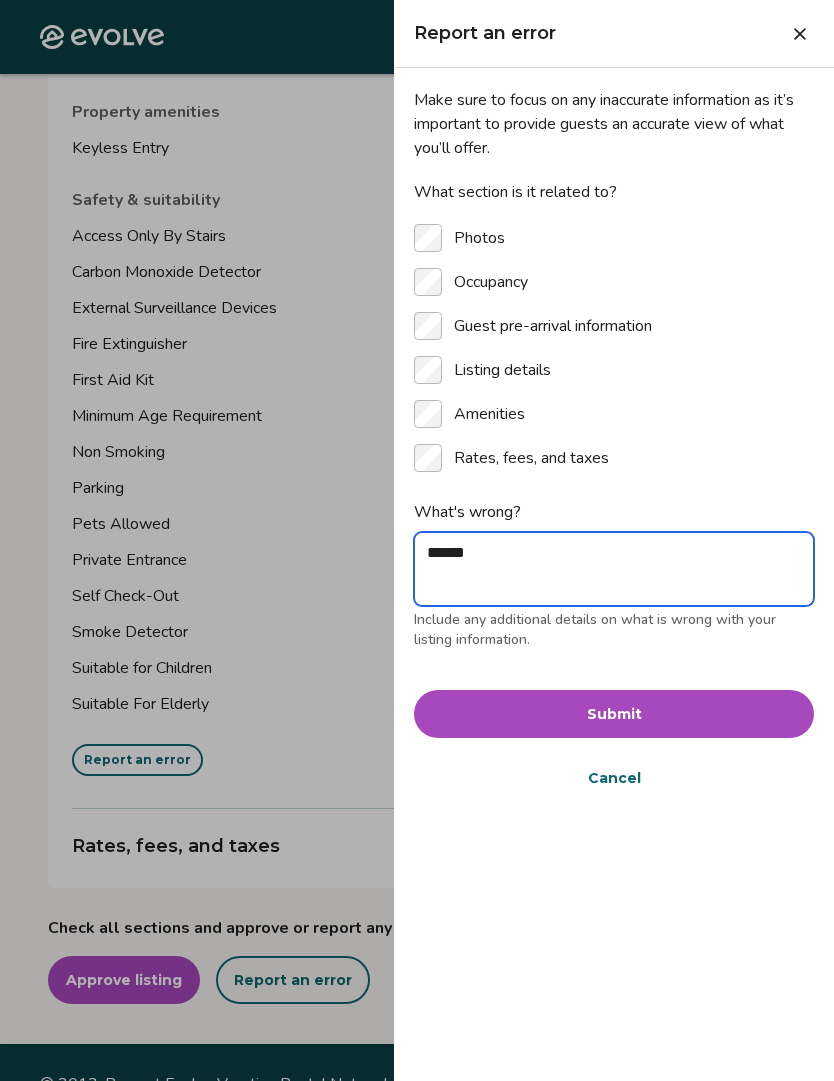 type on "*" 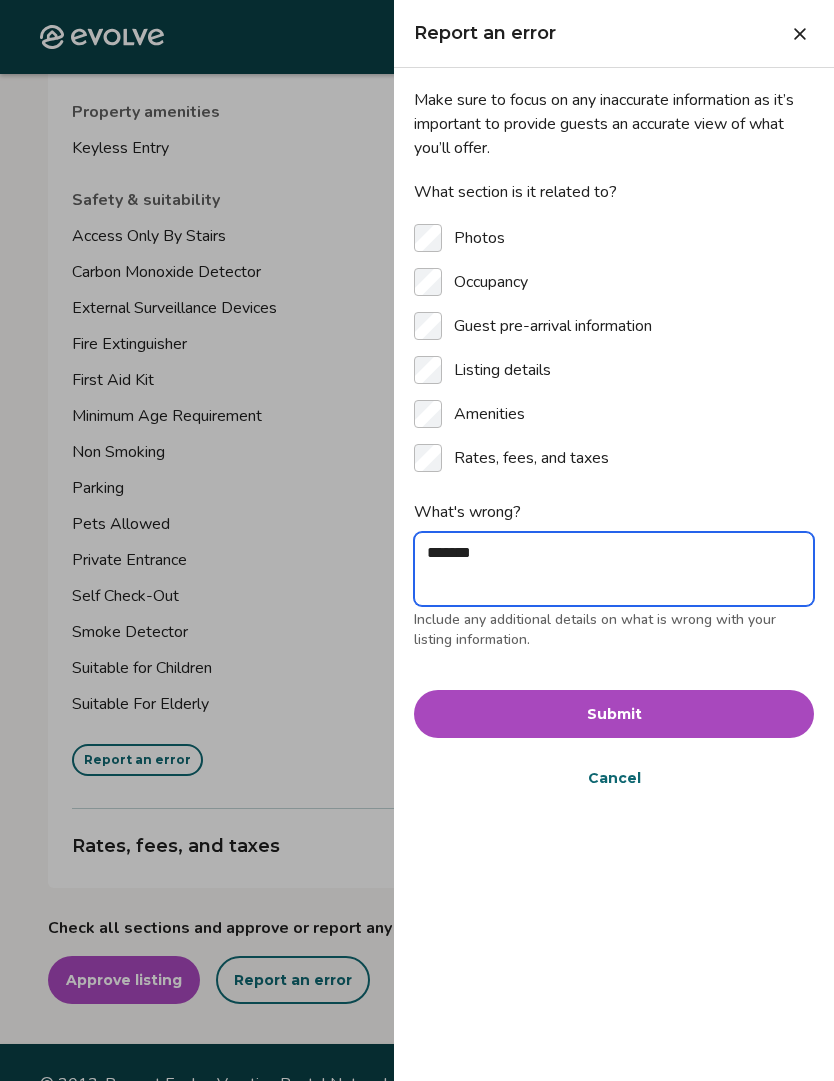 type on "*" 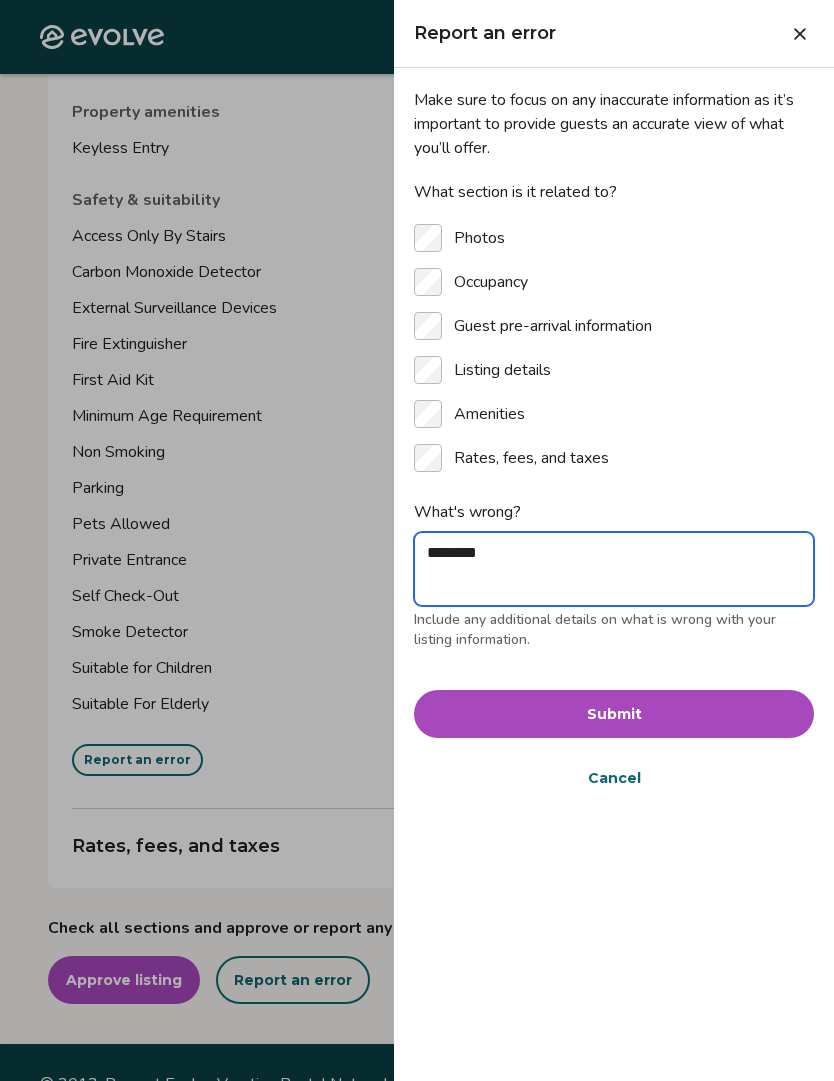 type on "*********" 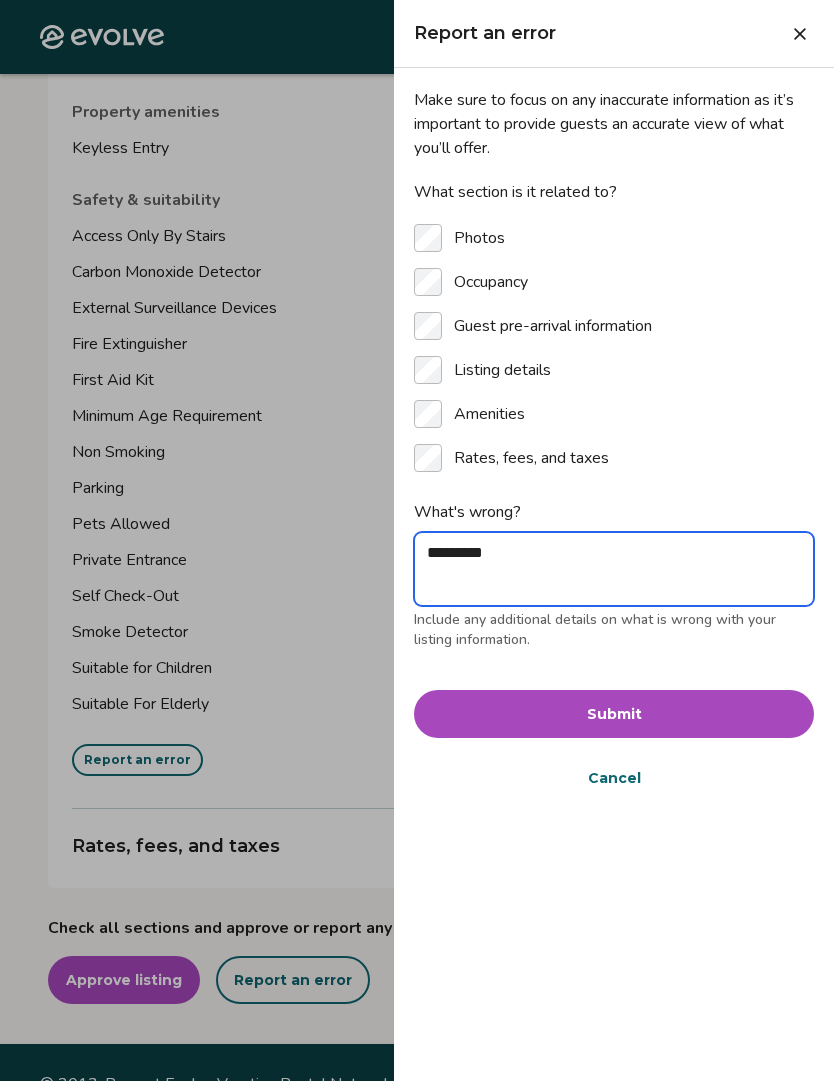 type on "*" 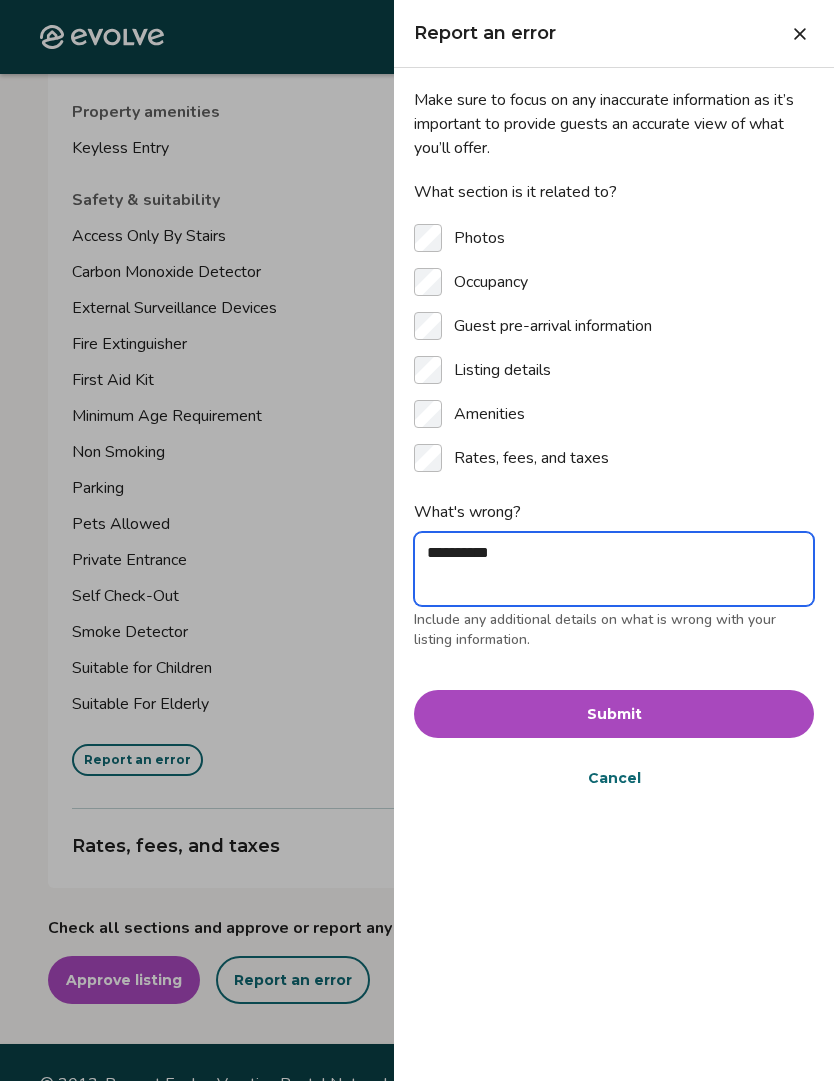 type on "**********" 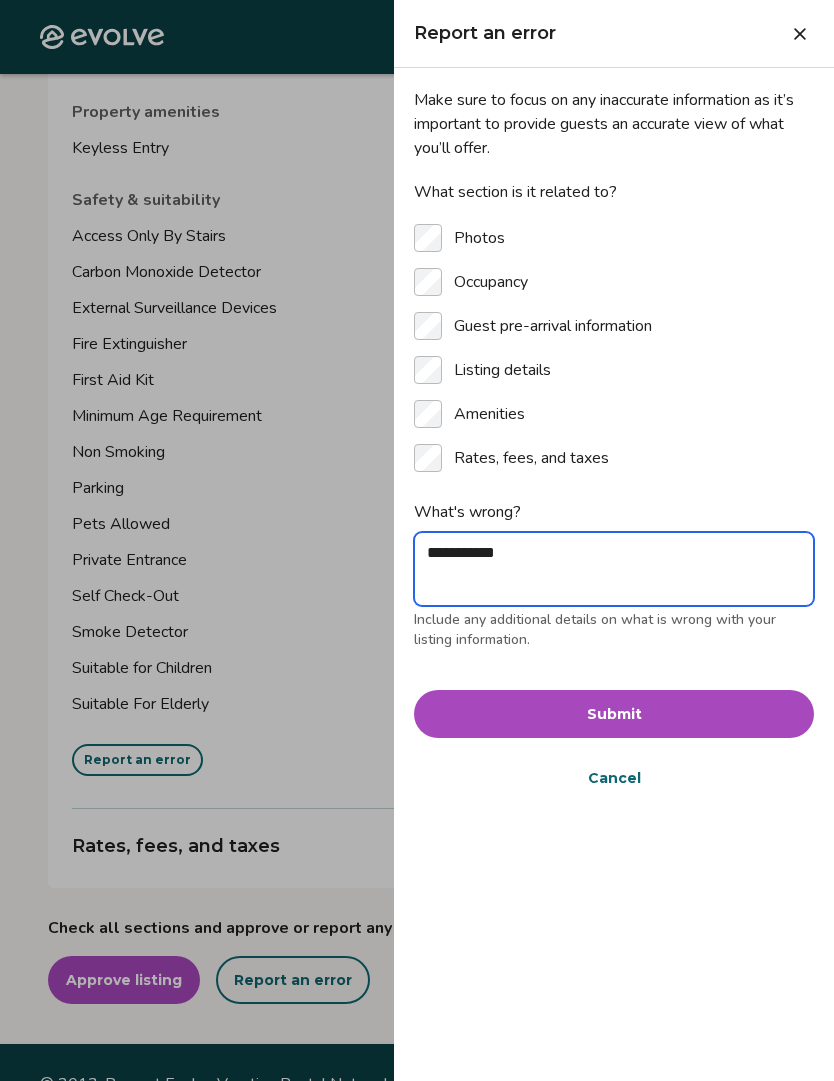 type on "*" 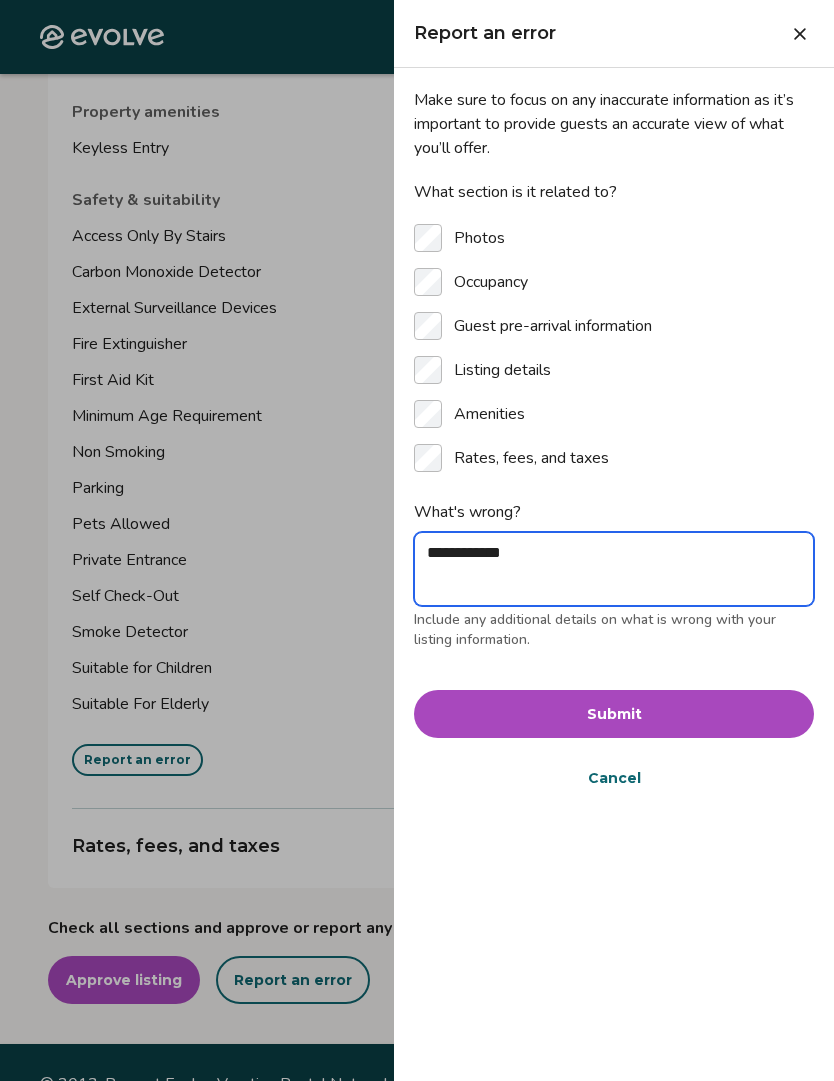 type on "*" 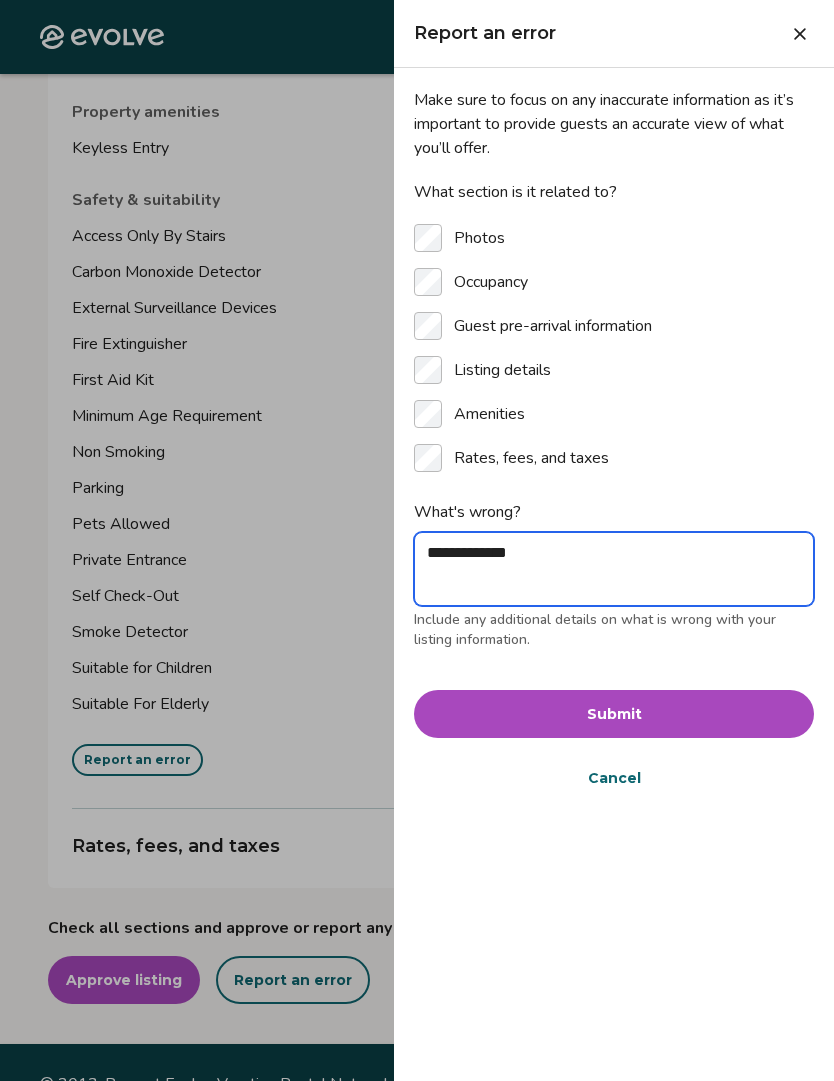type on "**********" 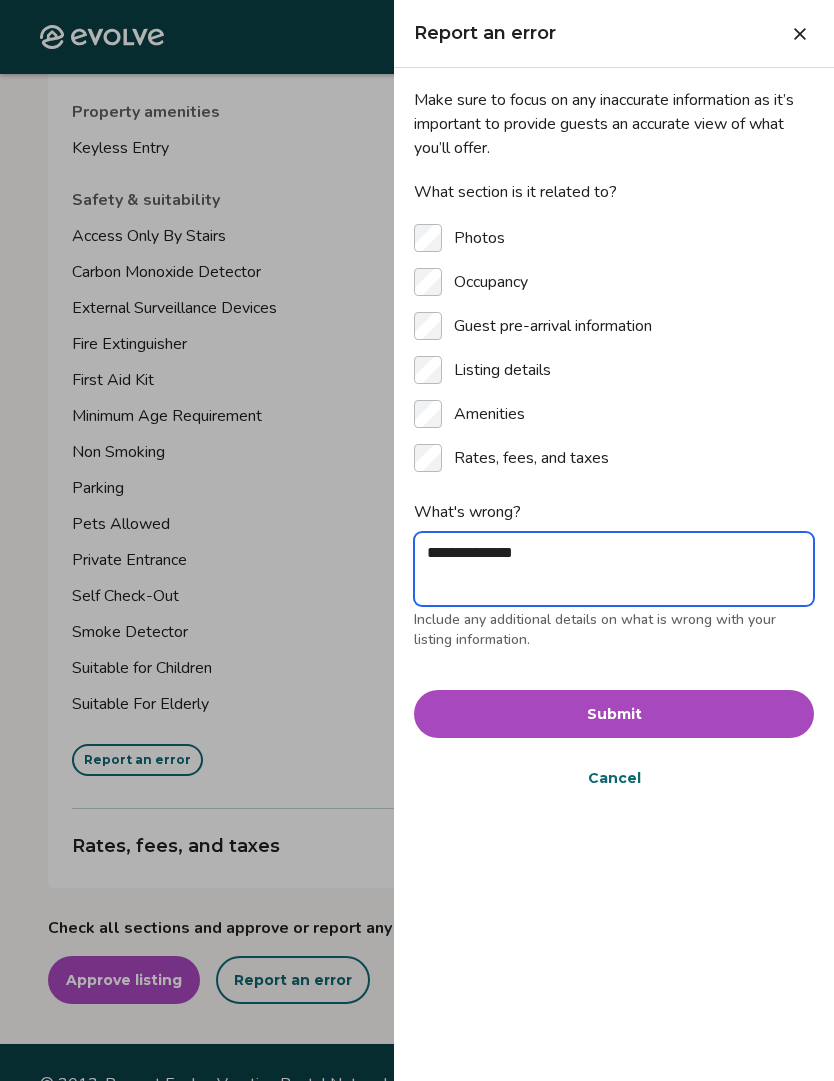 type on "*" 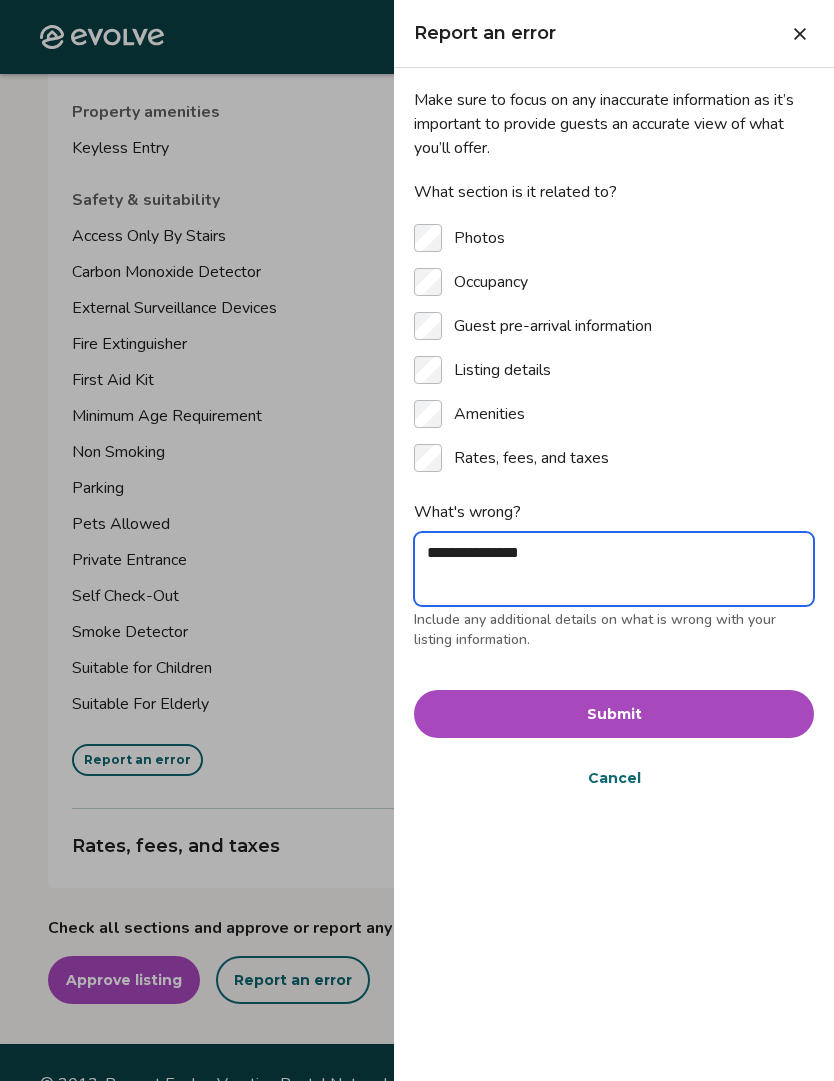 type on "*" 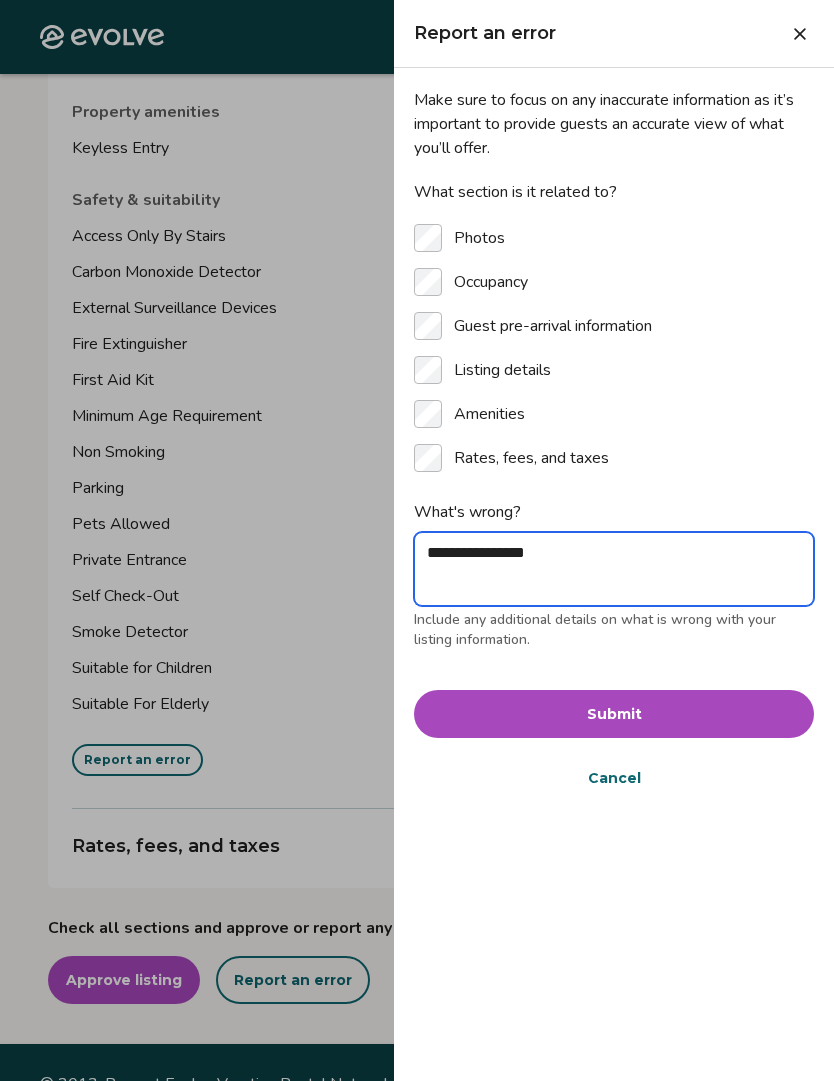 type on "*" 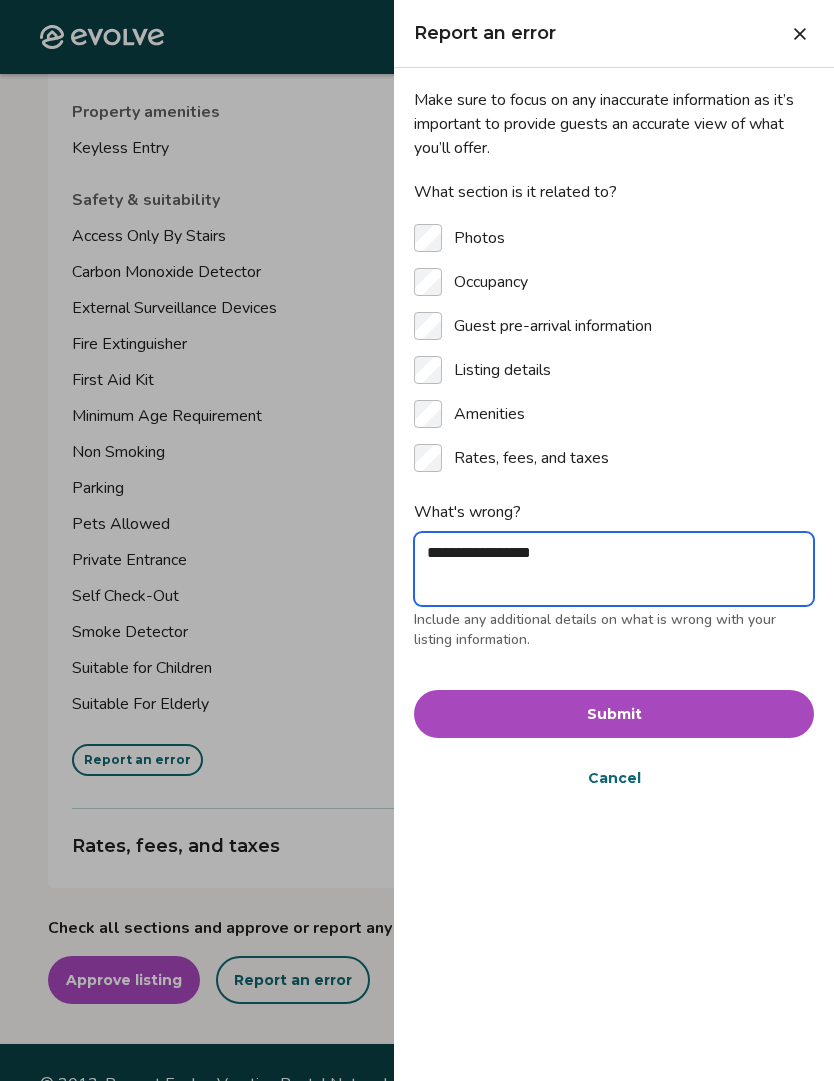 type on "*" 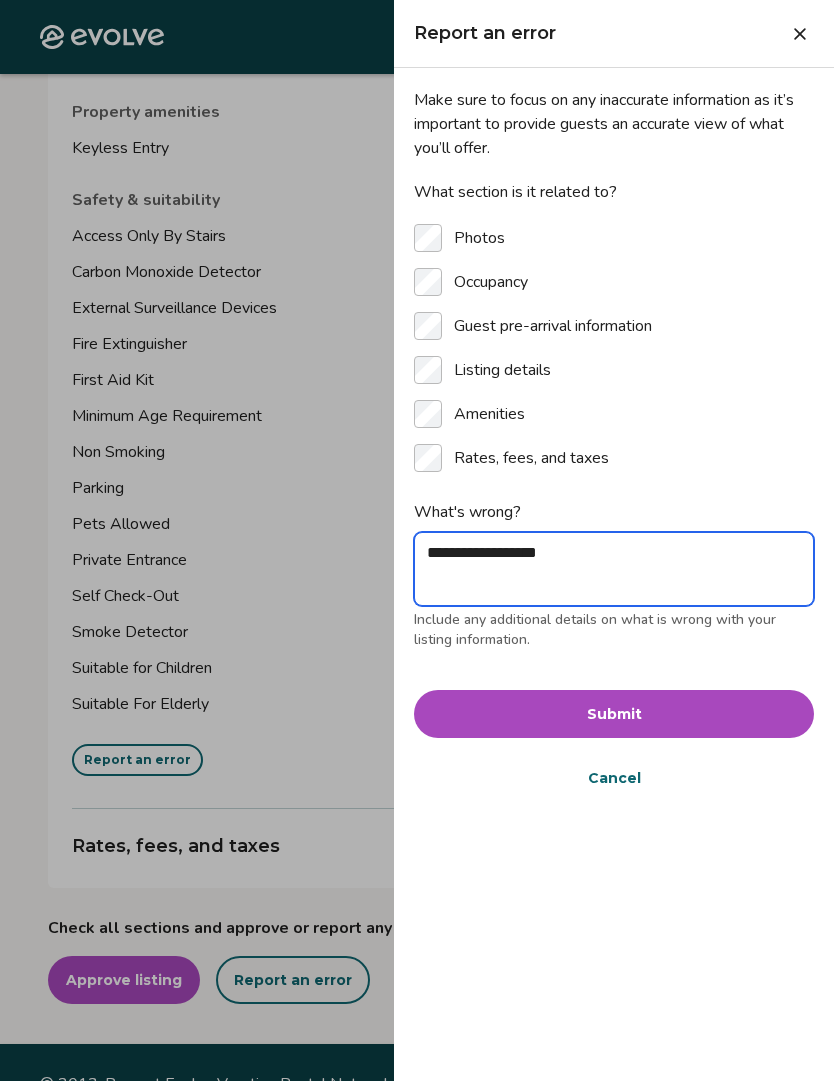 type on "*" 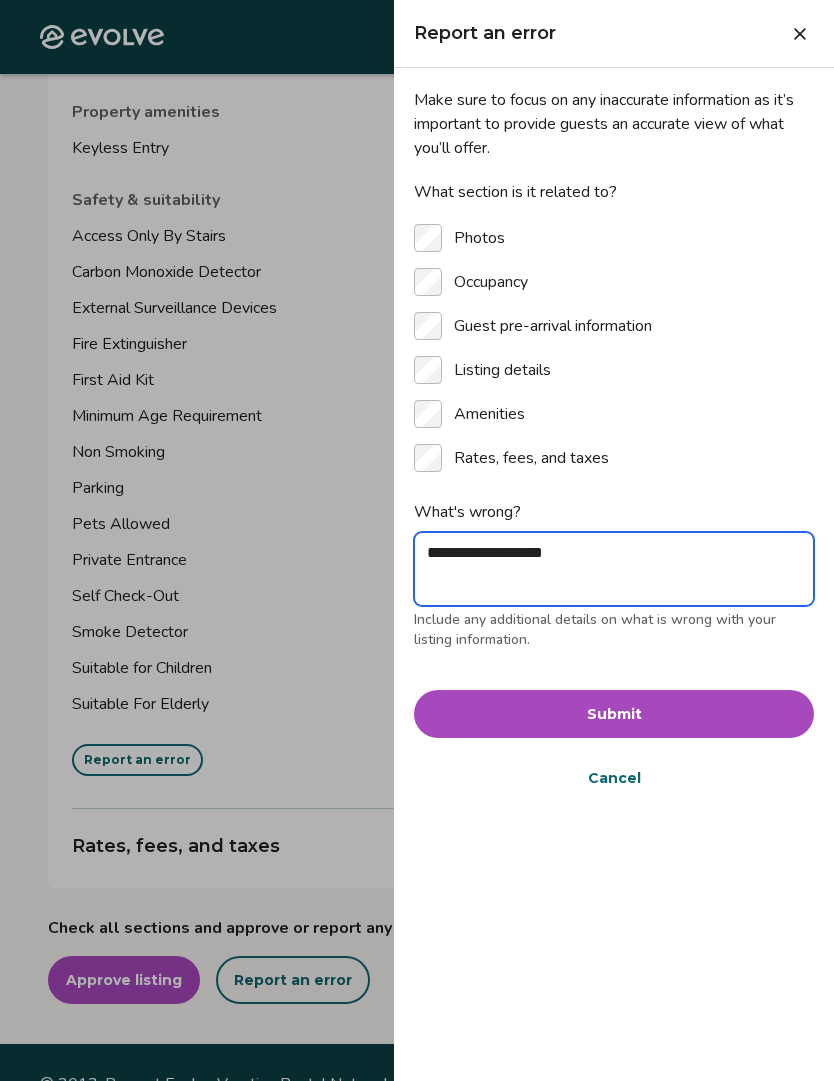 type on "**********" 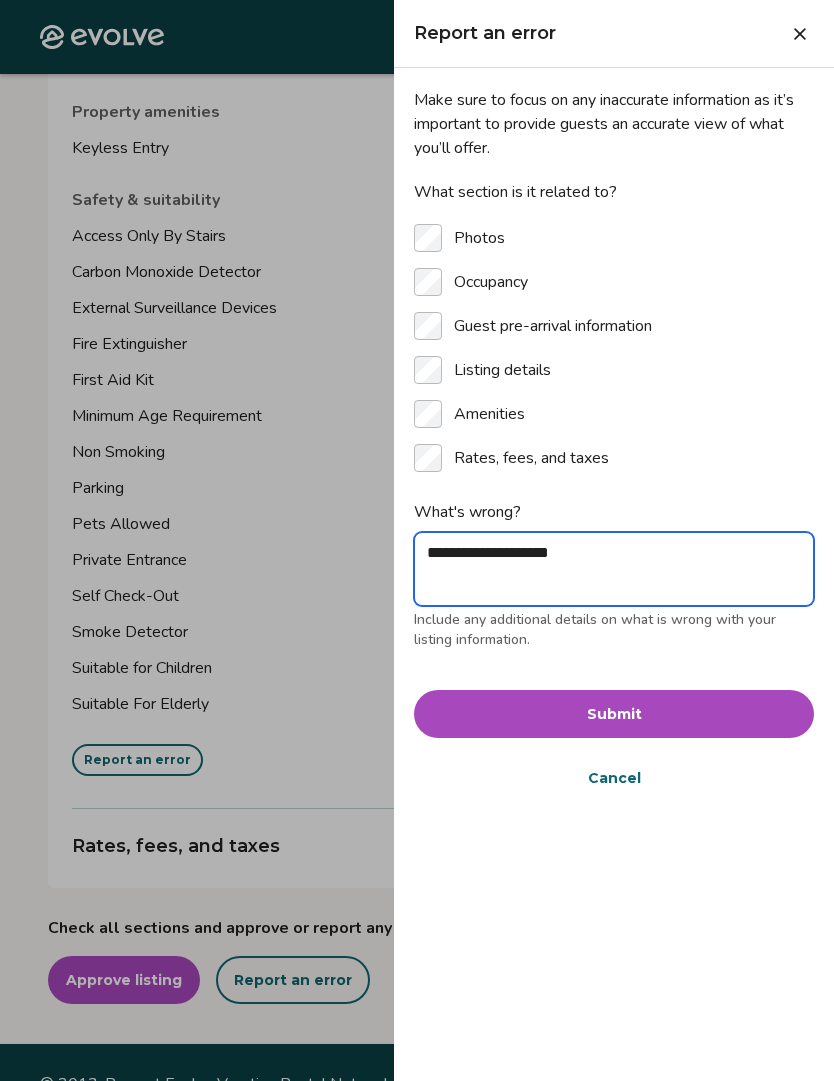 type on "*" 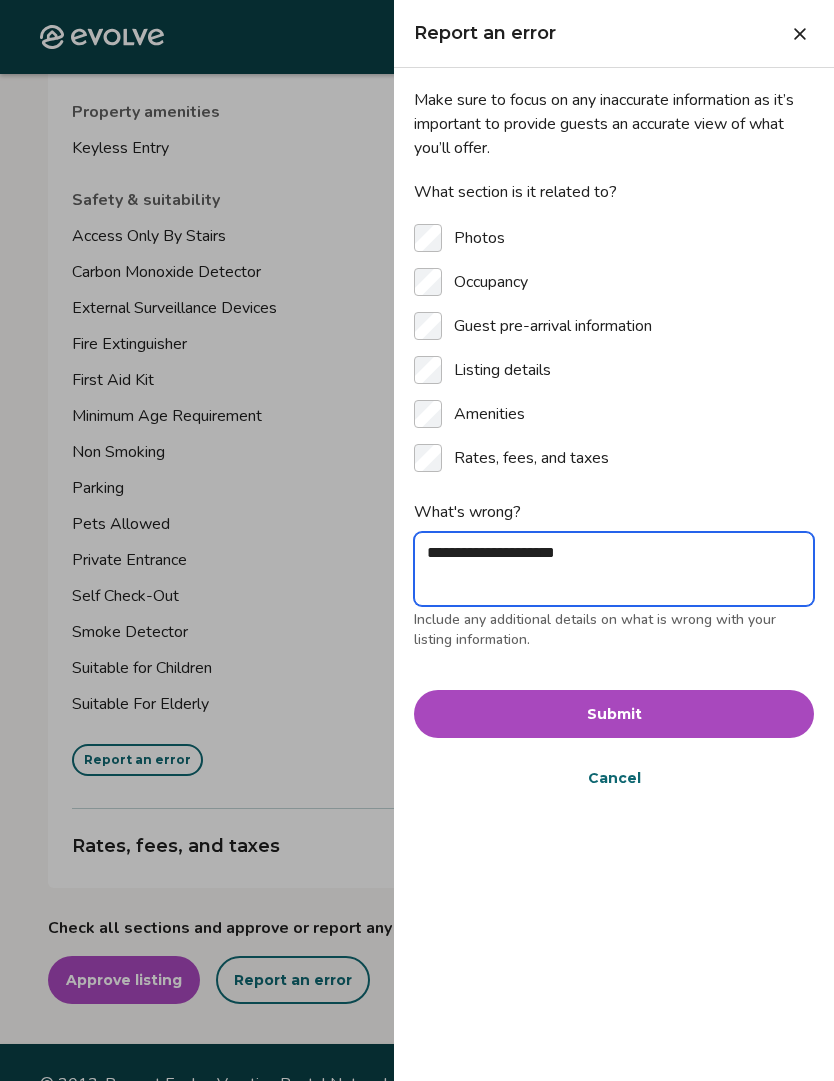 type on "*" 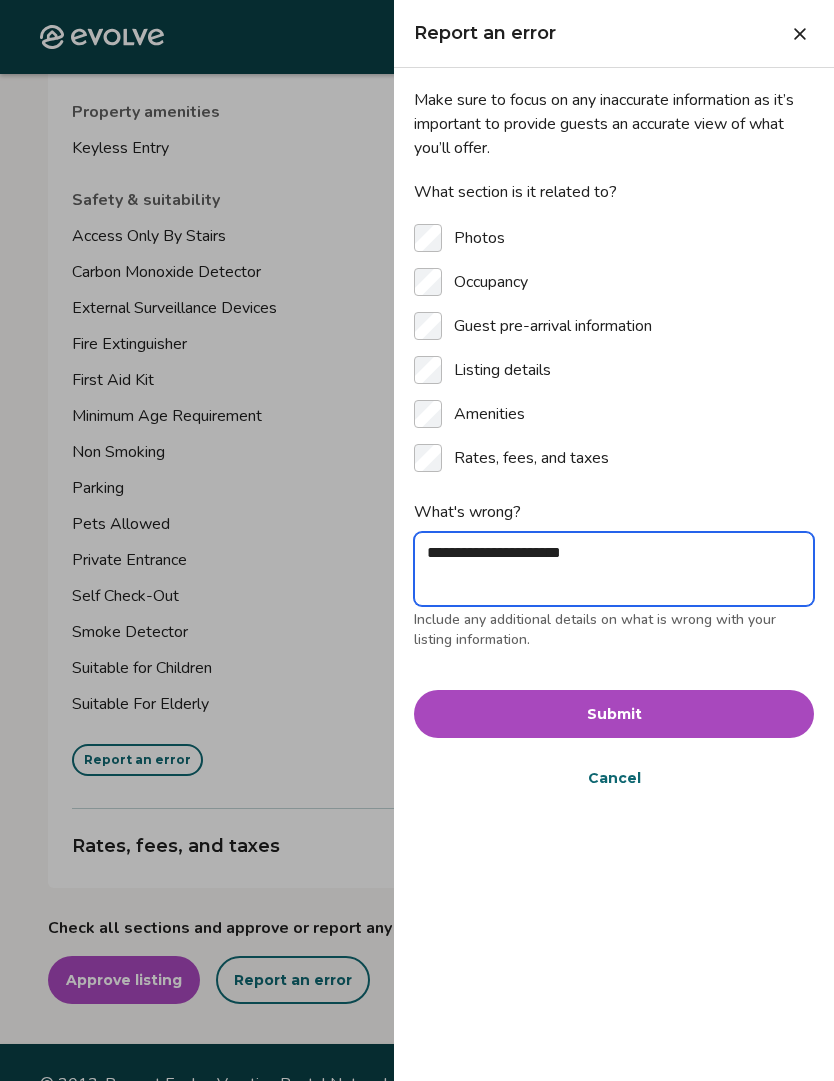 type on "**********" 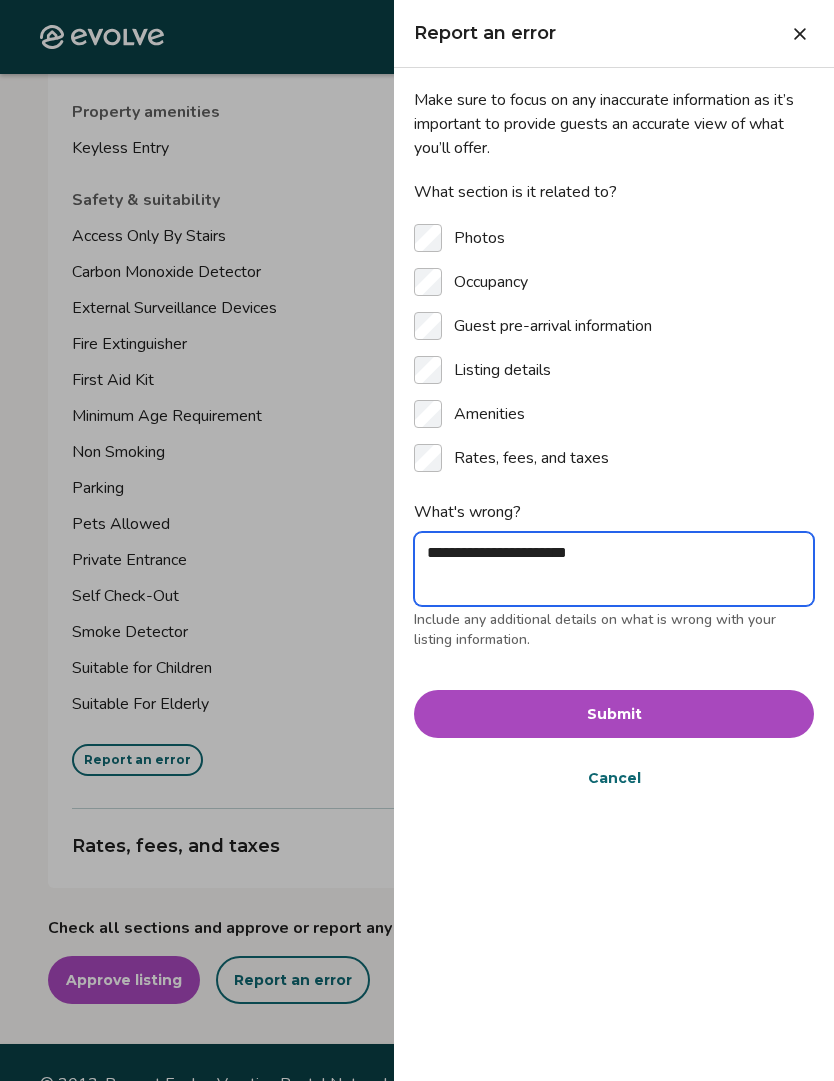 type on "*" 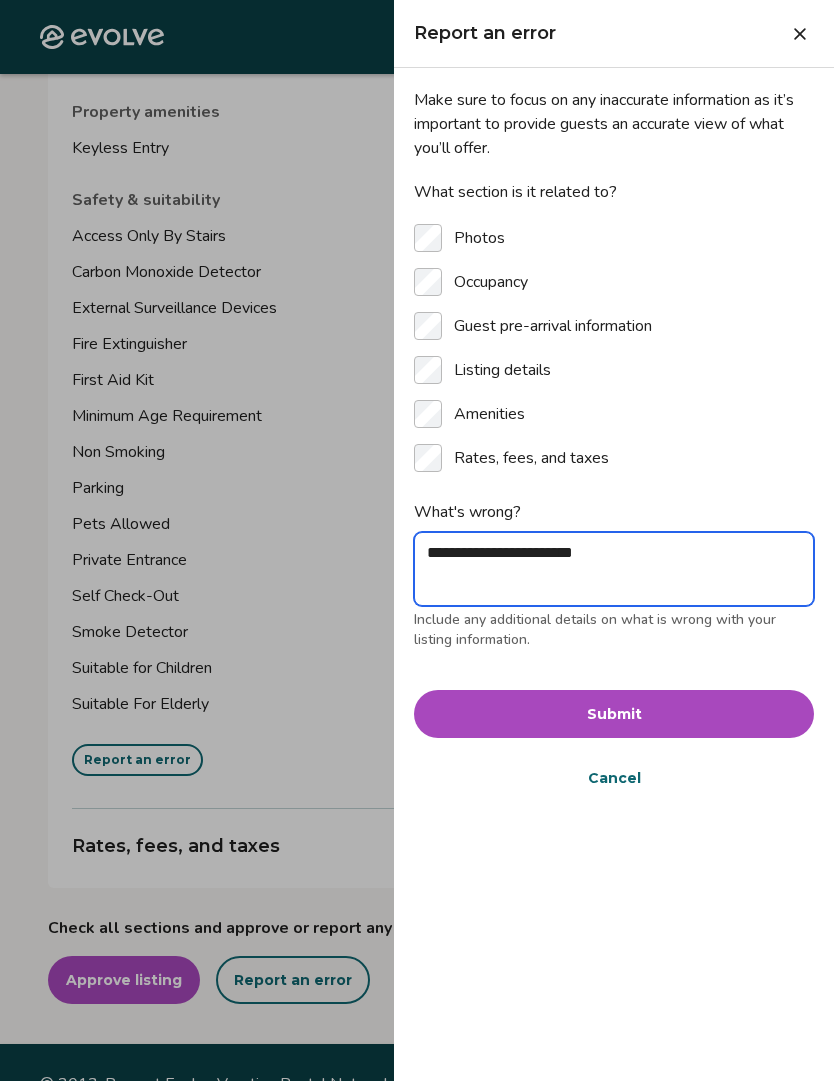 type on "*" 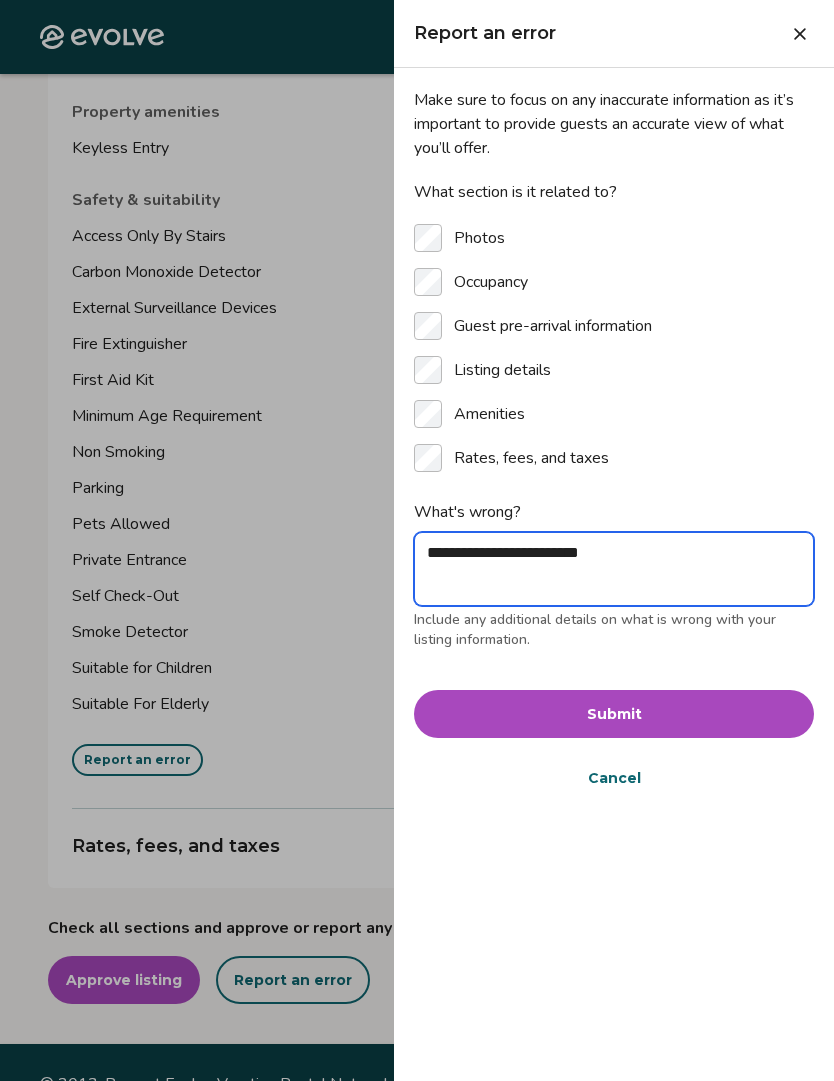 type on "**********" 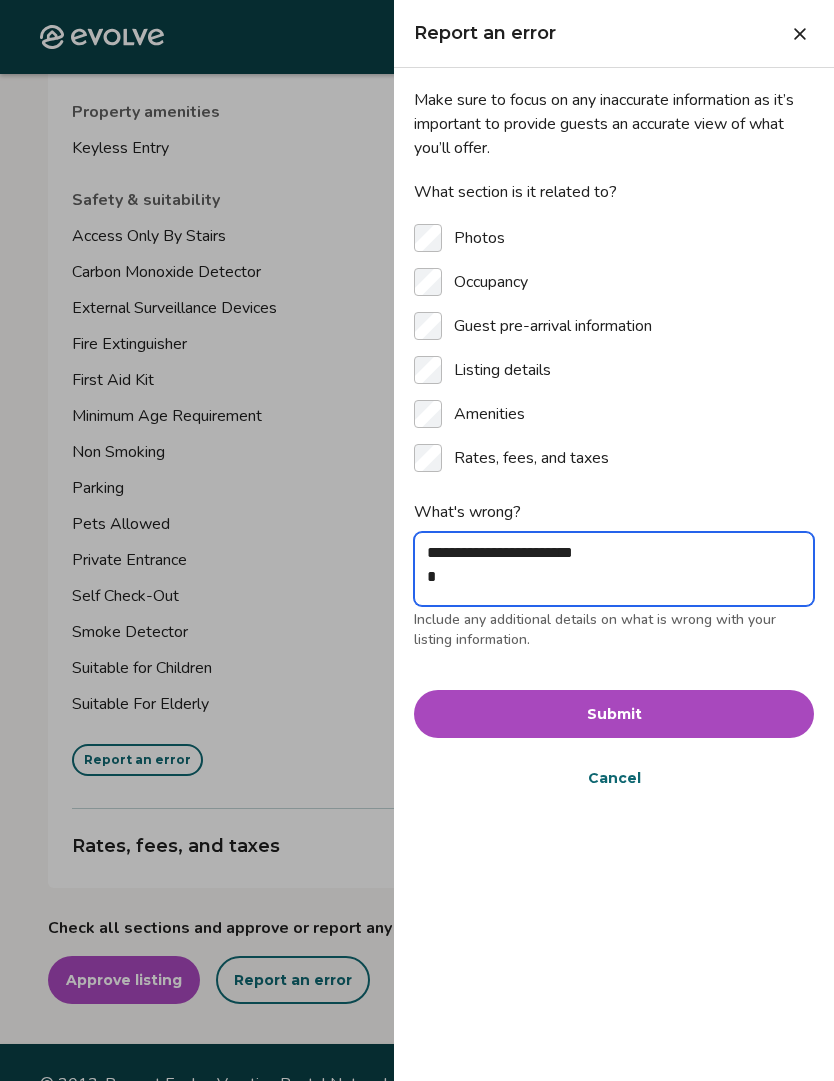 type on "*" 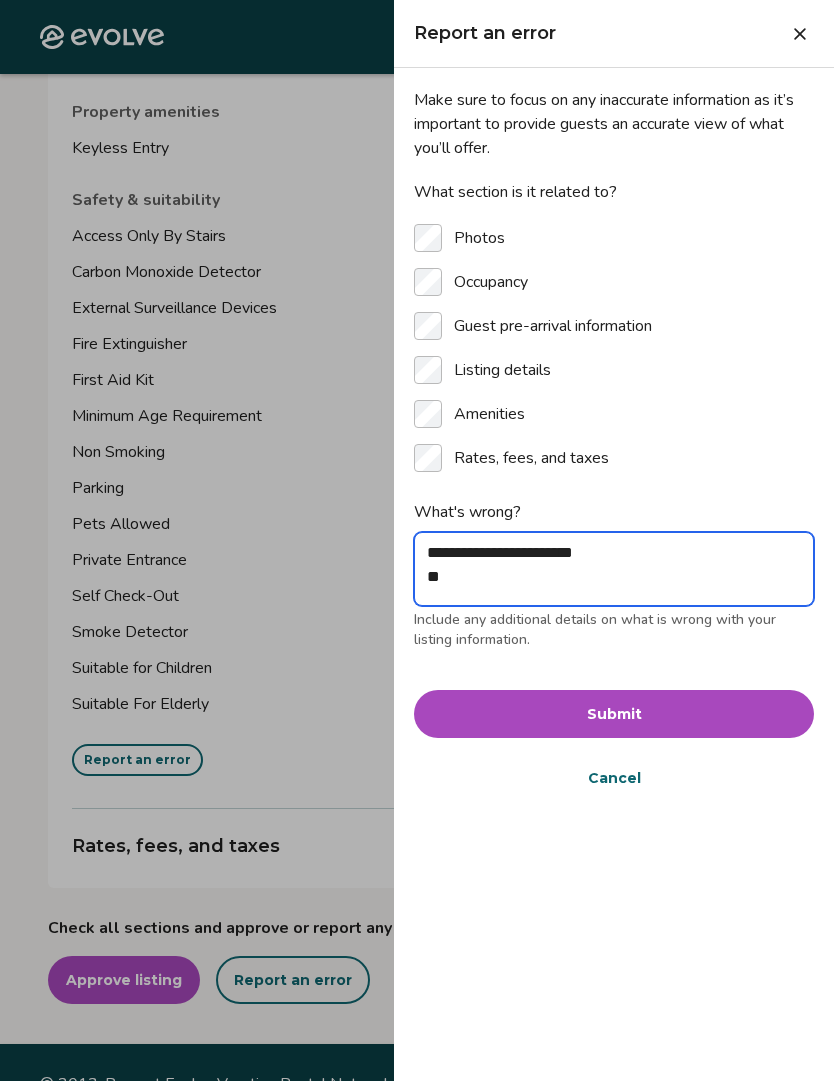 type on "*" 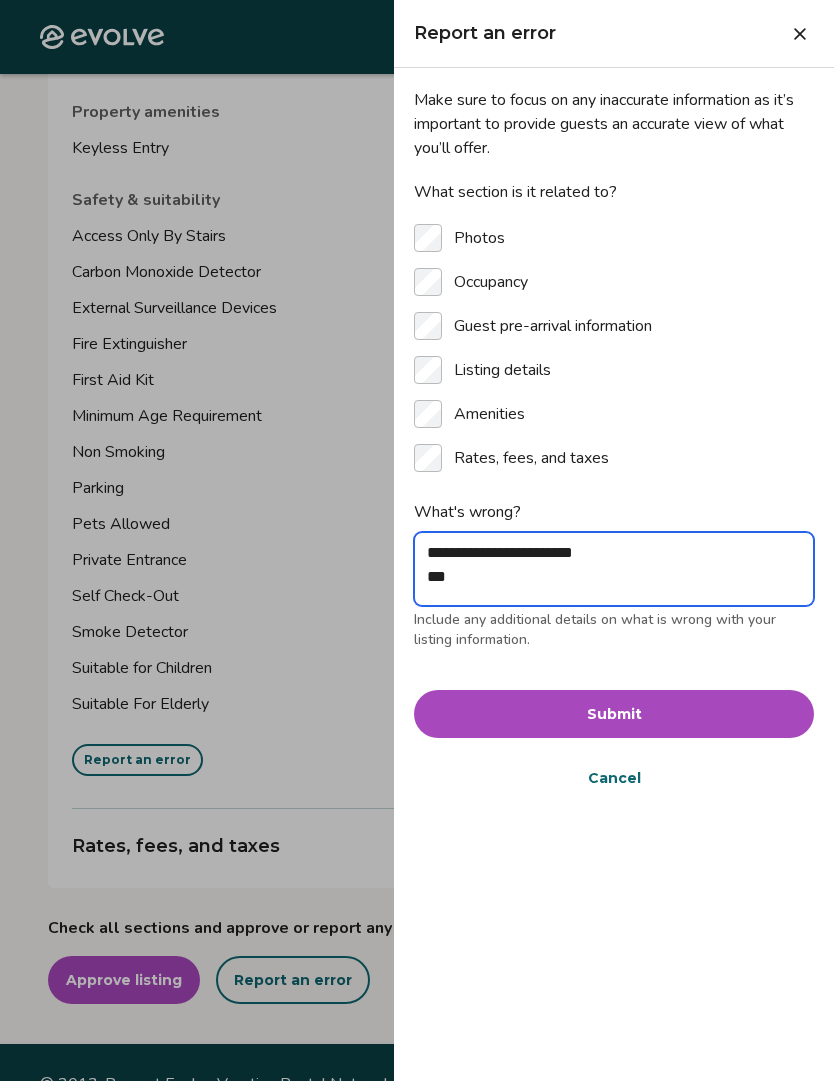 type on "*" 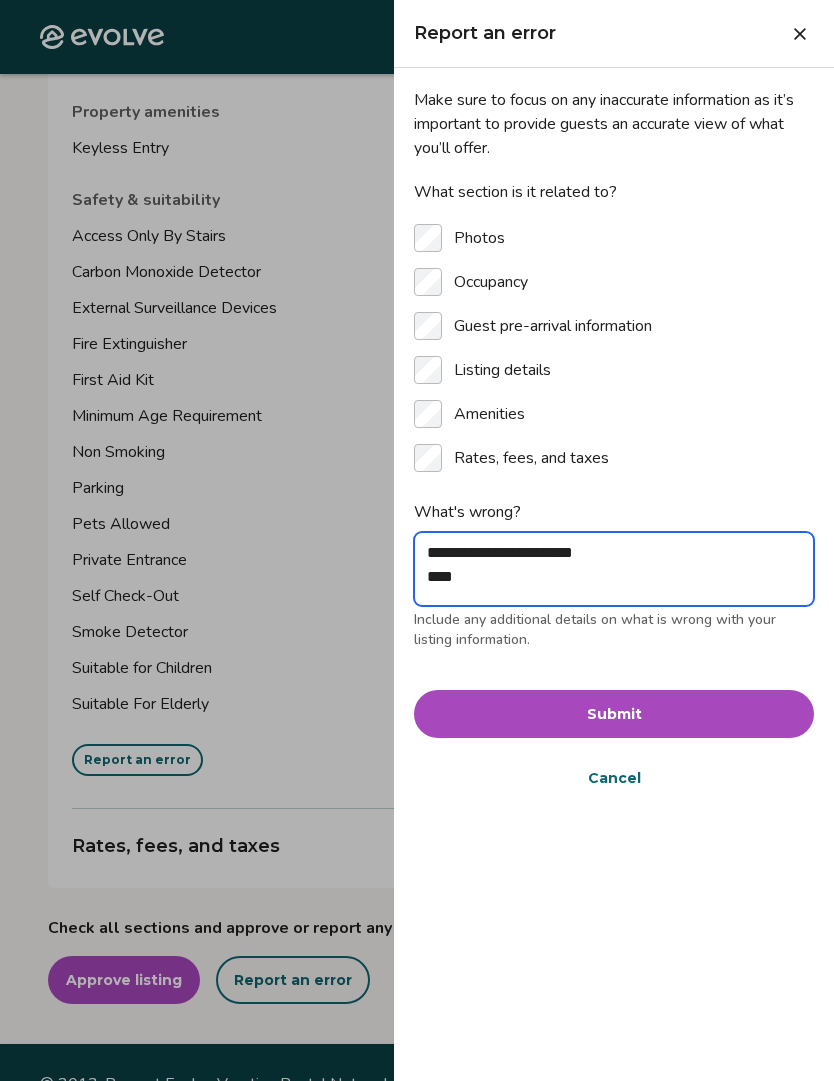 type on "*" 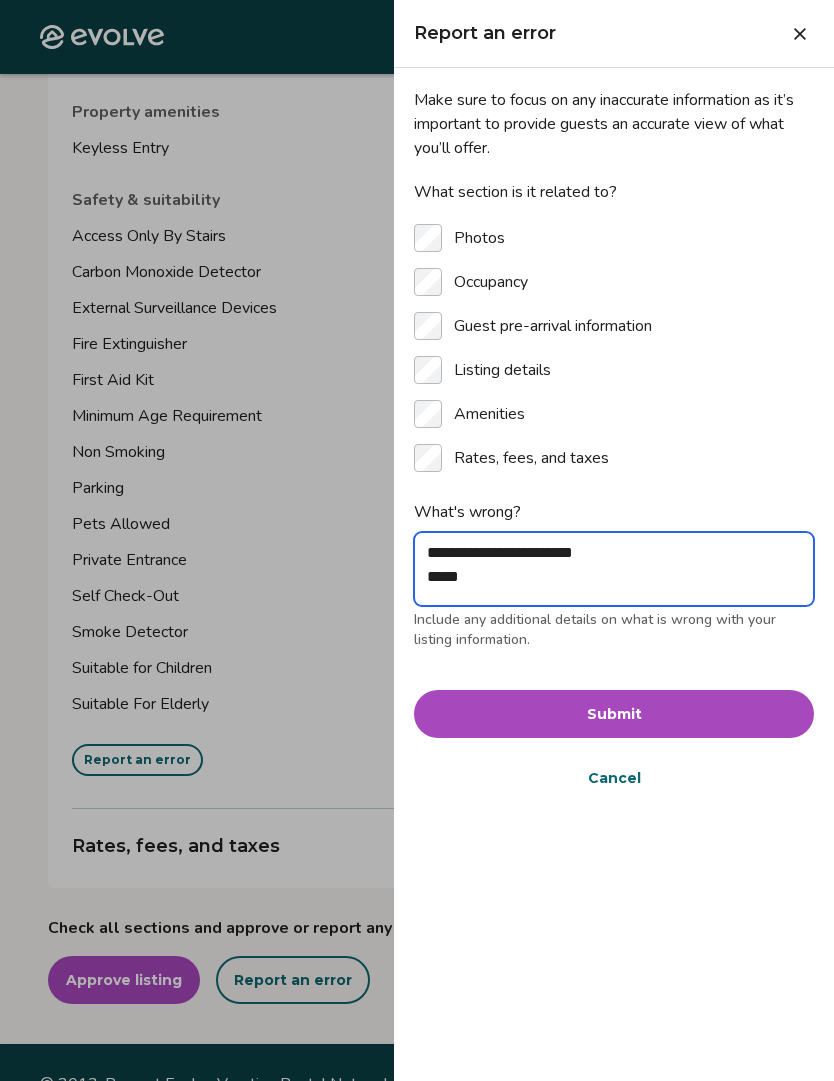 type on "*" 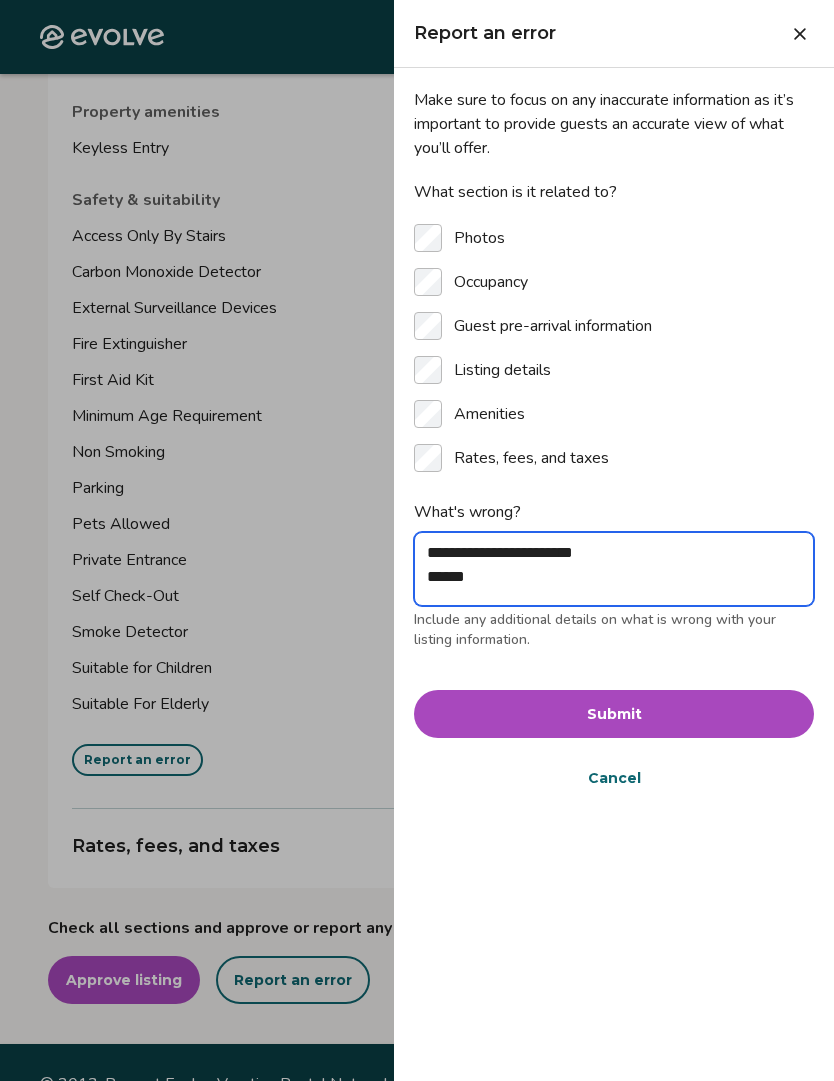 type on "*" 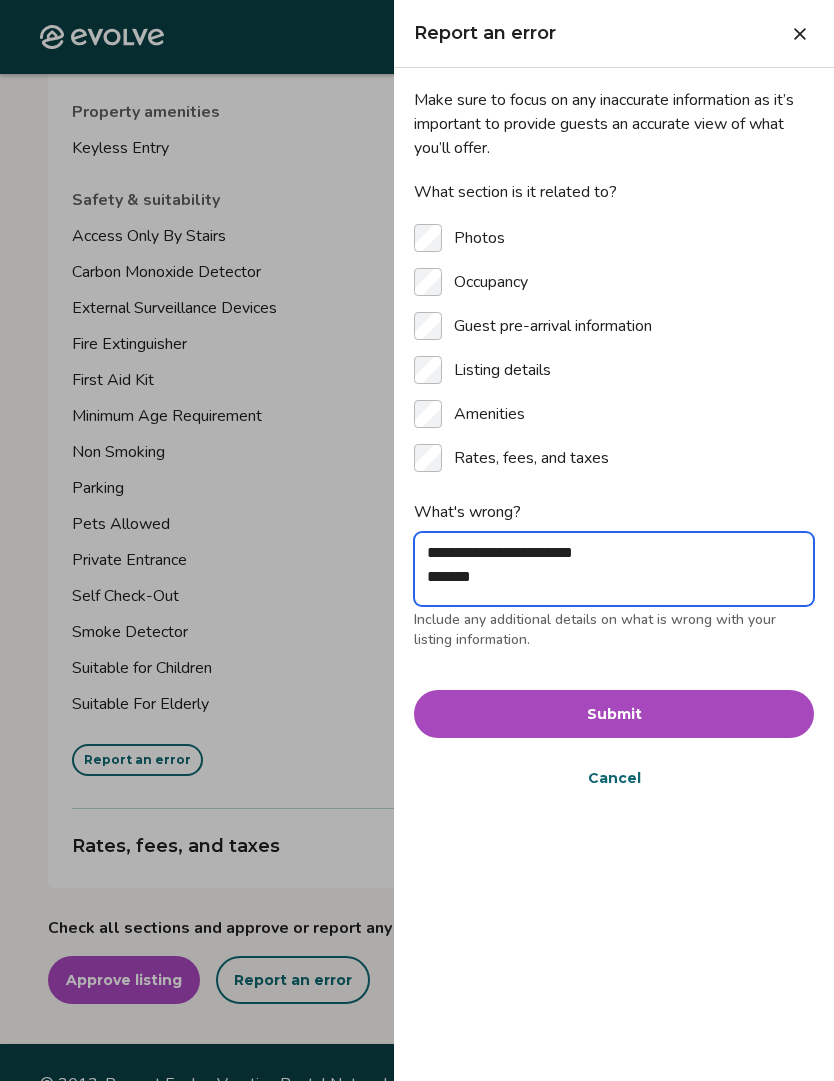 type on "*" 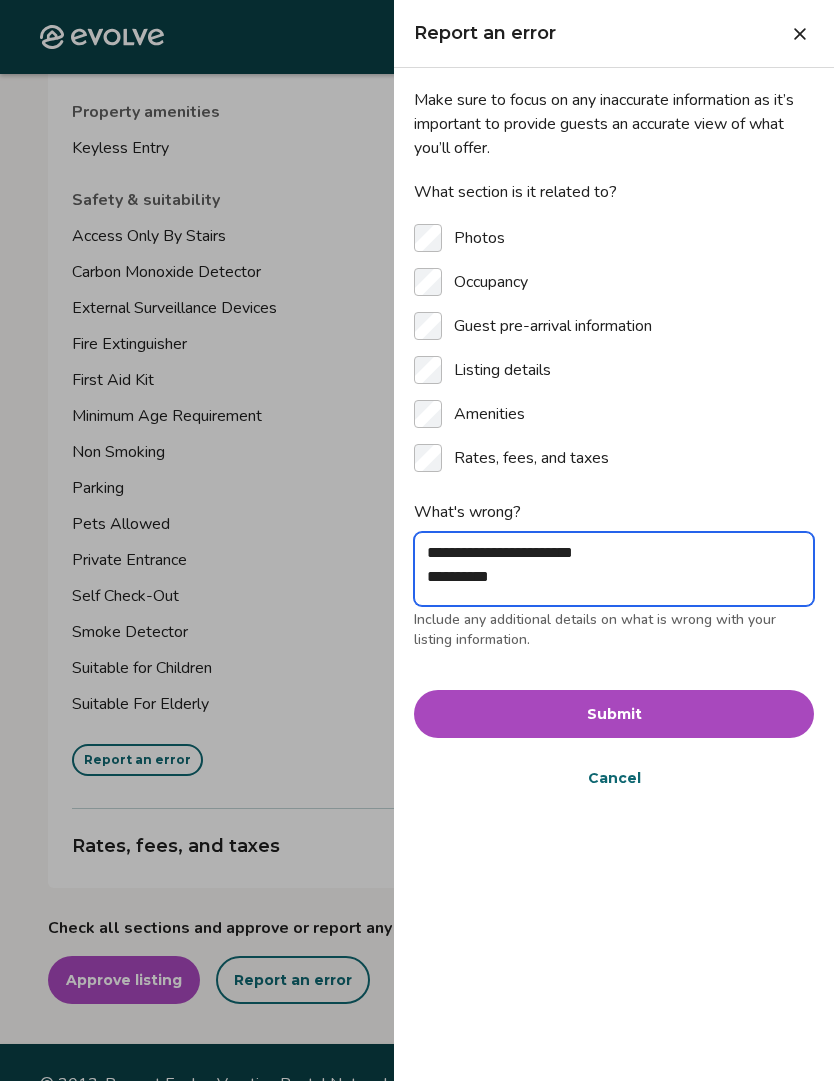 type on "*" 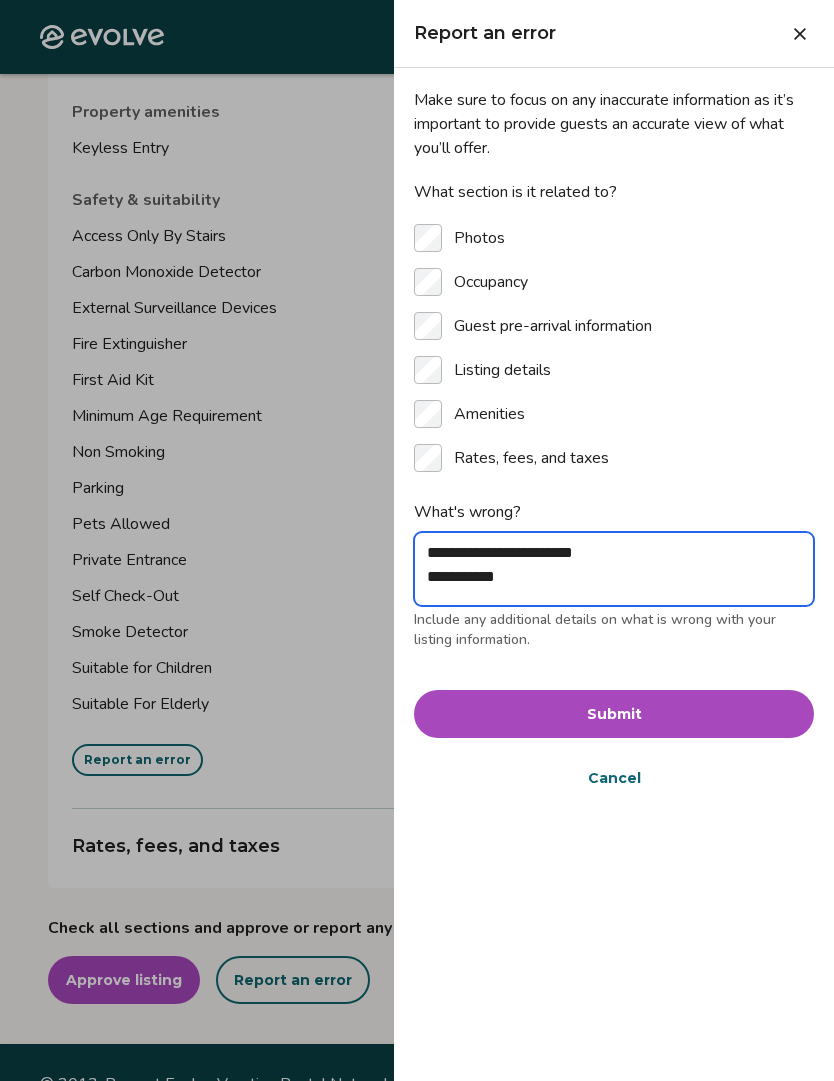 type on "**********" 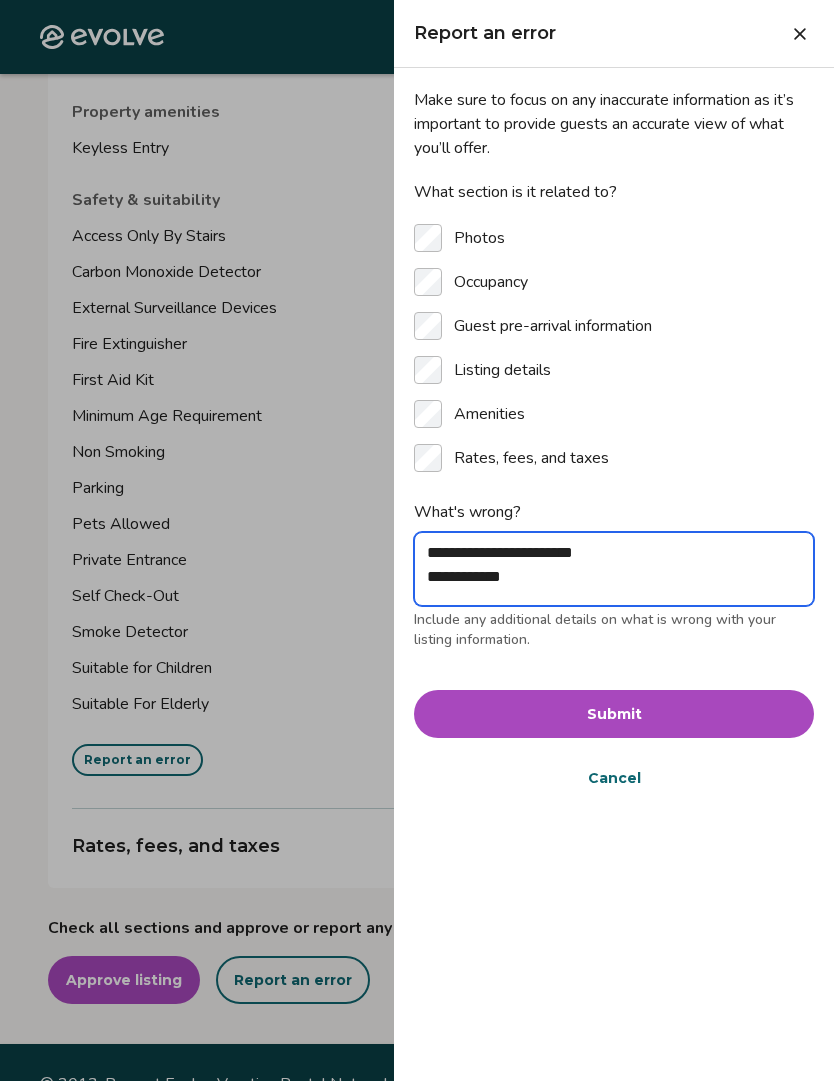 type on "*" 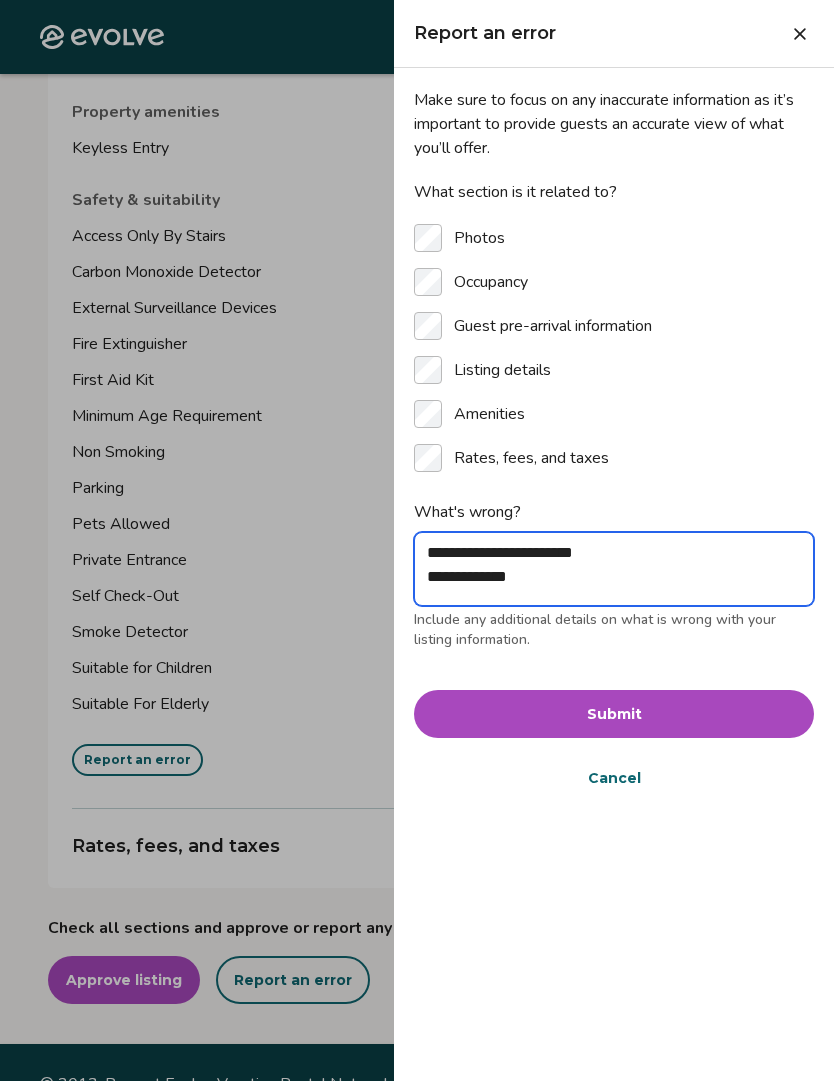 type on "*" 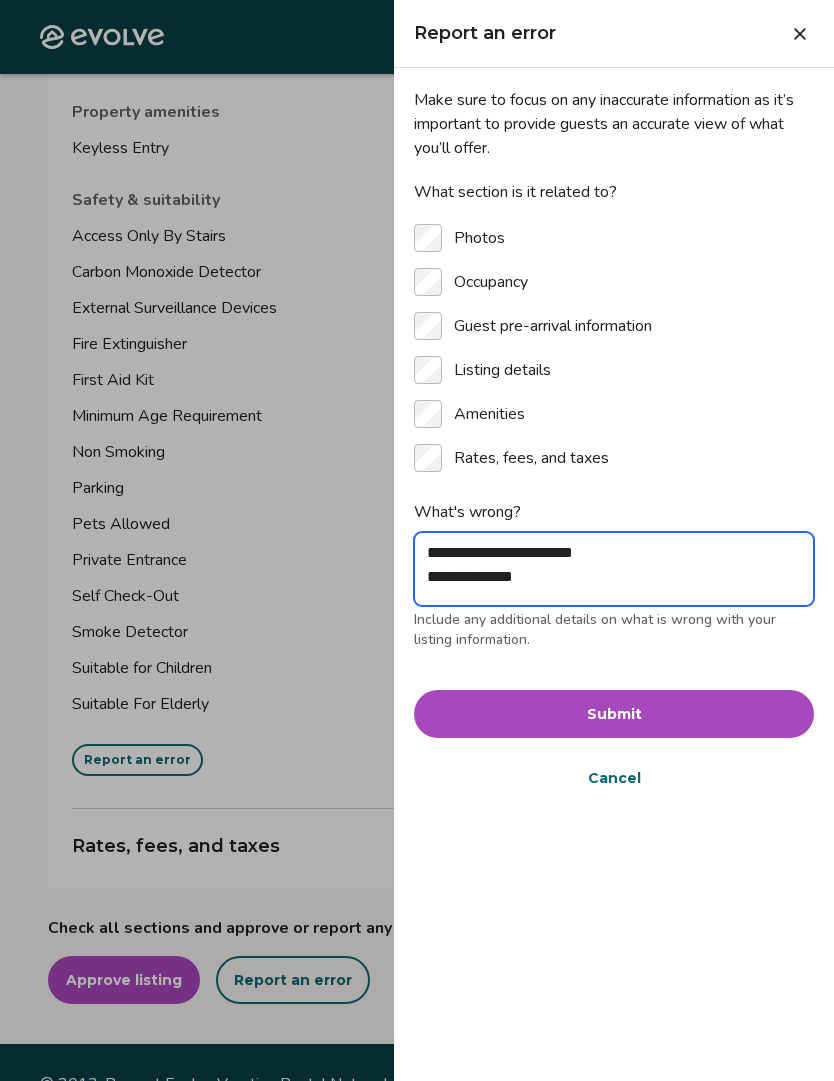 type on "*" 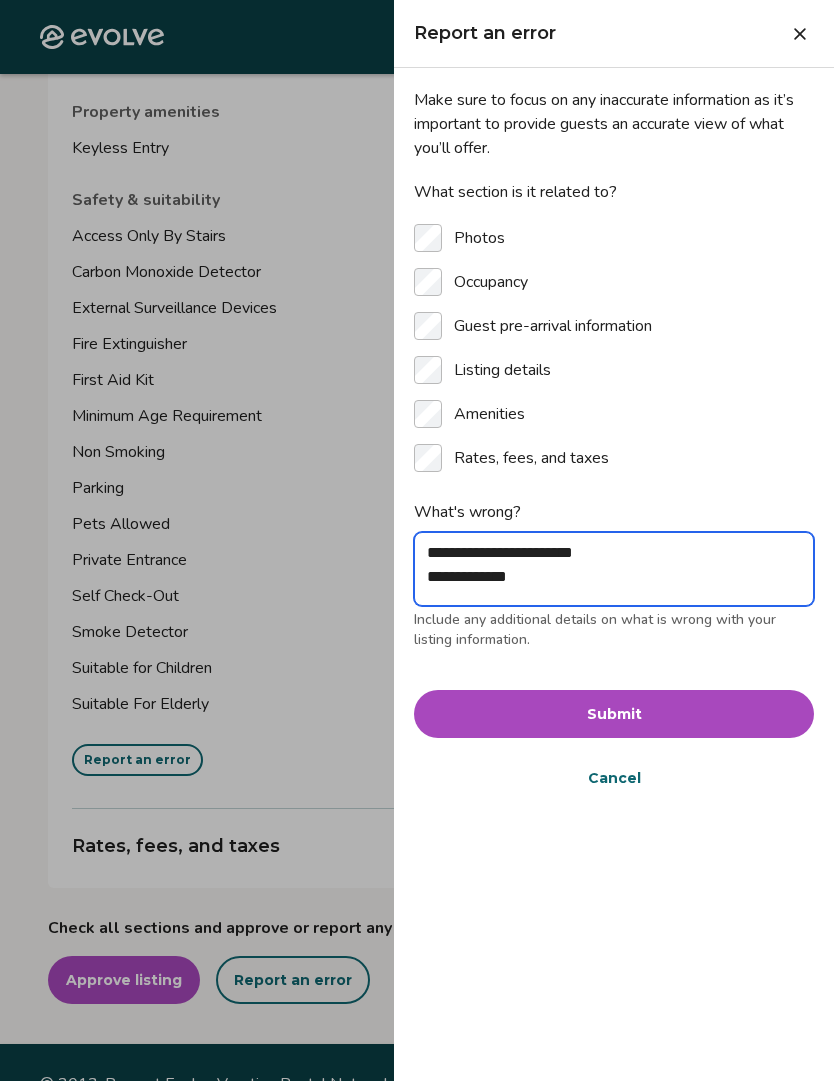 type on "*" 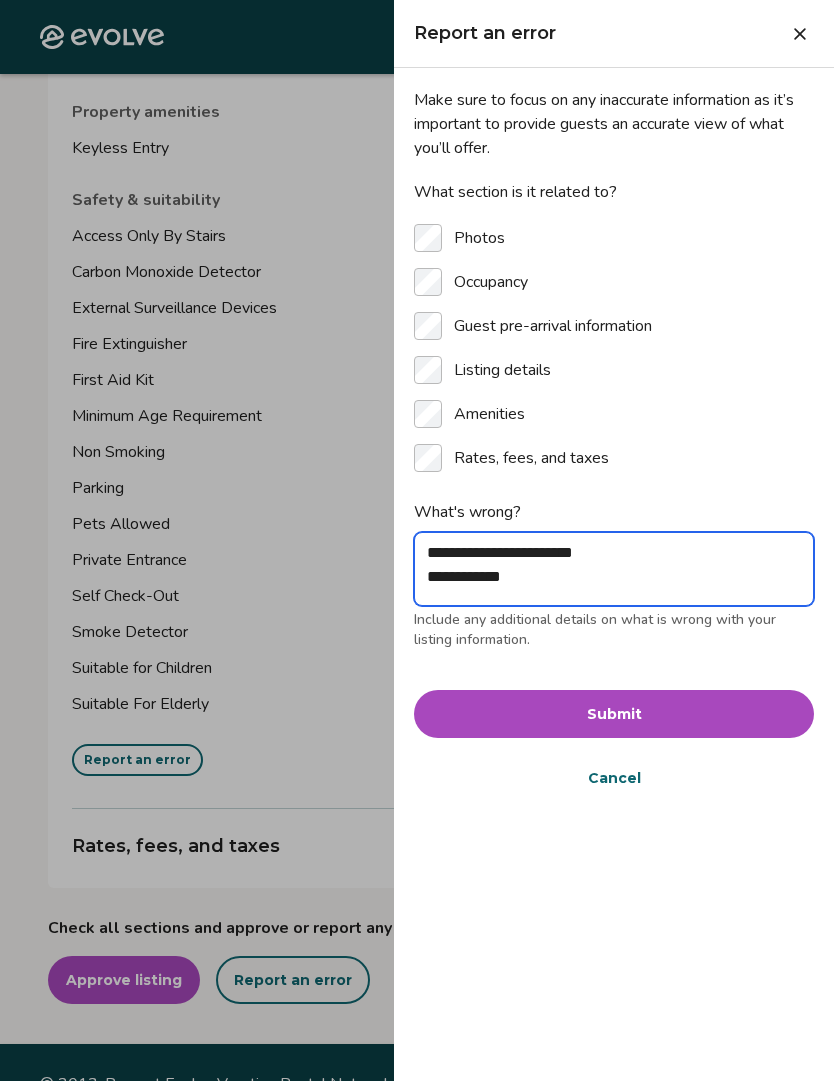 type on "**********" 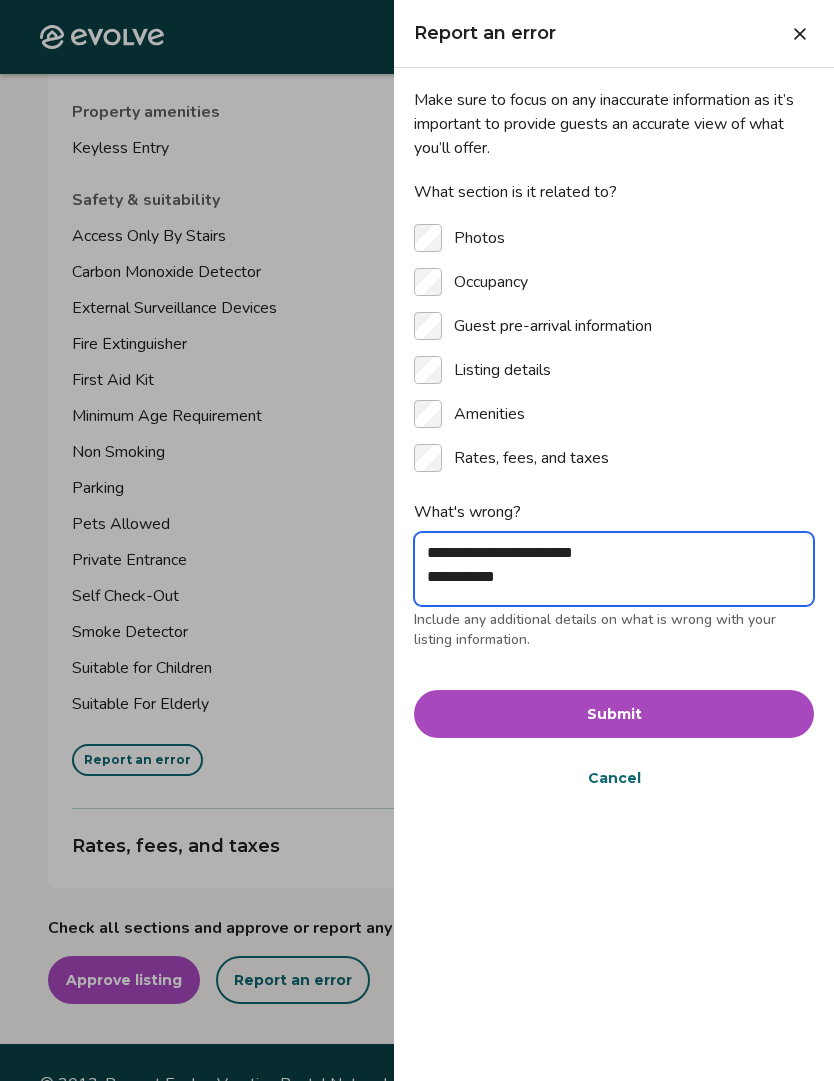 type on "*" 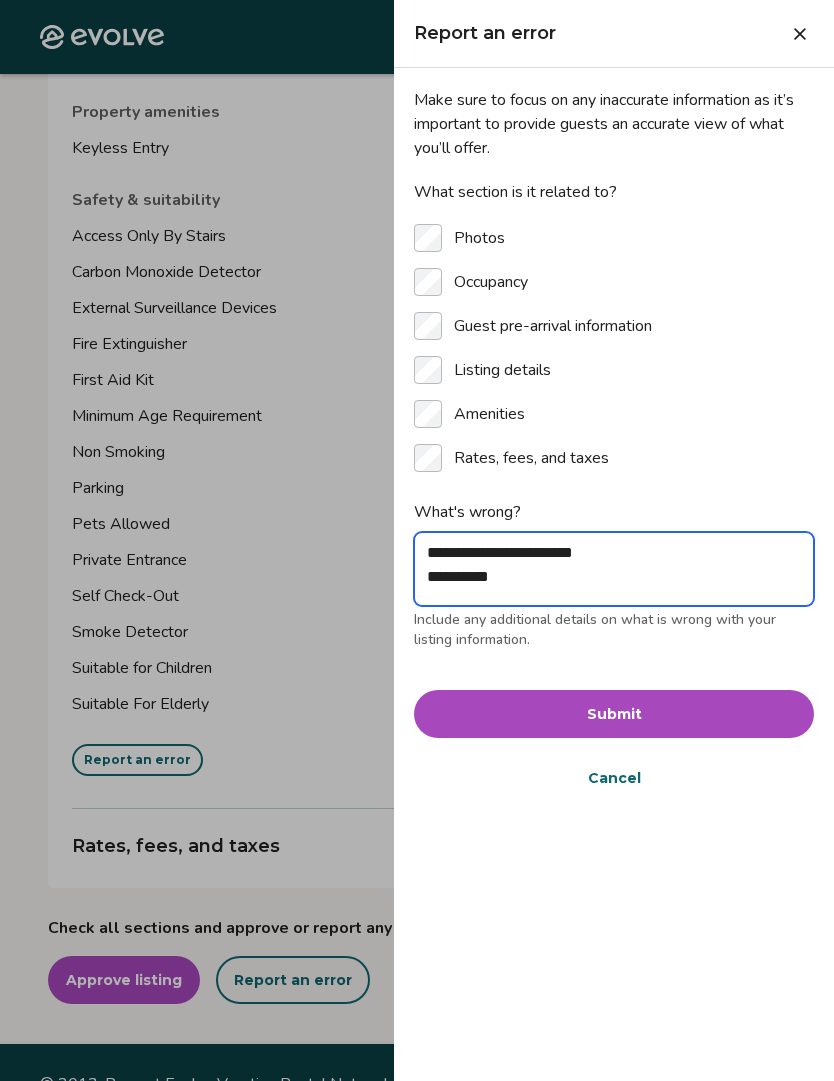 type on "**********" 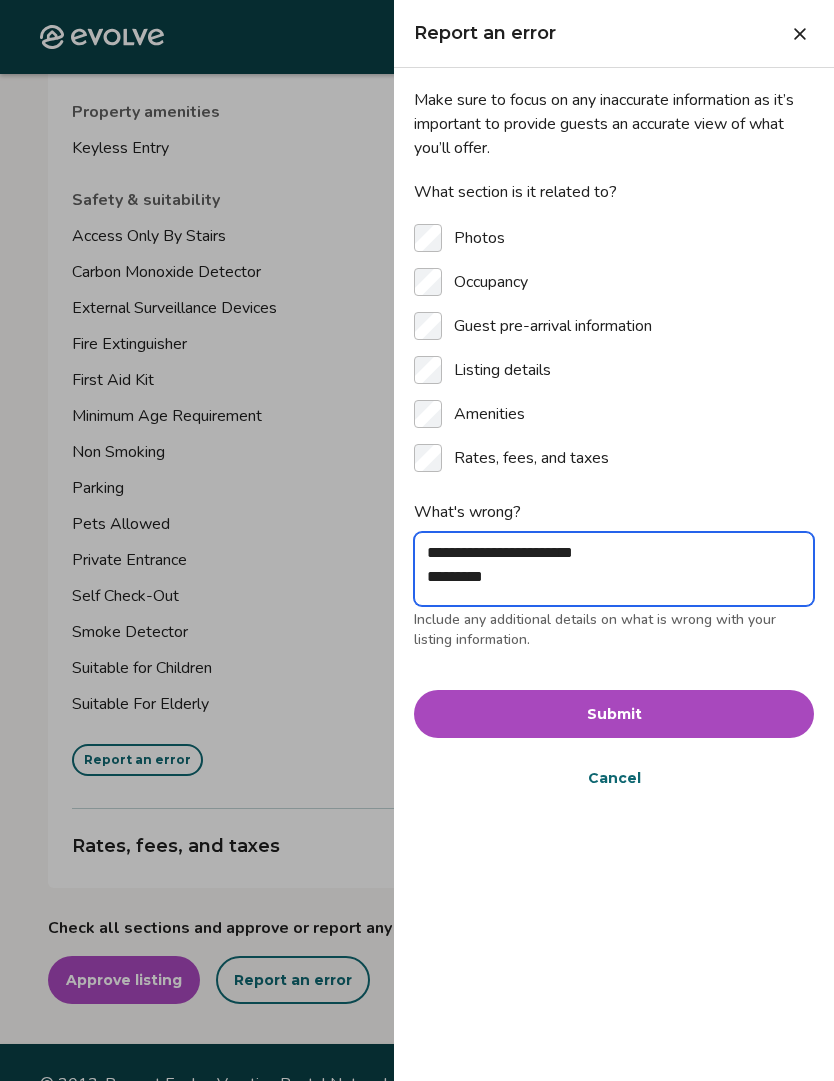 type on "*" 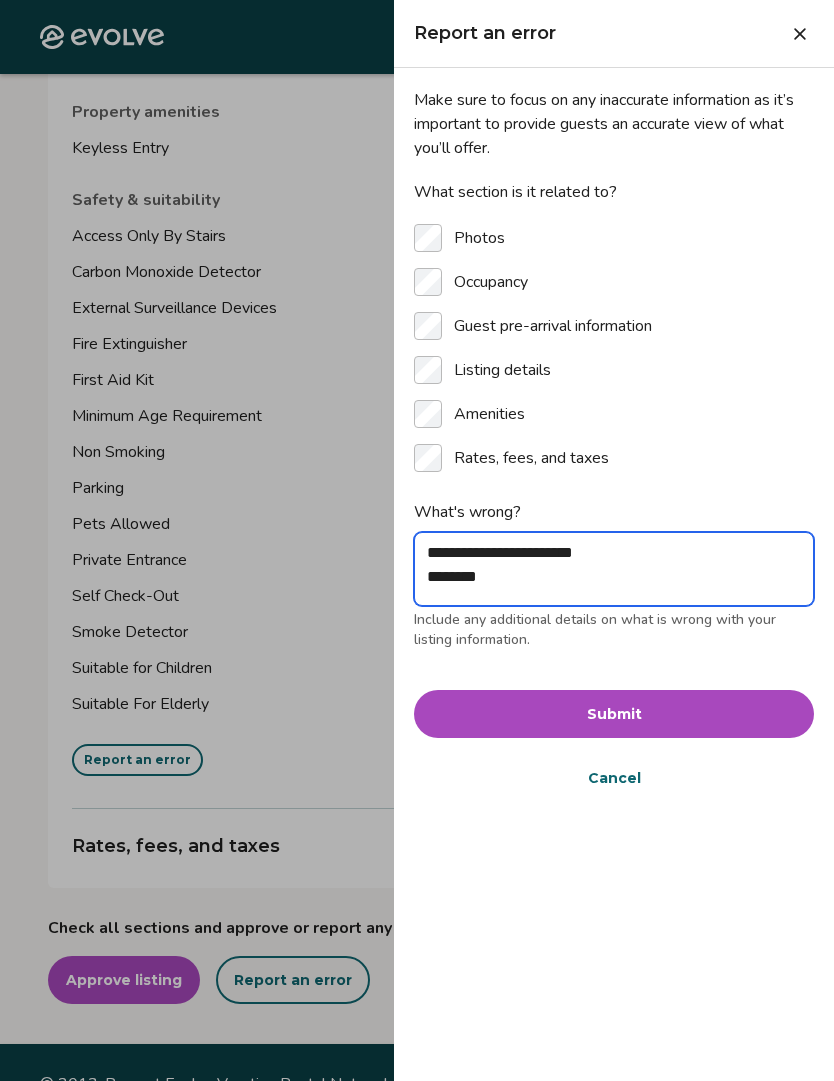 type on "*" 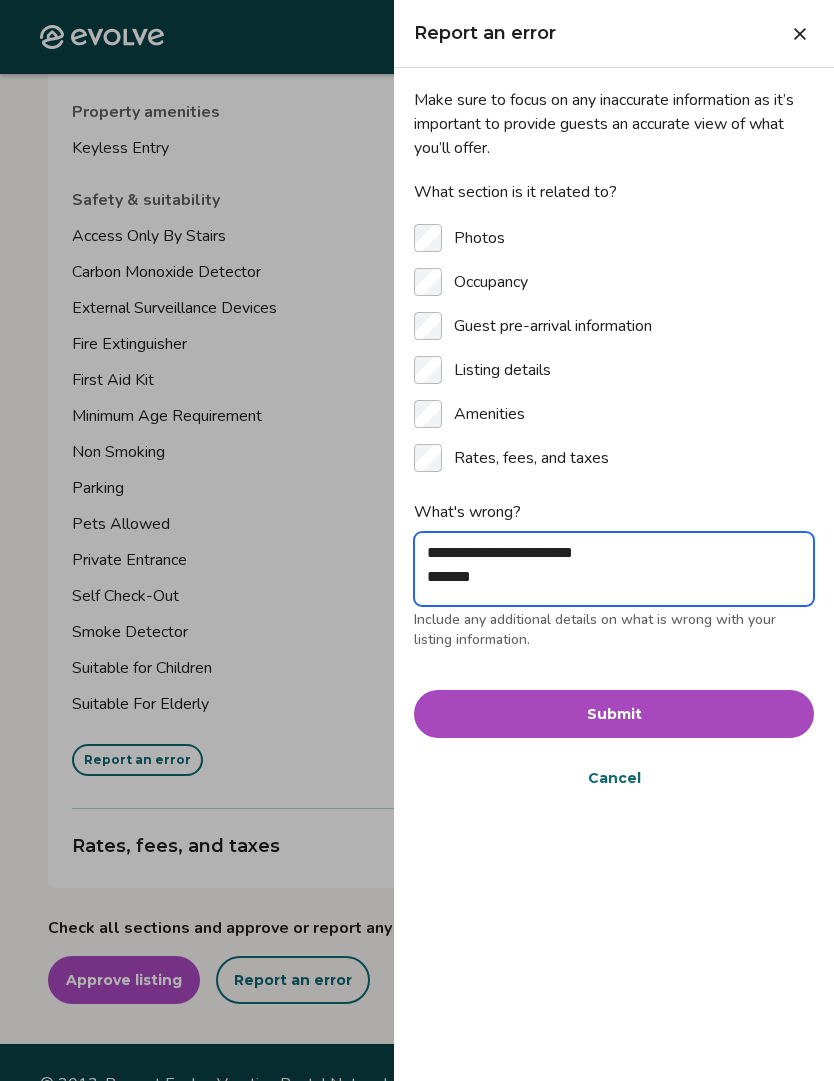type on "*" 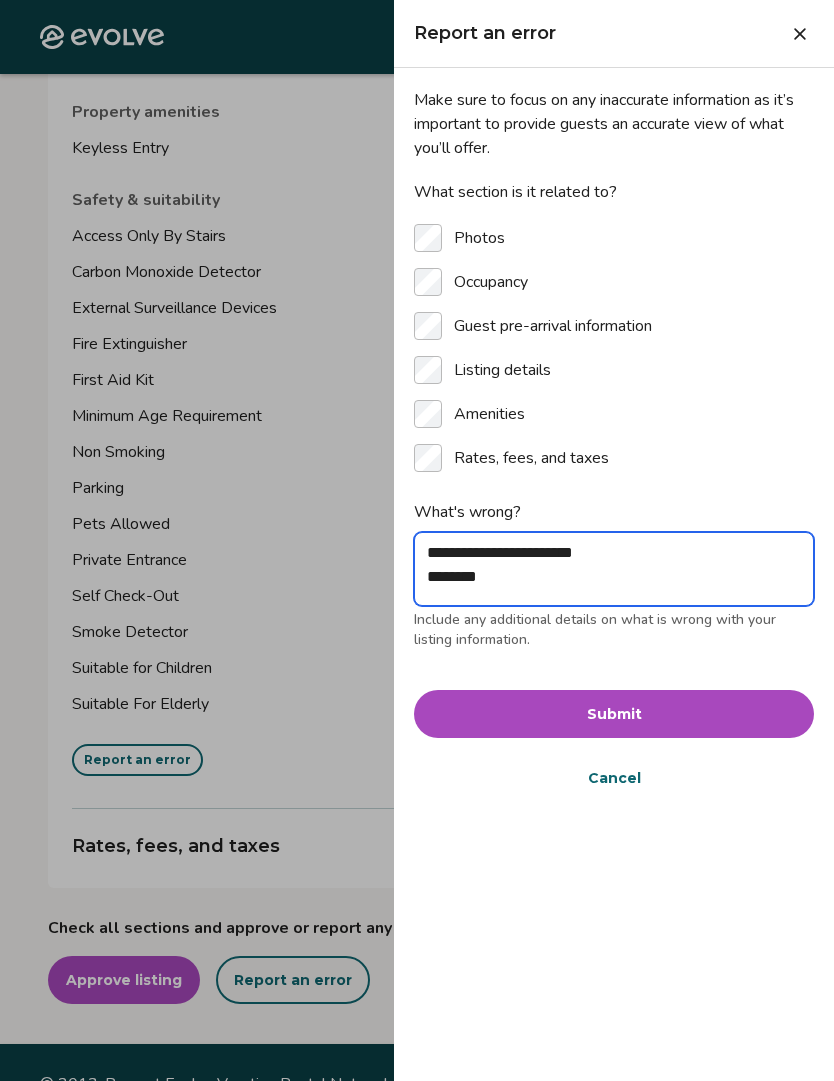 type on "*" 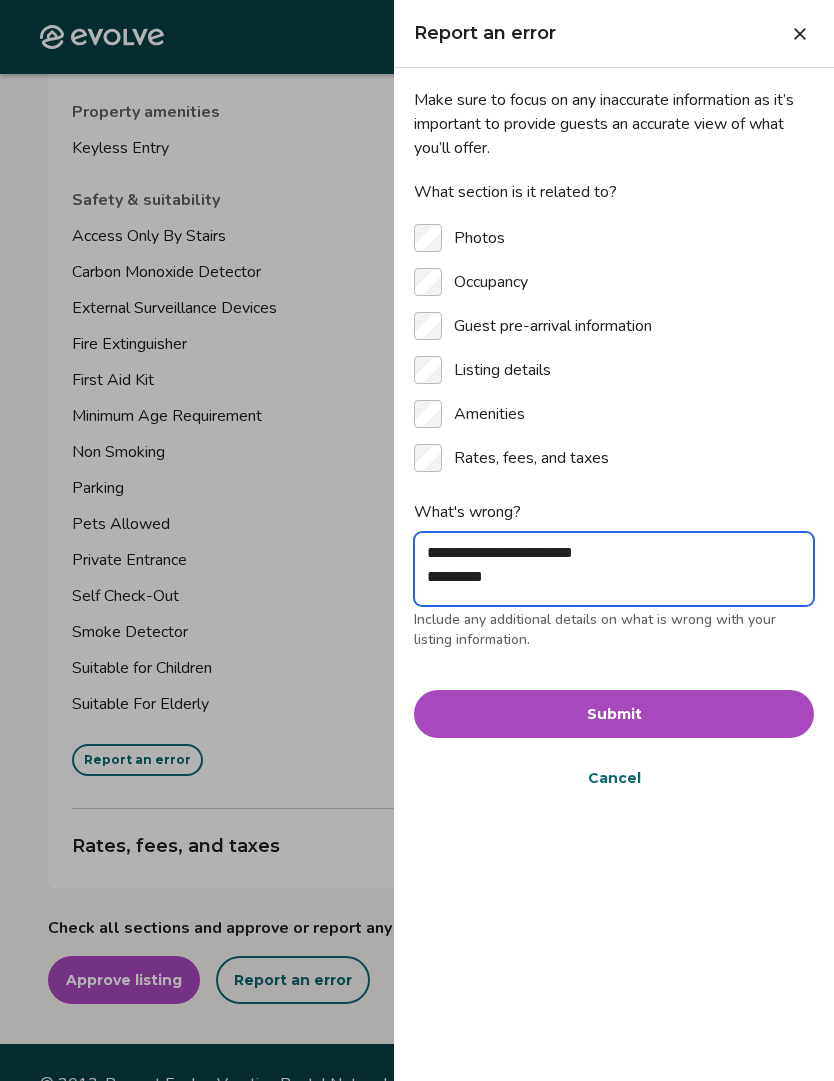 type on "*" 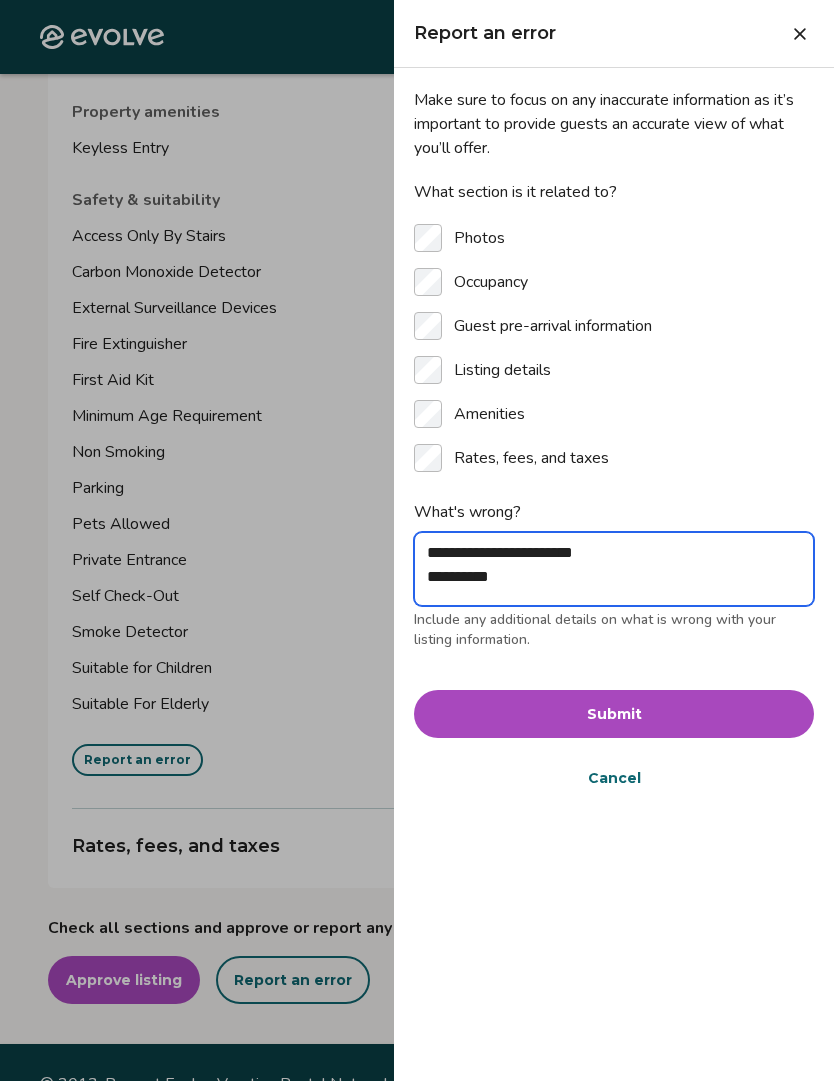 type on "*" 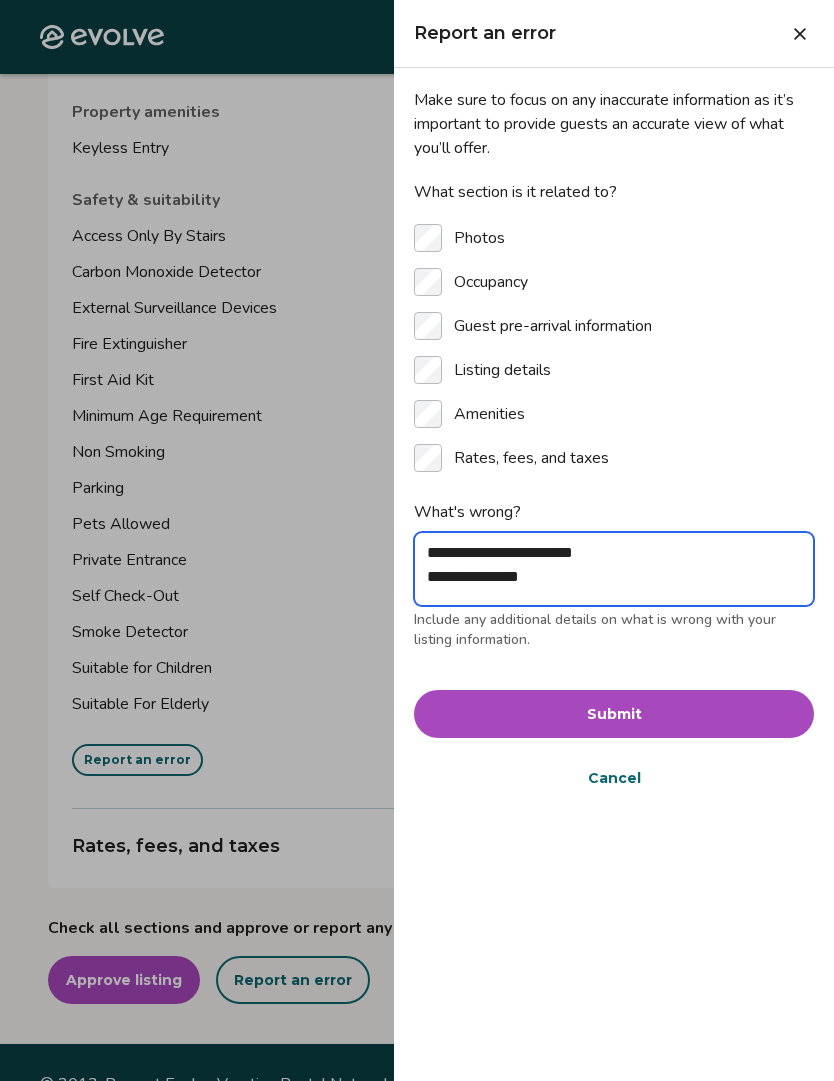 type on "*" 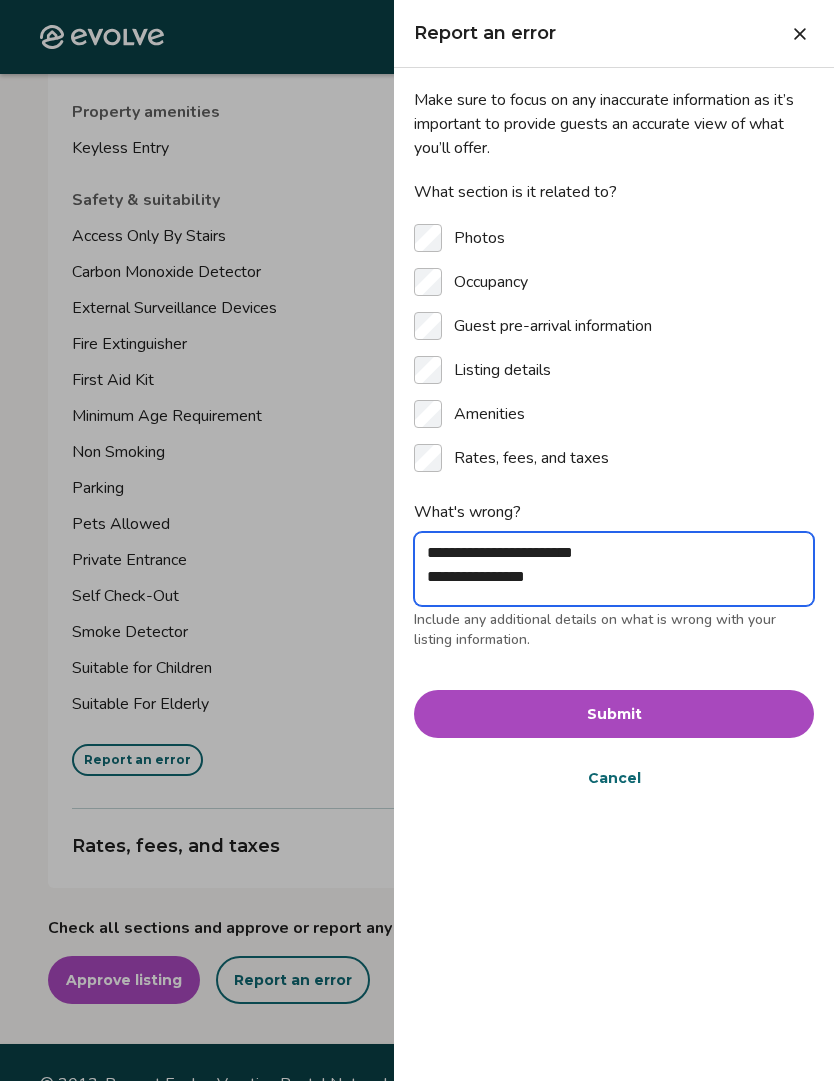 type on "**********" 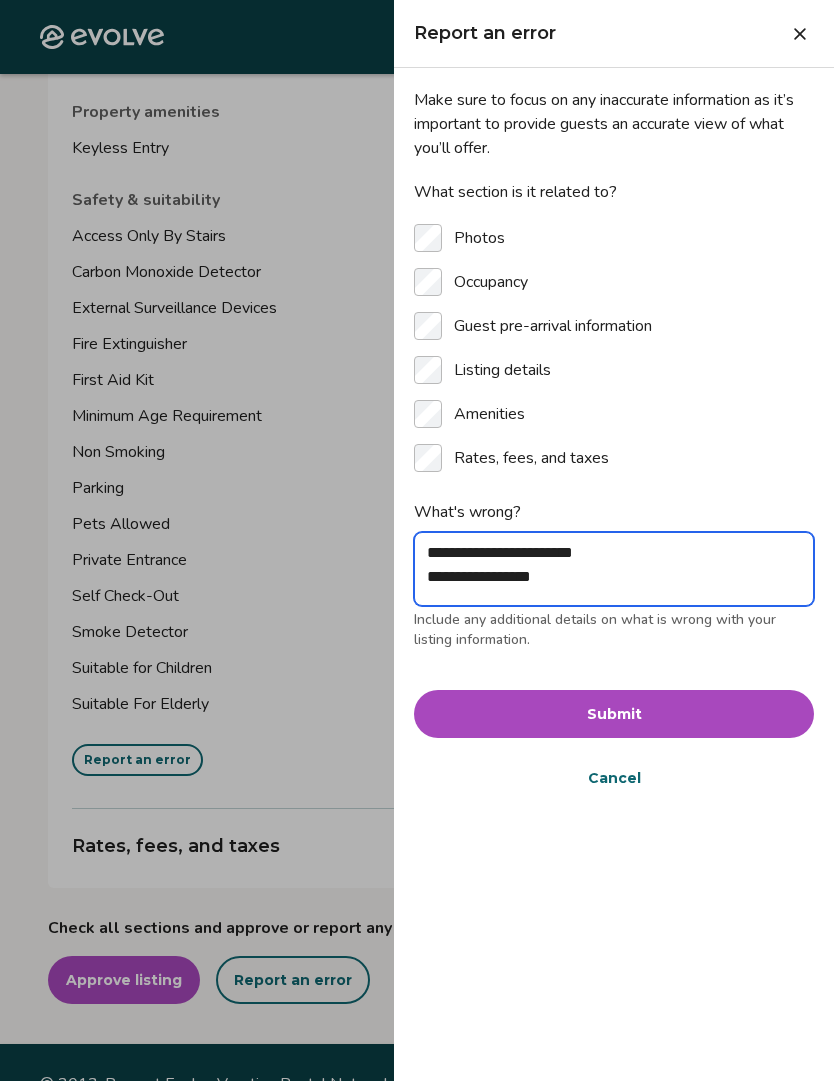 type on "*" 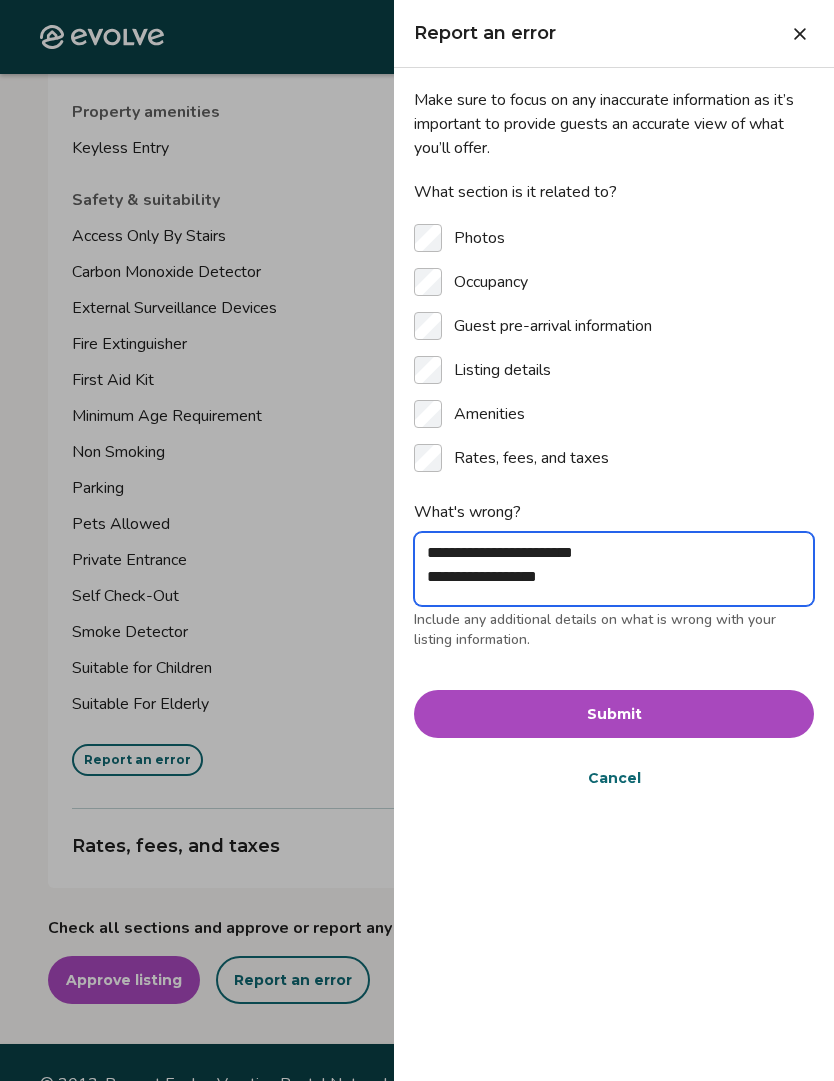type on "*" 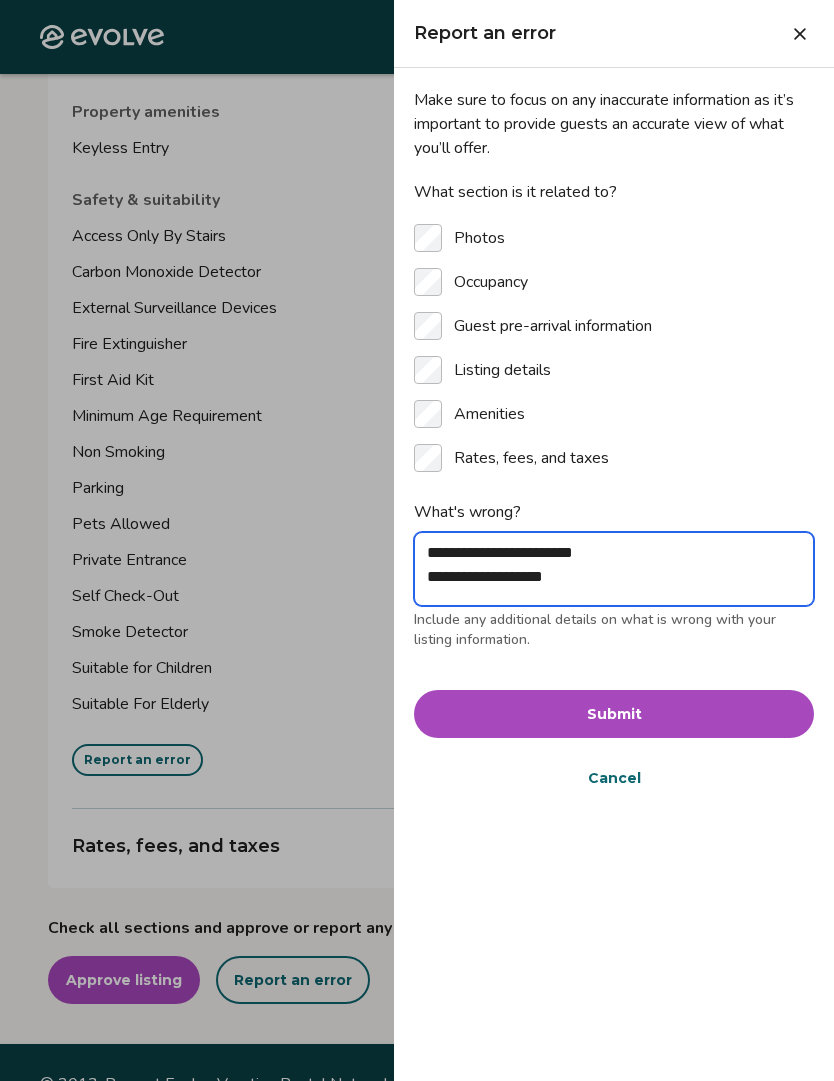 type on "*" 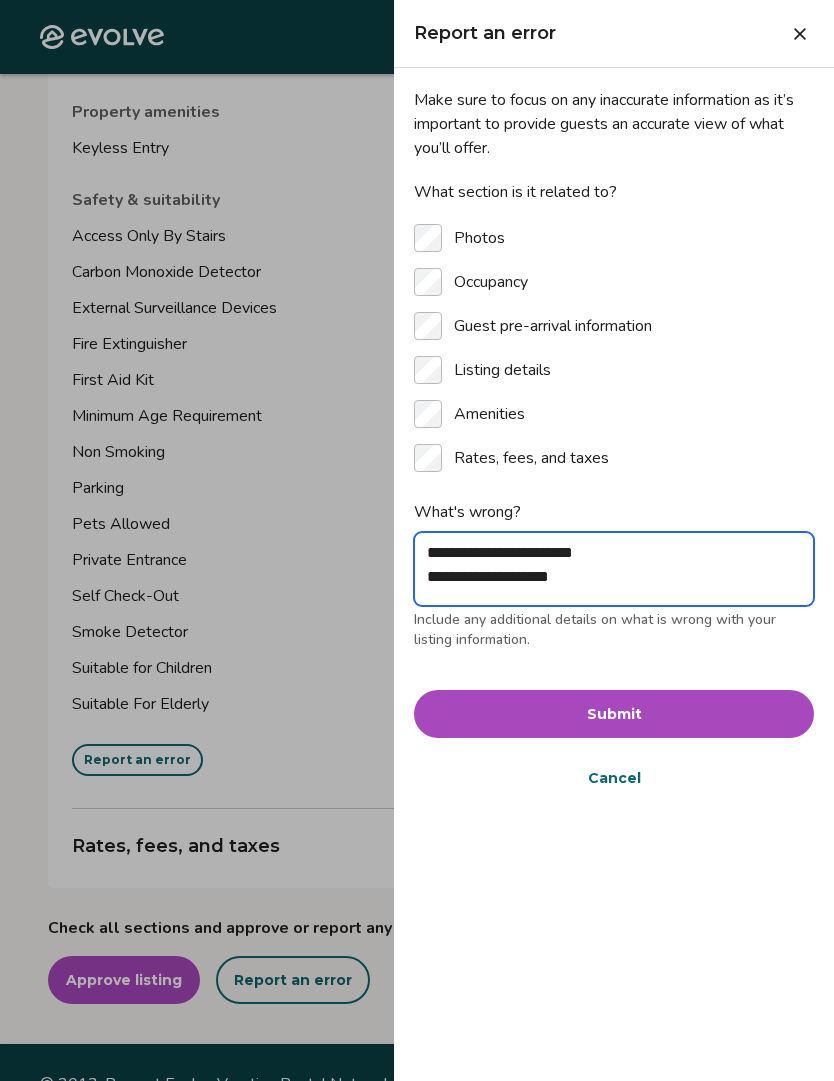 type on "*" 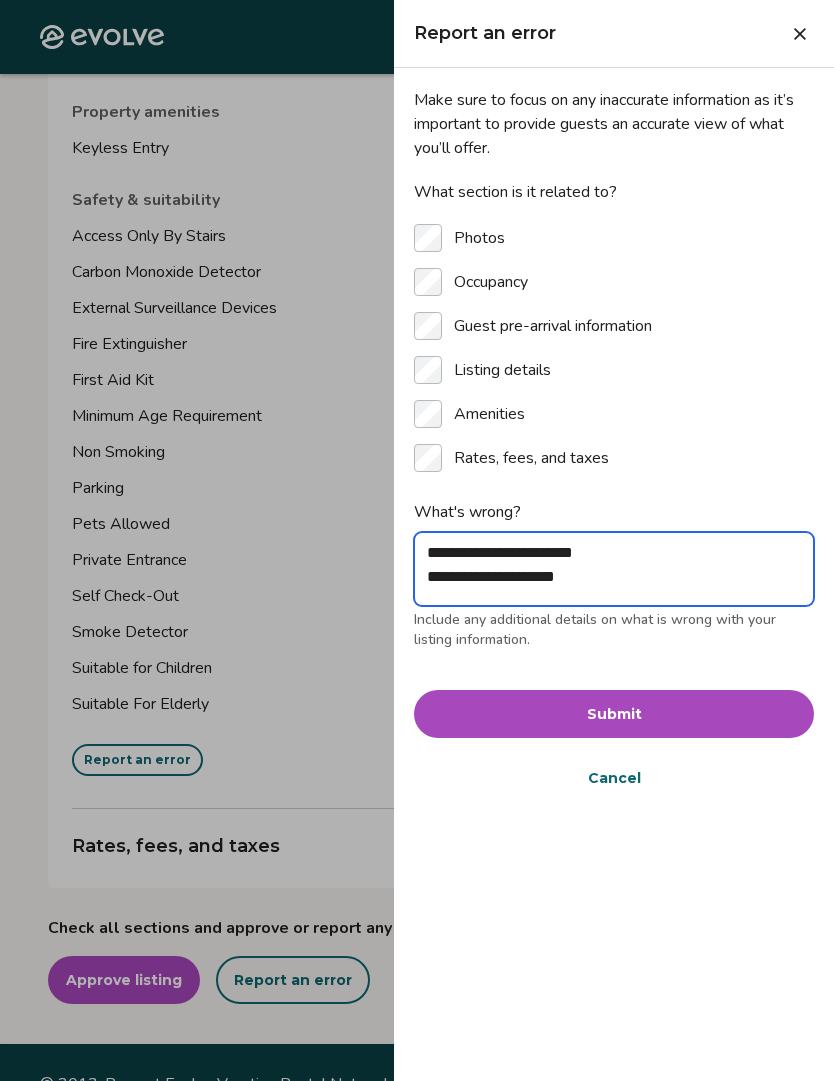 type on "*" 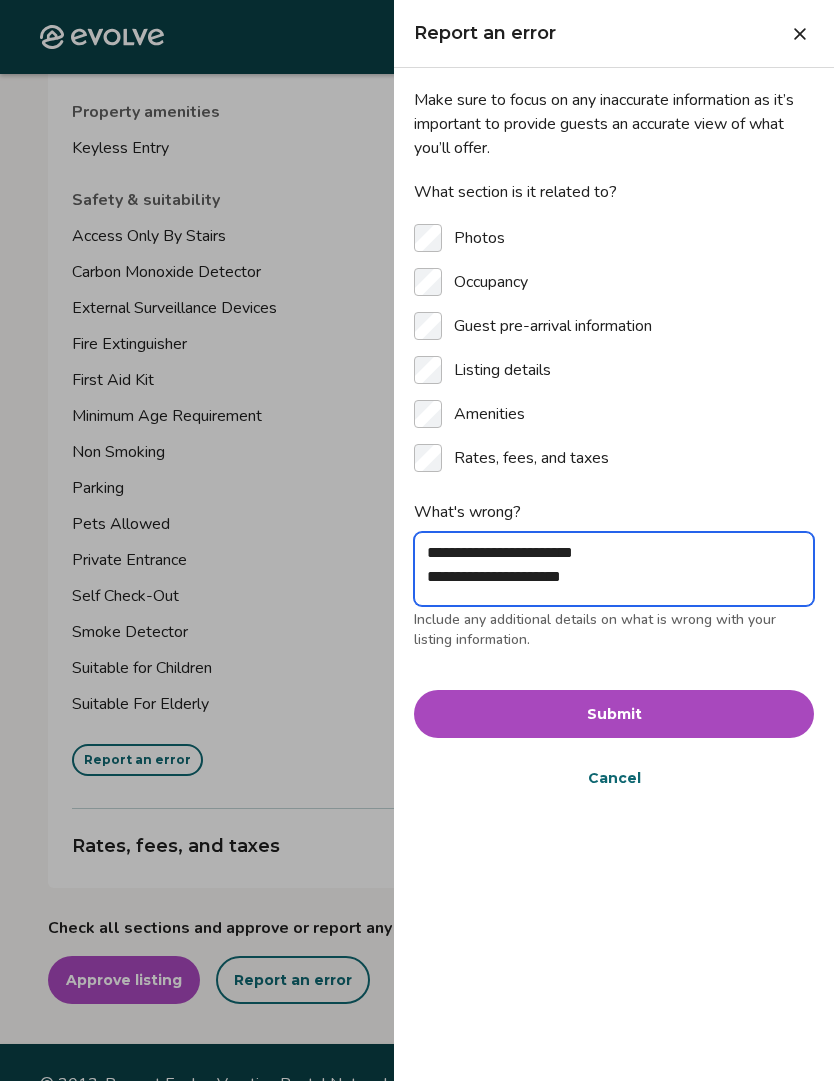type on "**********" 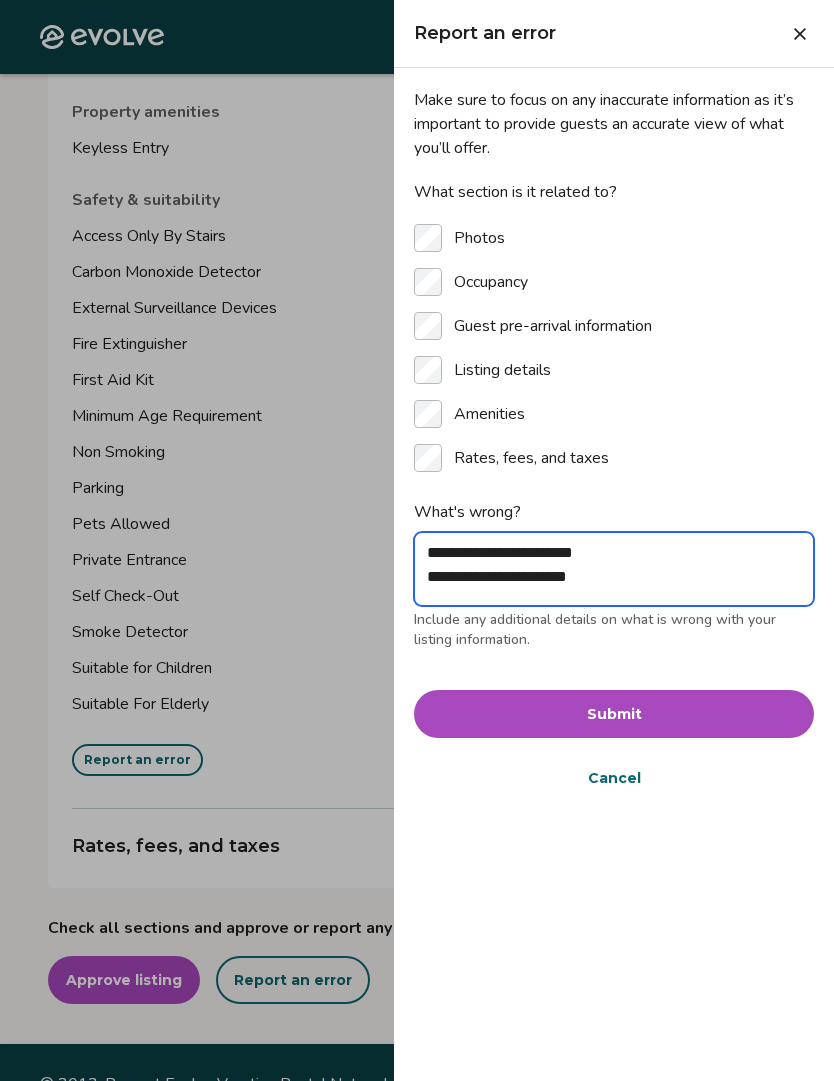 type on "*" 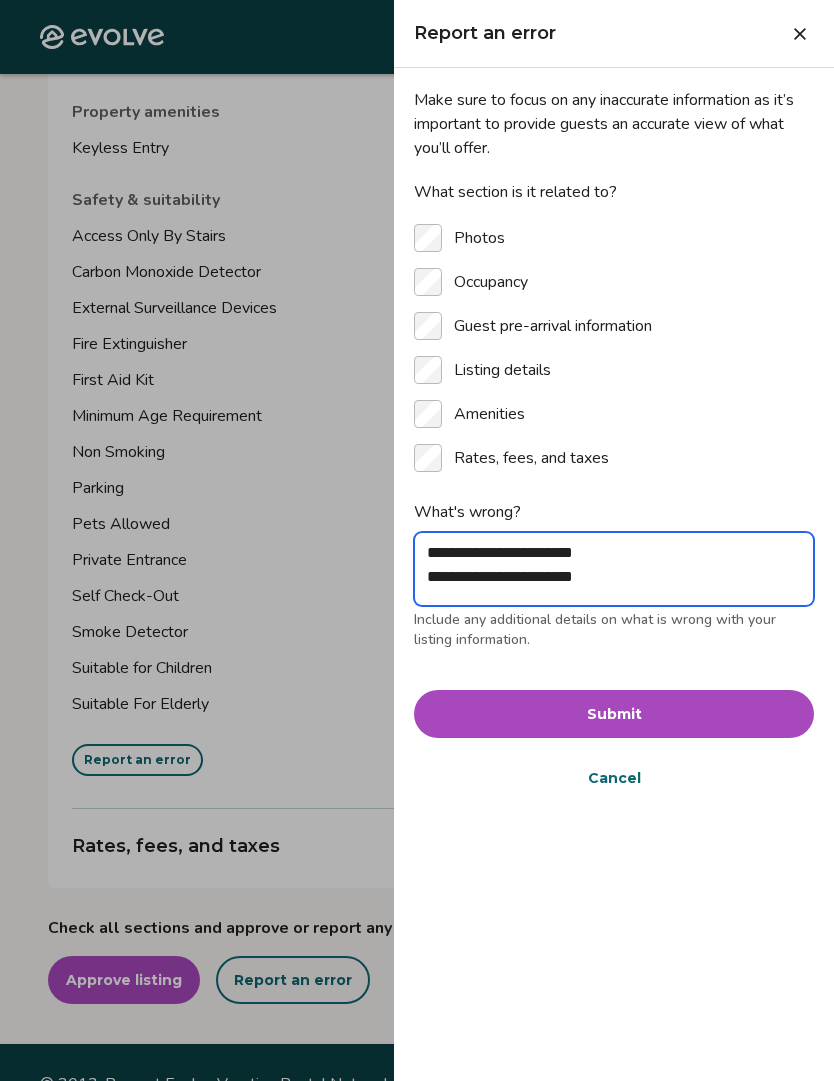 type on "*" 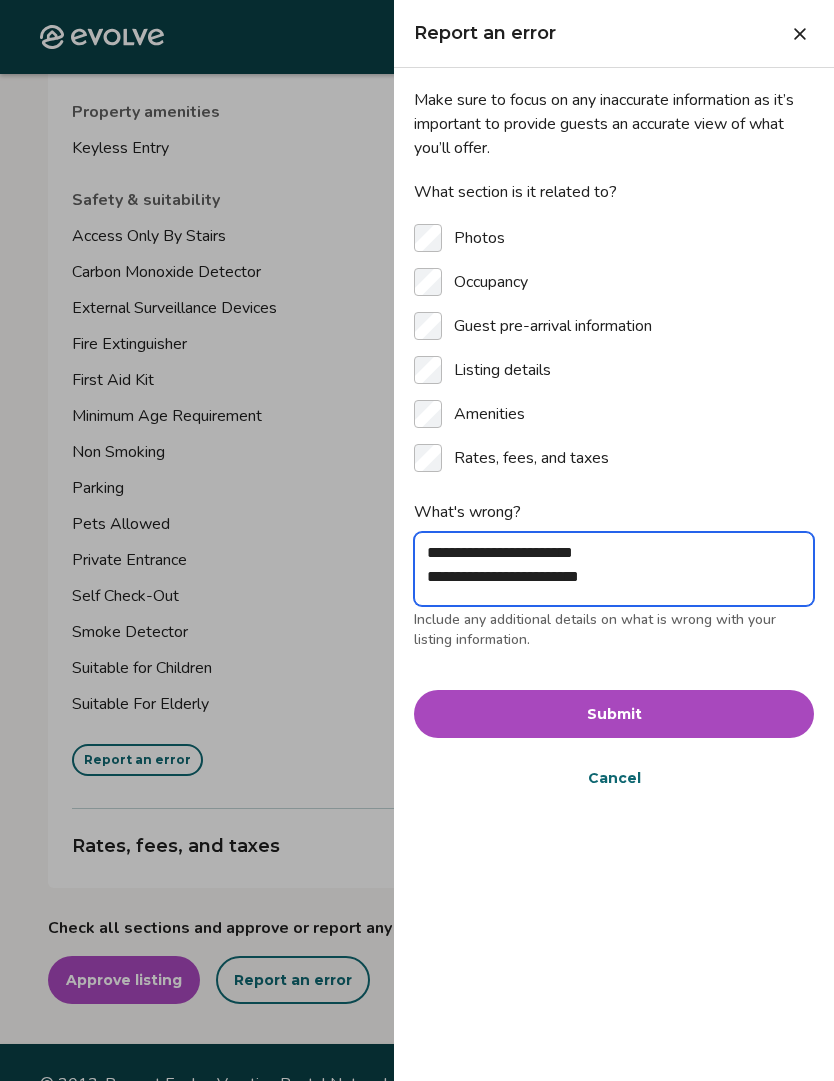 type 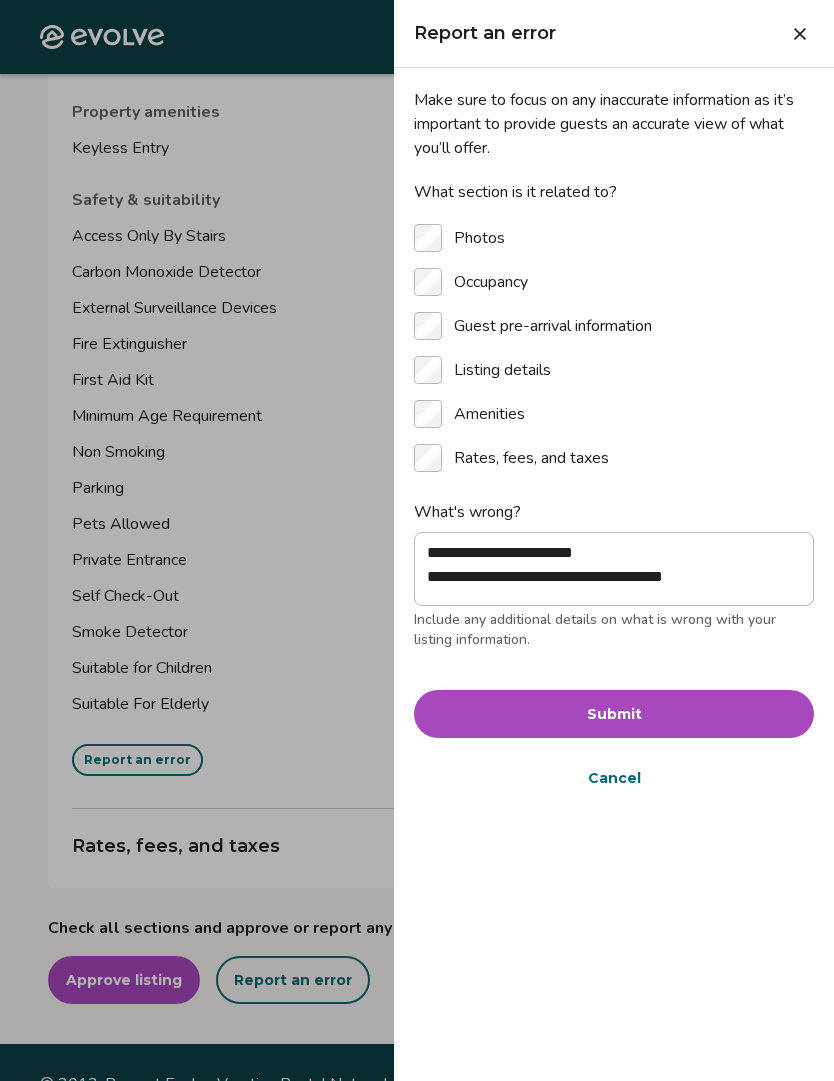 click on "Submit" at bounding box center [614, 714] 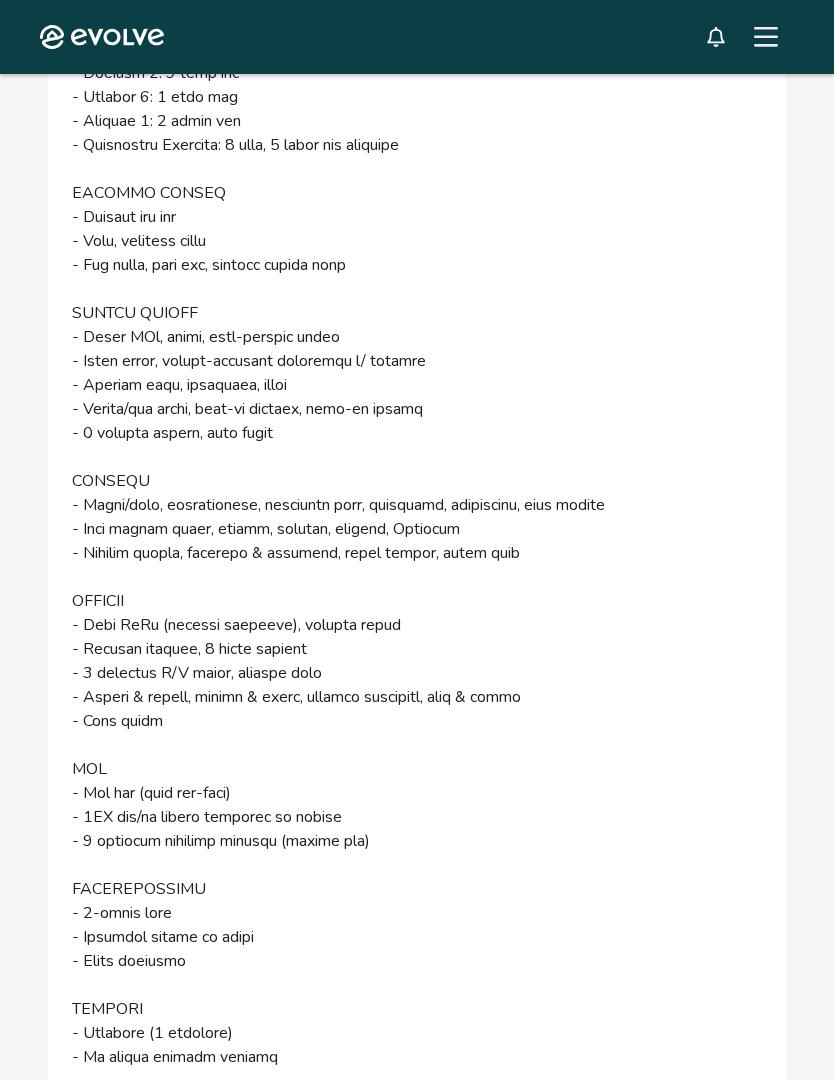 scroll, scrollTop: 3265, scrollLeft: 0, axis: vertical 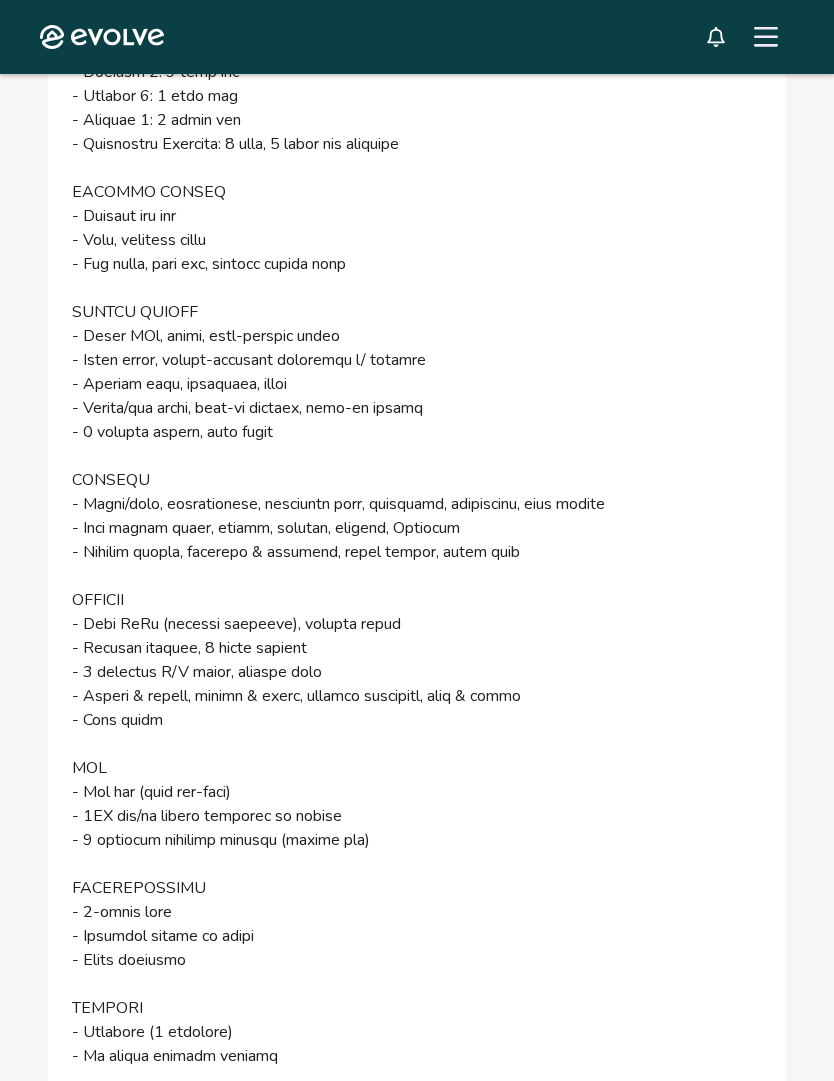 click on "The property" at bounding box center [417, 504] 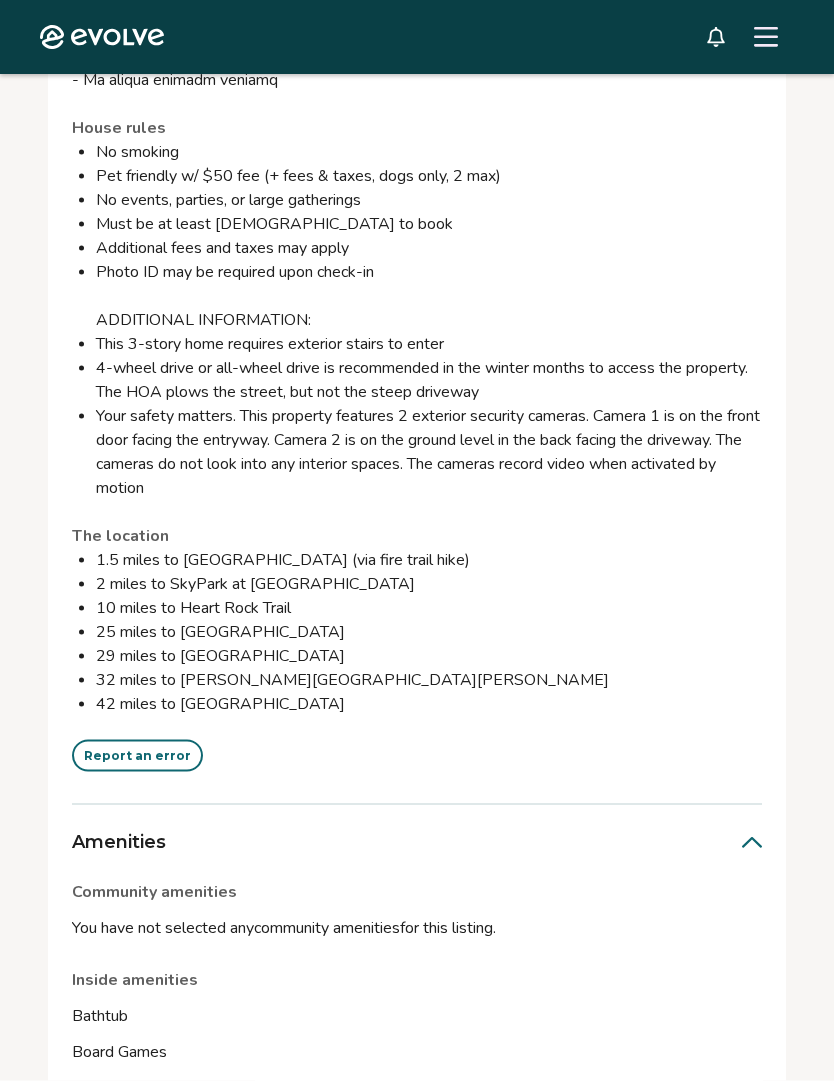 scroll, scrollTop: 4274, scrollLeft: 0, axis: vertical 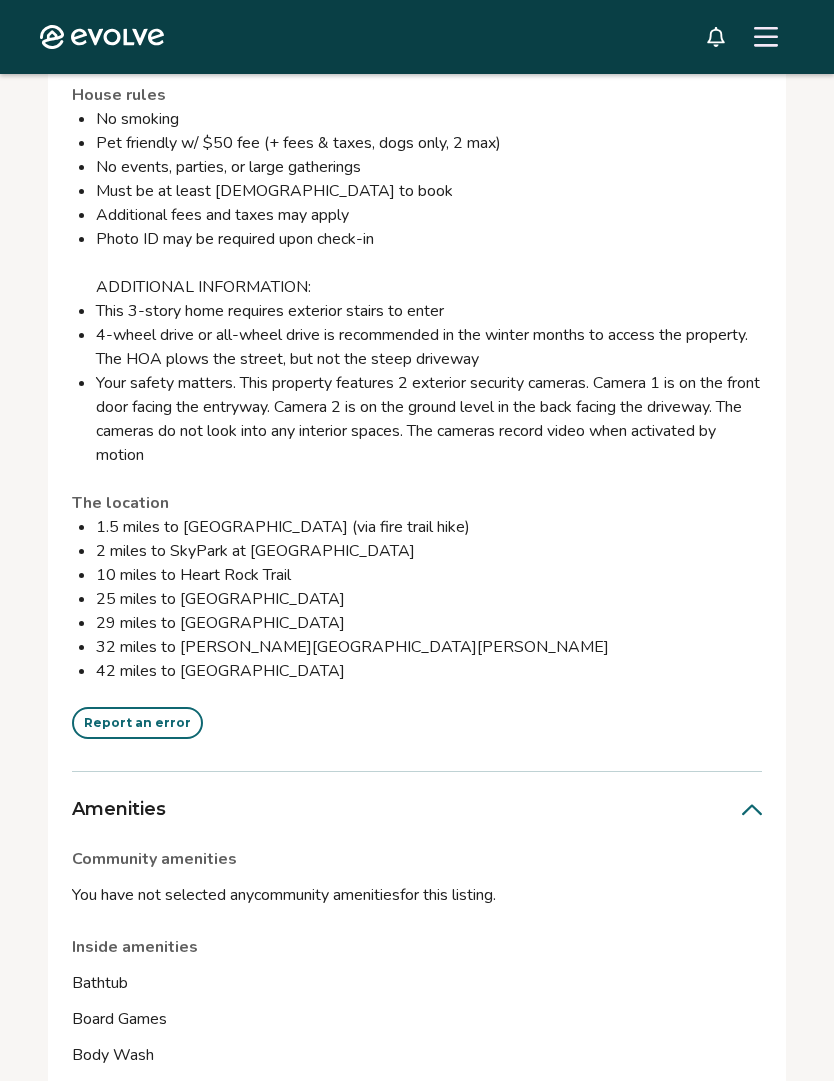 click on "Report an error" at bounding box center (137, 723) 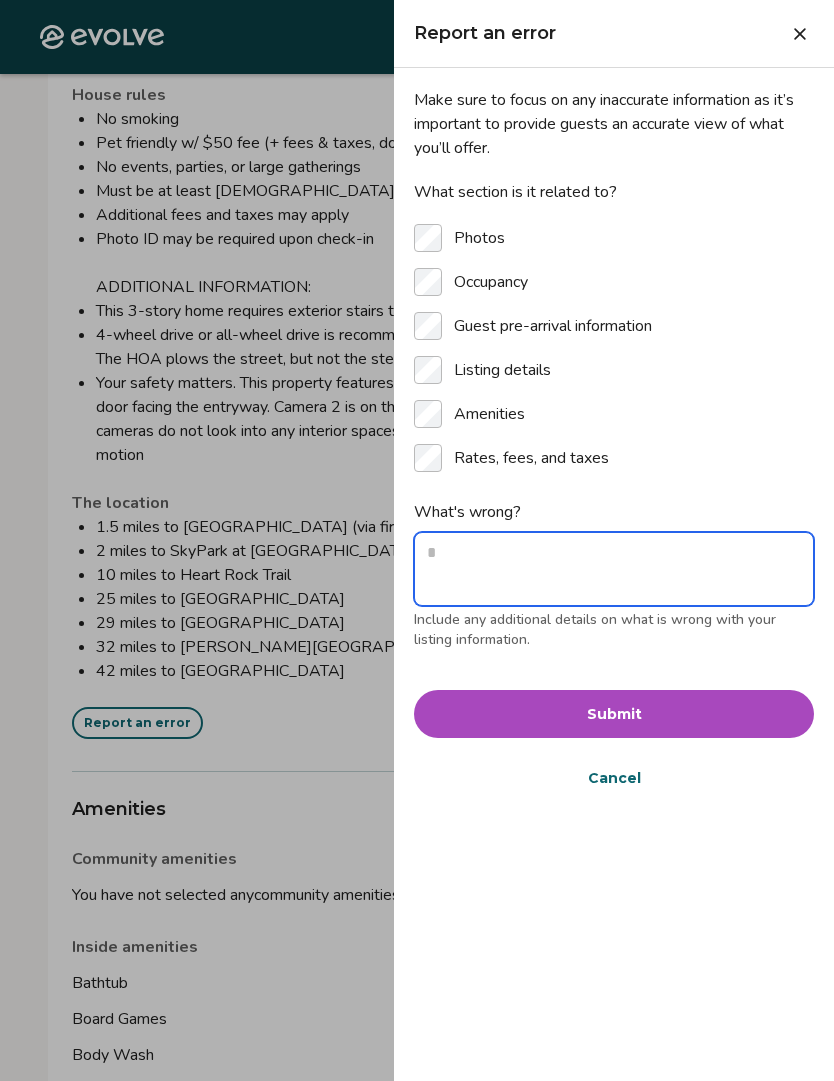 click on "What's wrong?" at bounding box center (614, 569) 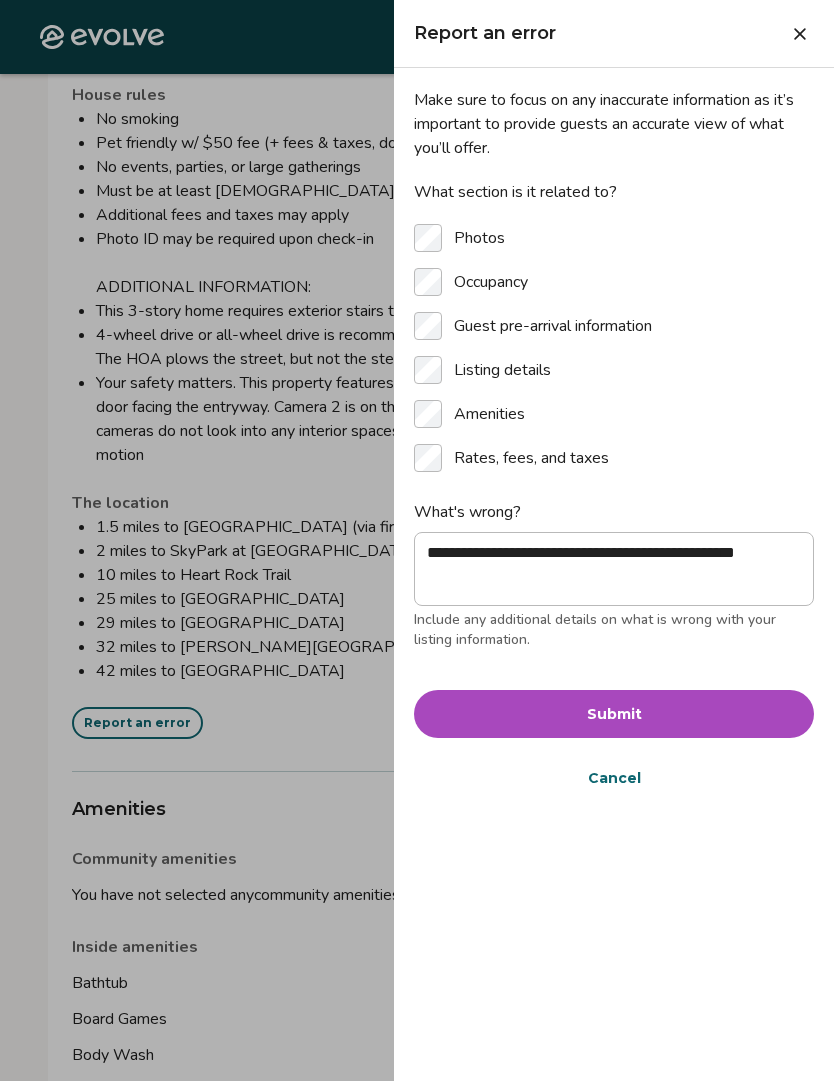 click on "Submit" at bounding box center [614, 714] 